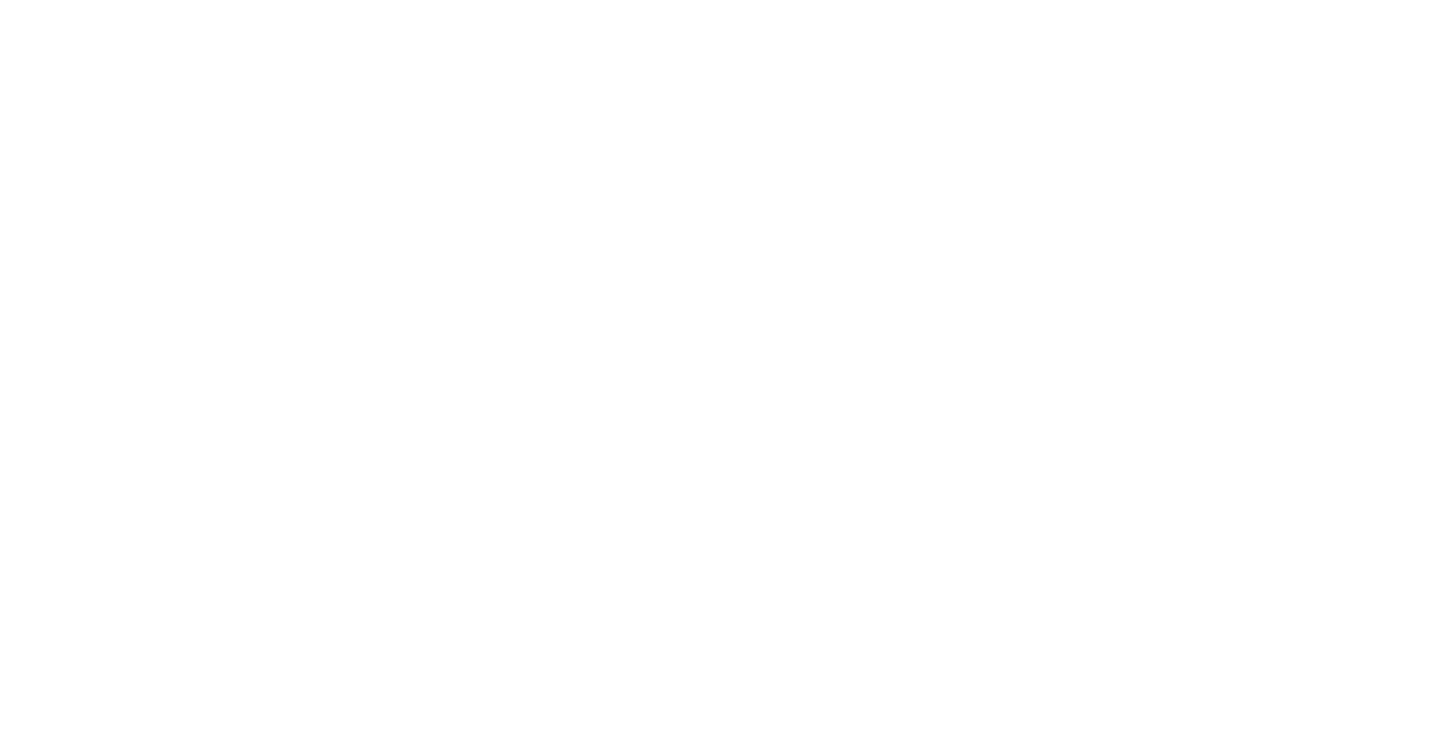 scroll, scrollTop: 0, scrollLeft: 0, axis: both 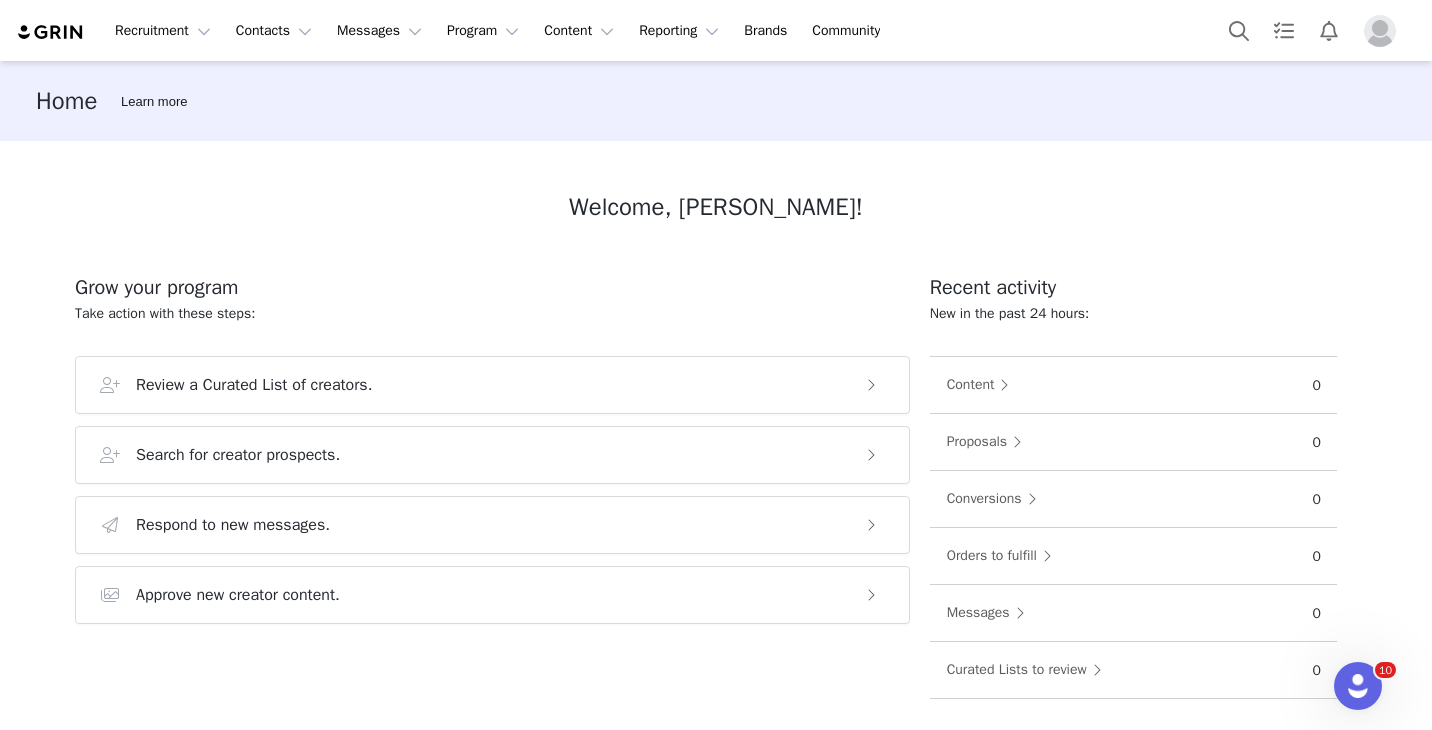 click at bounding box center (1380, 31) 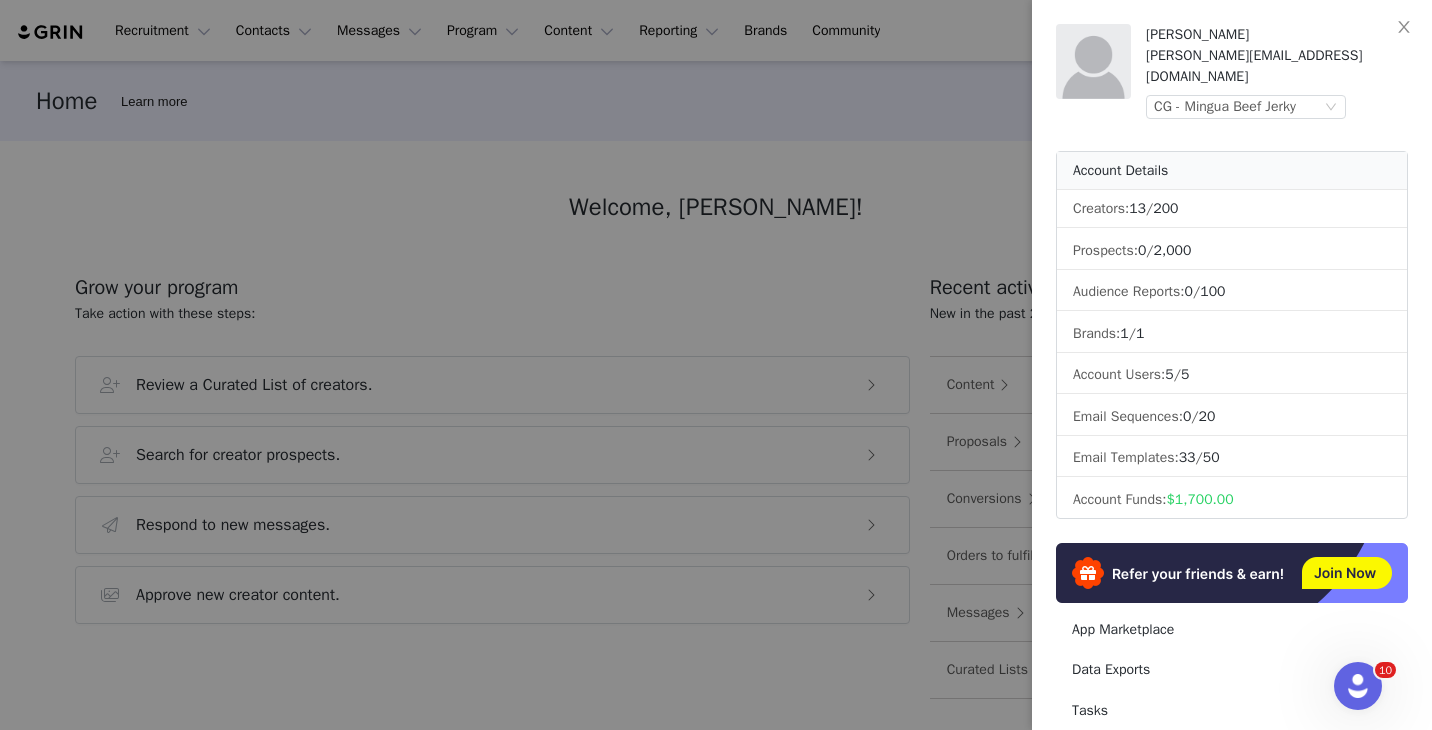 click at bounding box center (716, 365) 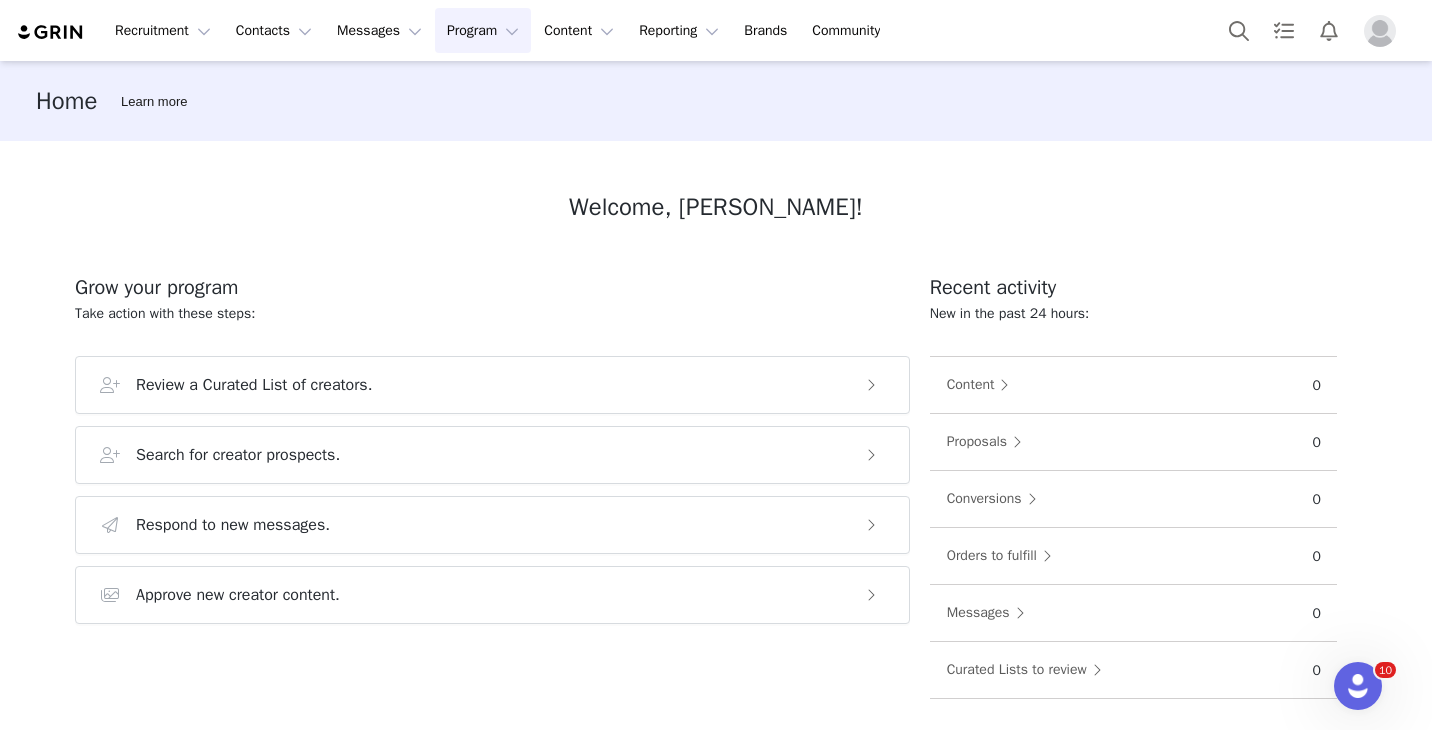 click on "Program Program" at bounding box center (483, 30) 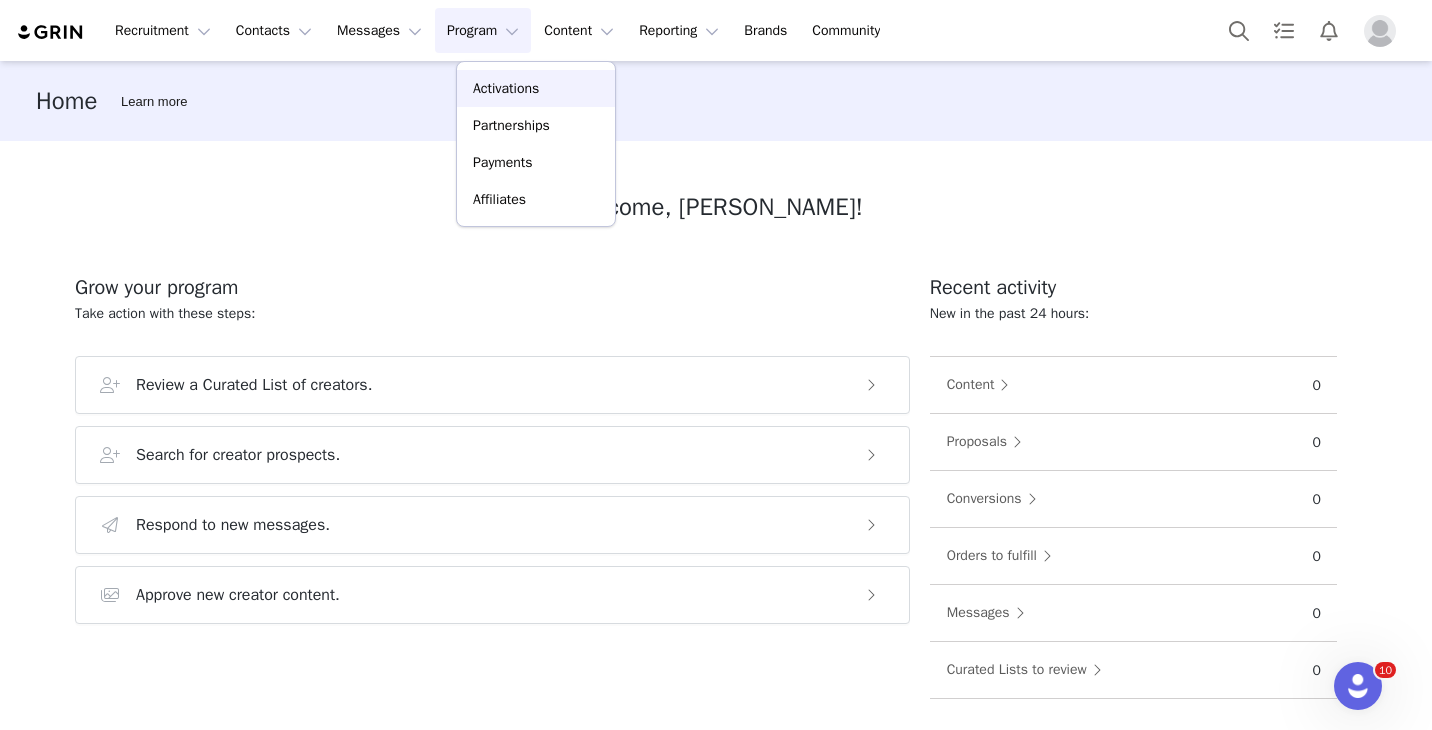 click on "Activations" at bounding box center (506, 88) 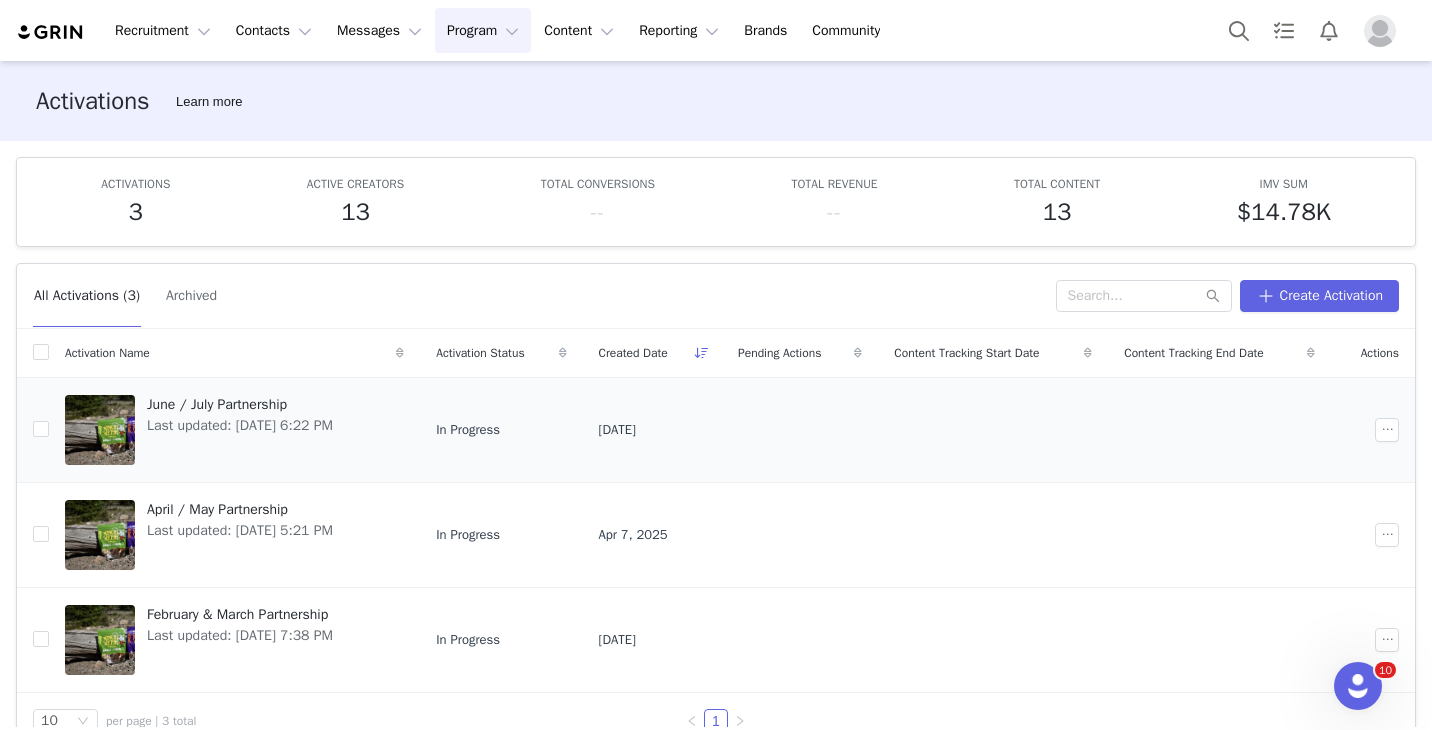 click on "June / July Partnership Last updated: Jun 3, 2025 6:22 PM" at bounding box center [240, 430] 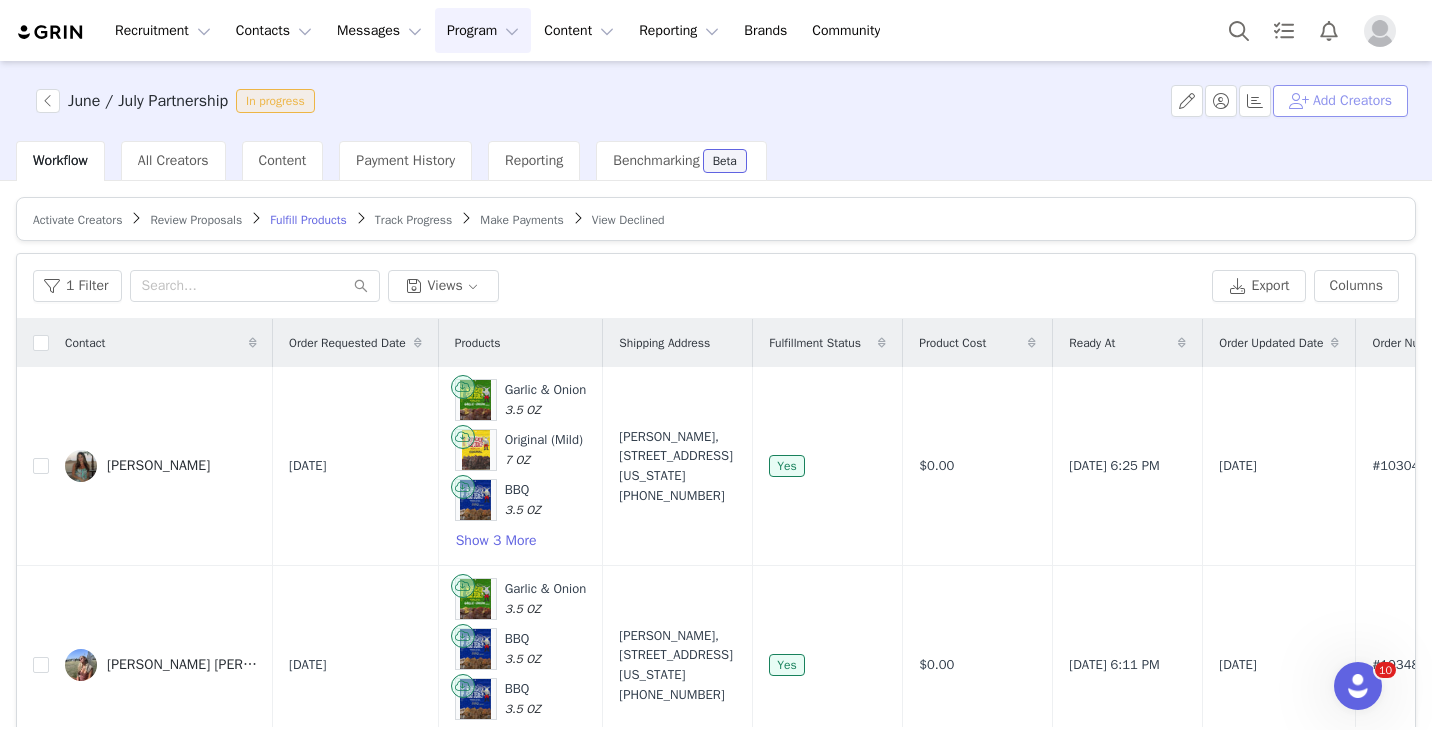 click on "Add Creators" at bounding box center [1340, 101] 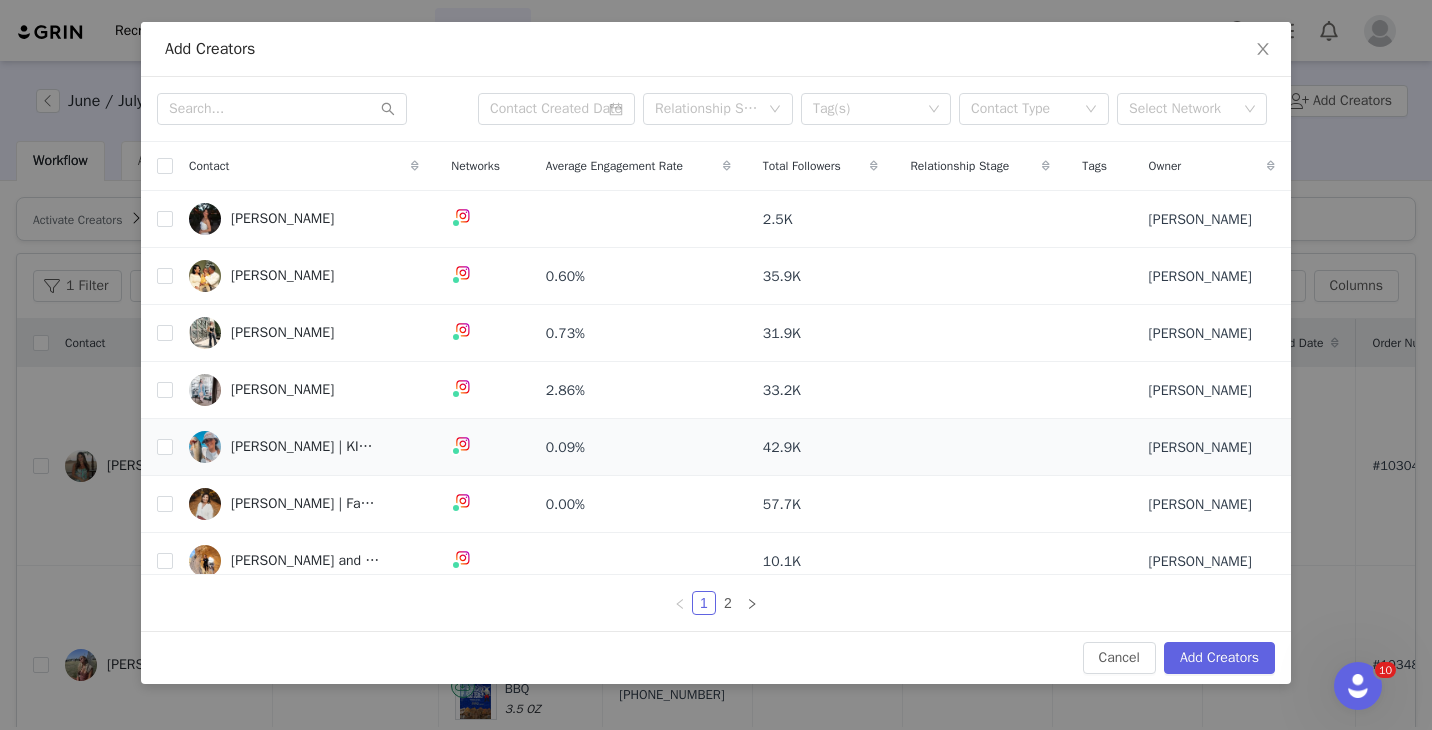 scroll, scrollTop: 72, scrollLeft: 0, axis: vertical 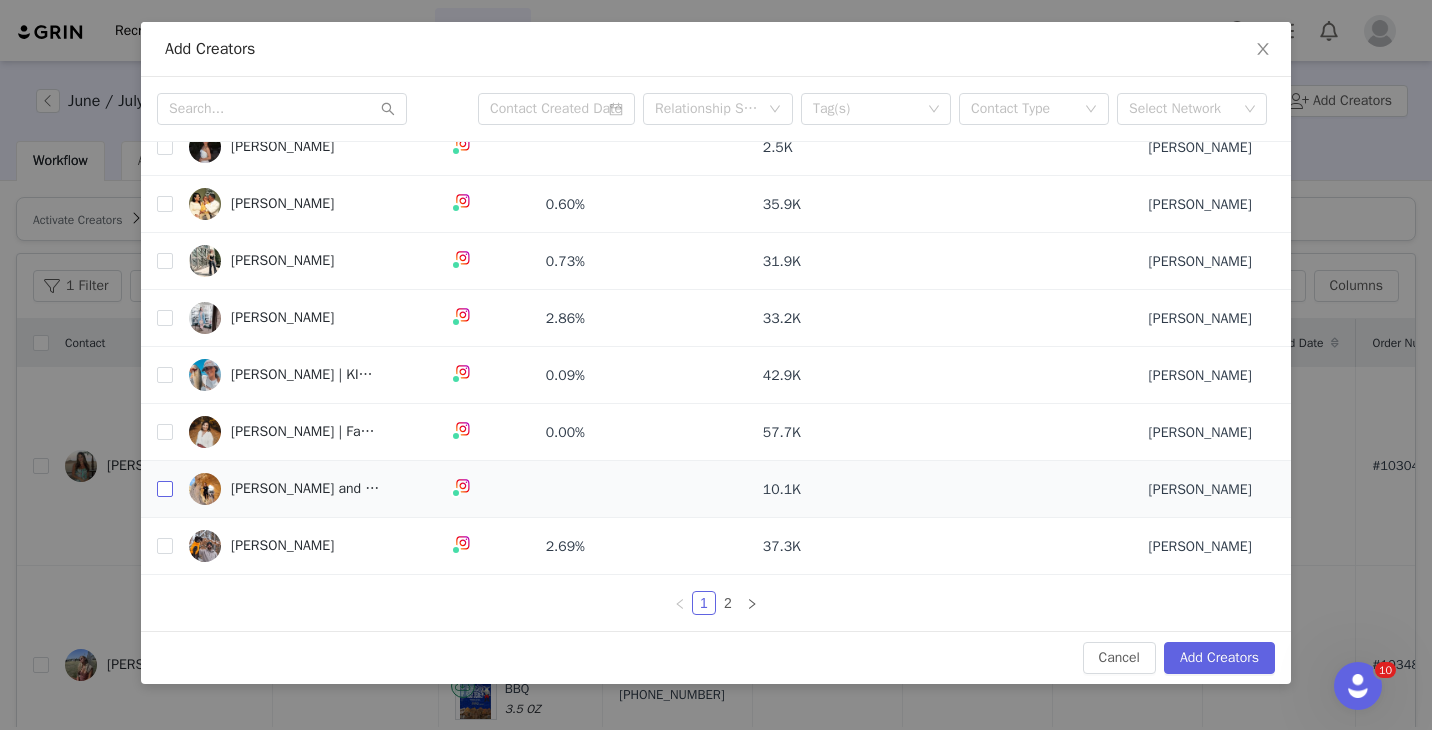 click at bounding box center [165, 489] 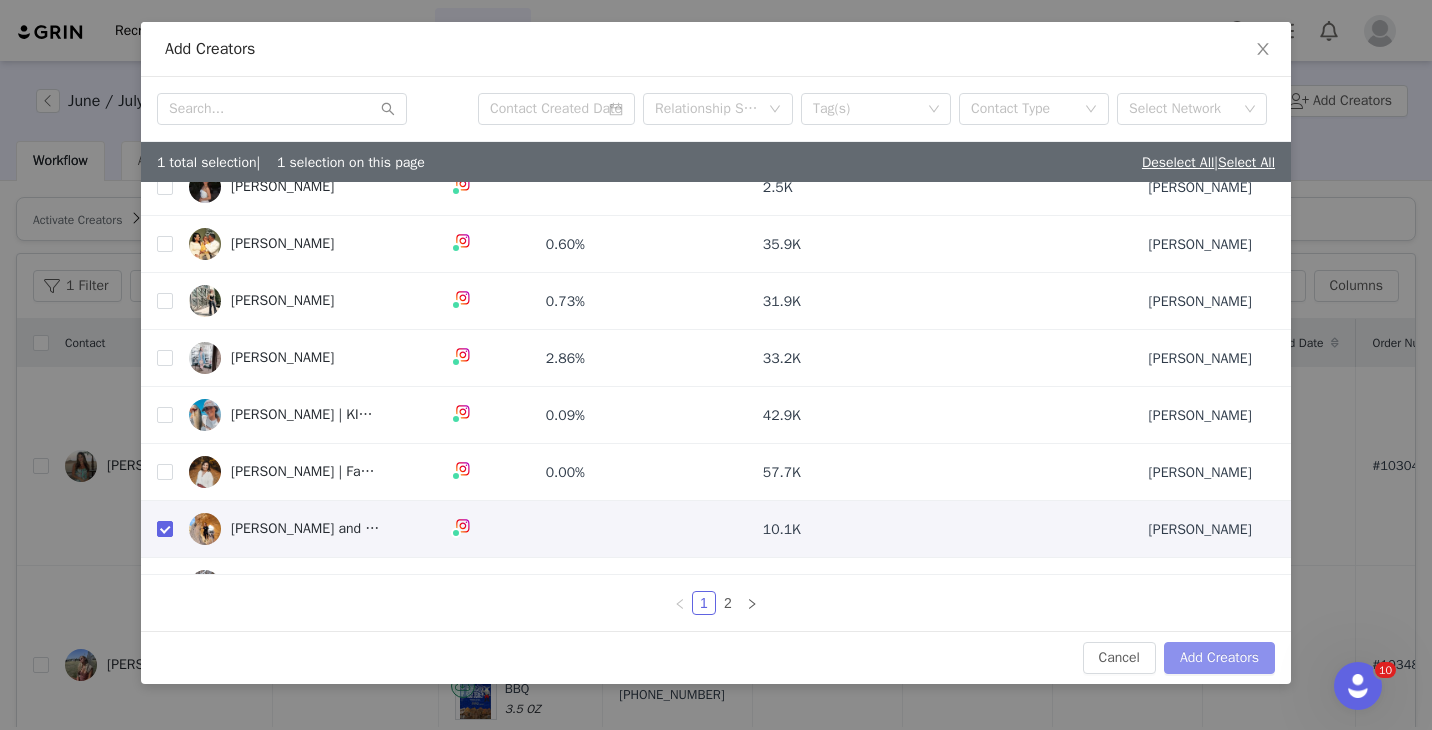 click on "Add Creators" at bounding box center [1219, 658] 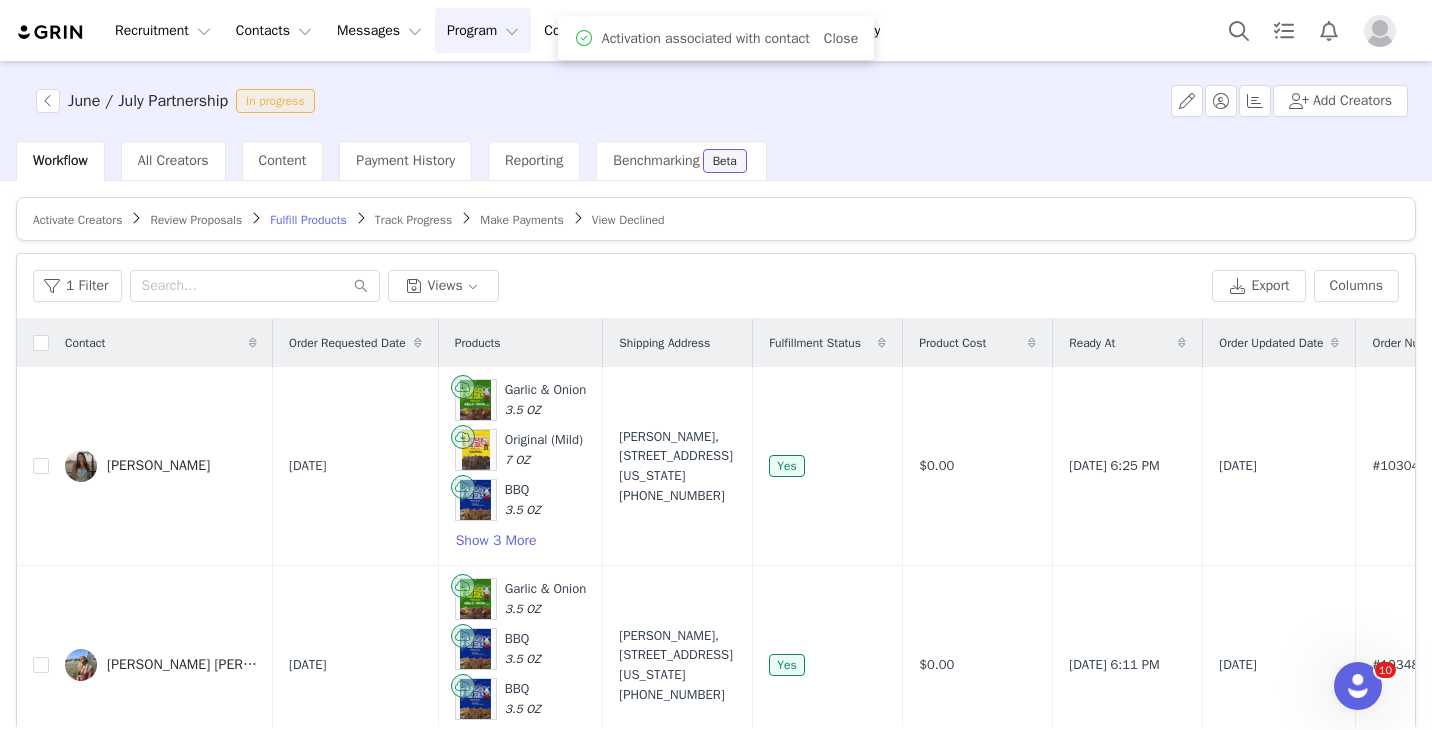 click on "Activate Creators" at bounding box center (77, 220) 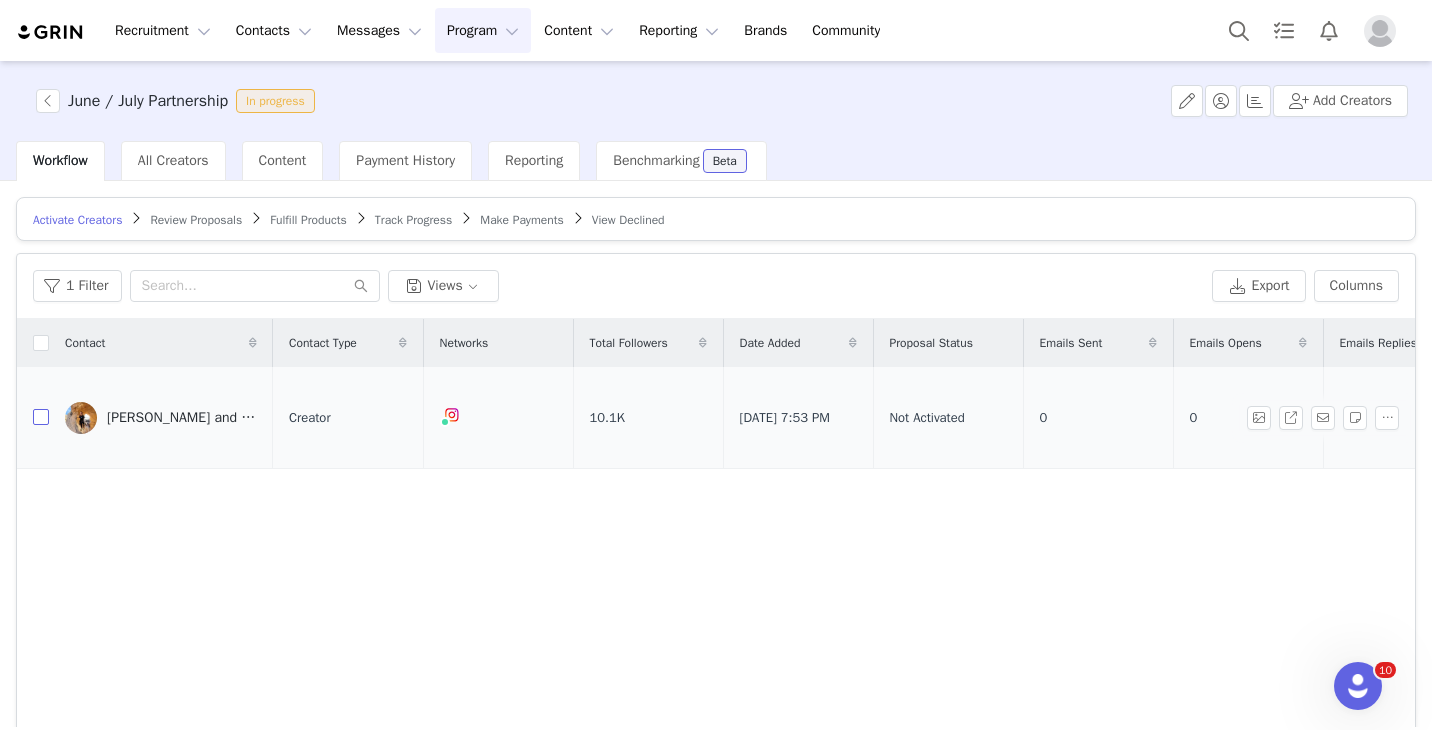 click at bounding box center [41, 417] 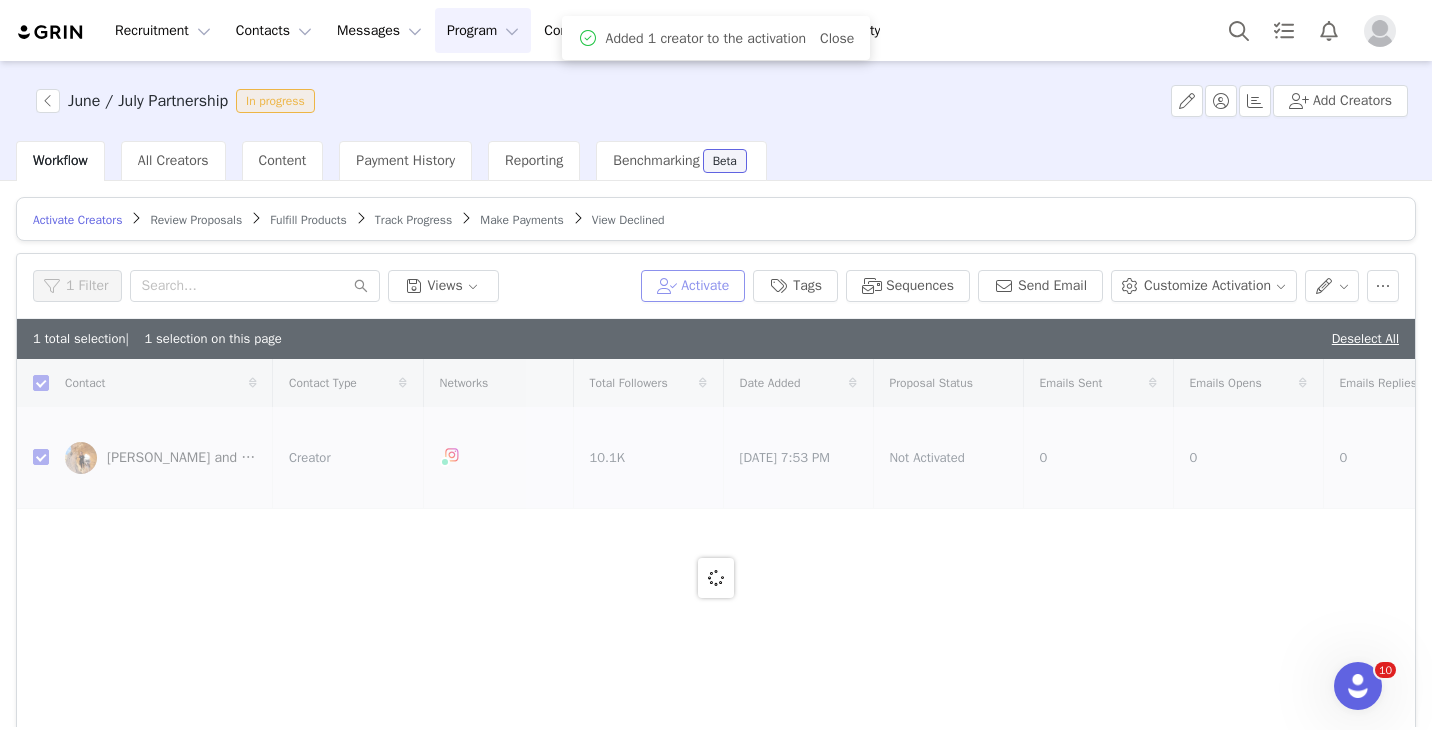 click on "Activate" at bounding box center (693, 286) 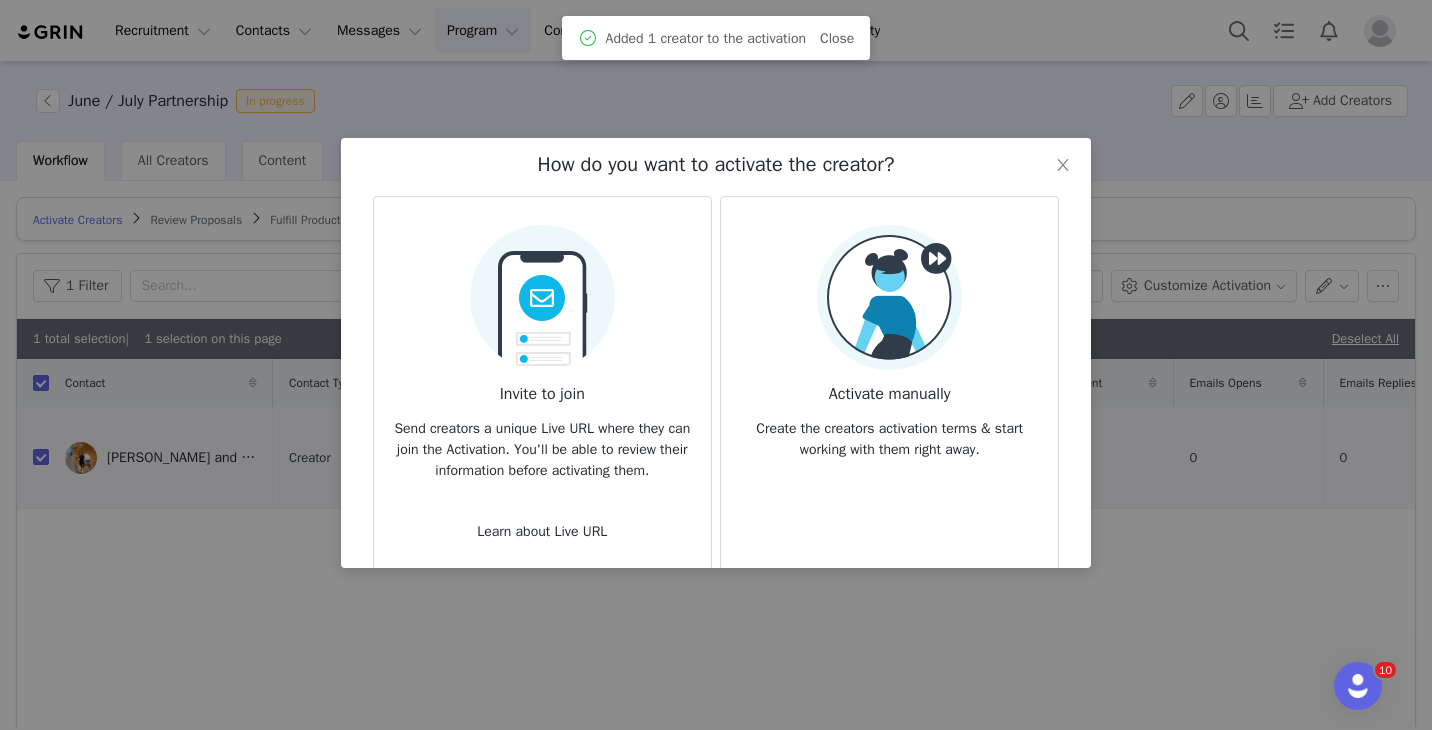click at bounding box center [889, 297] 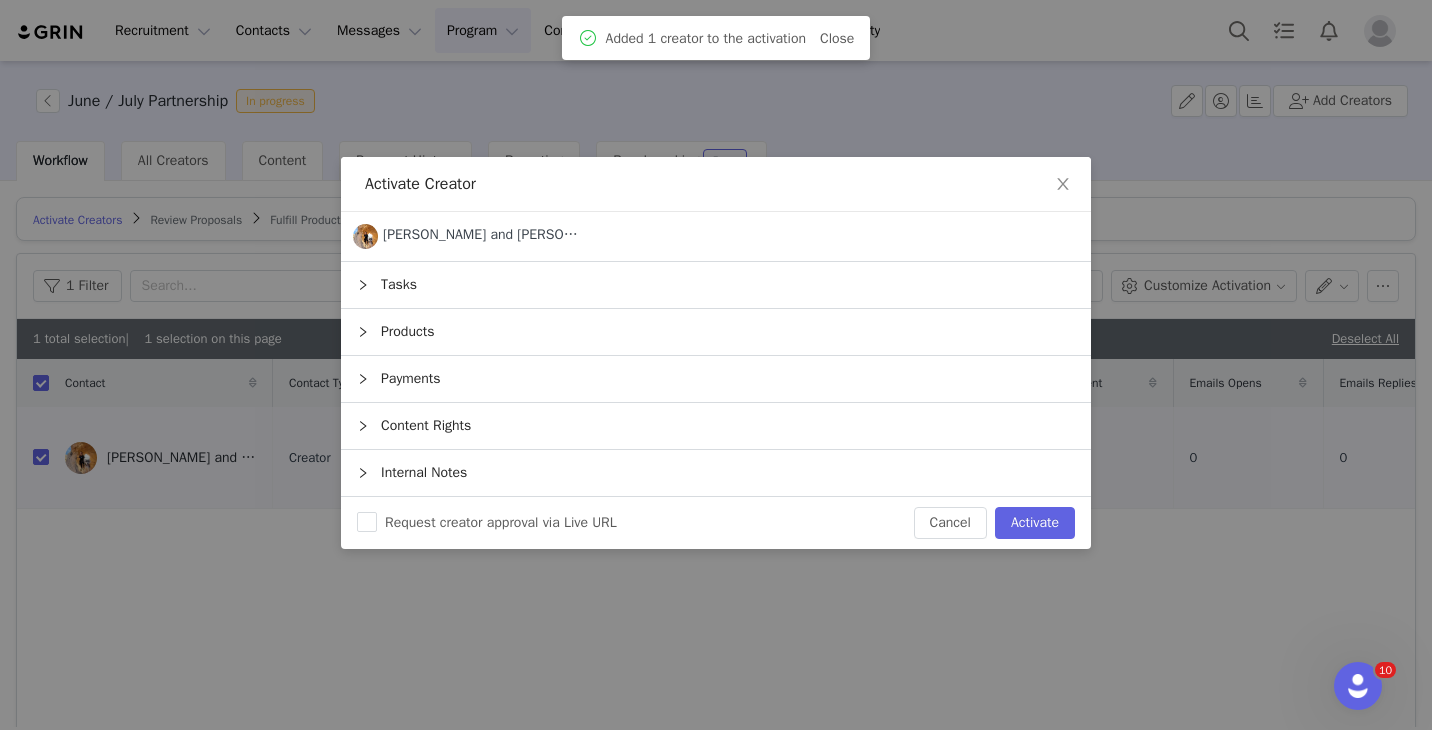 click on "Tasks" at bounding box center (716, 285) 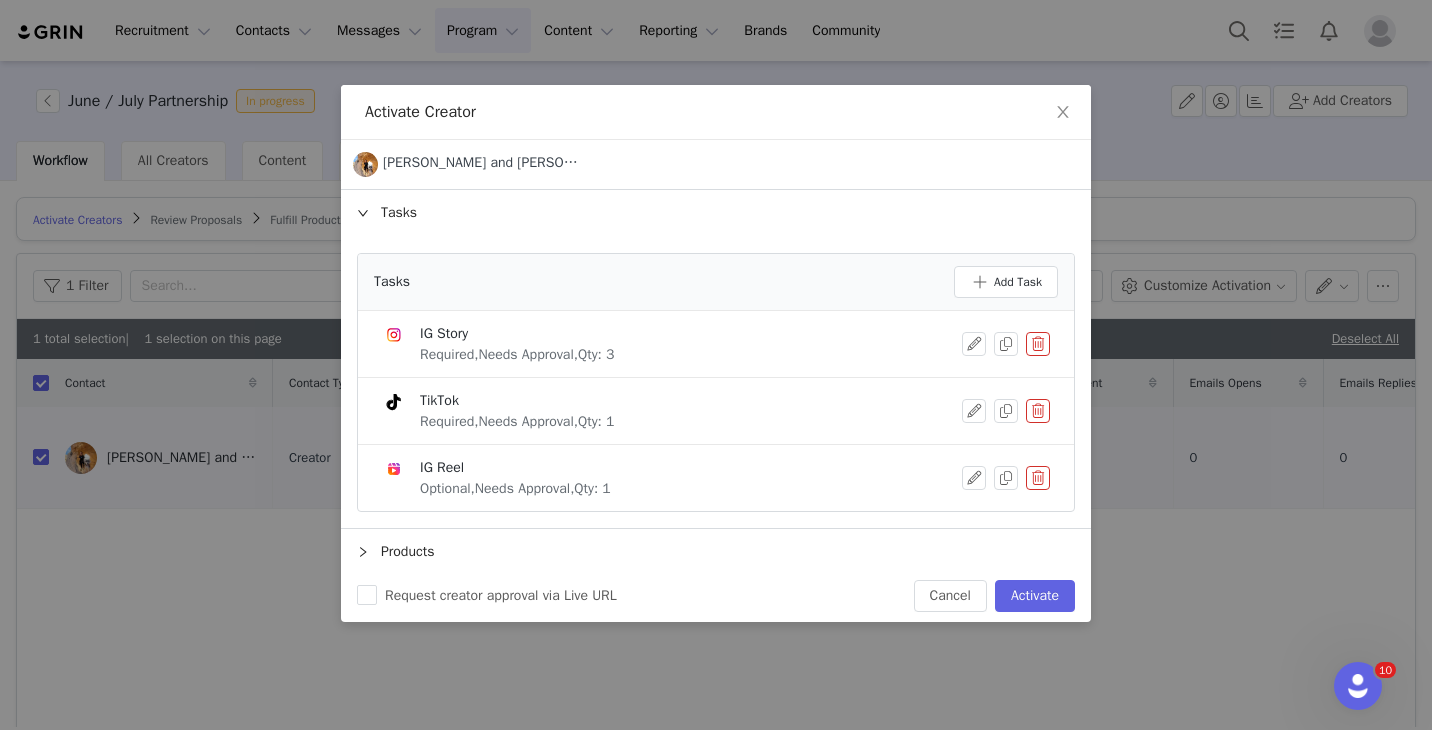 click at bounding box center (1038, 411) 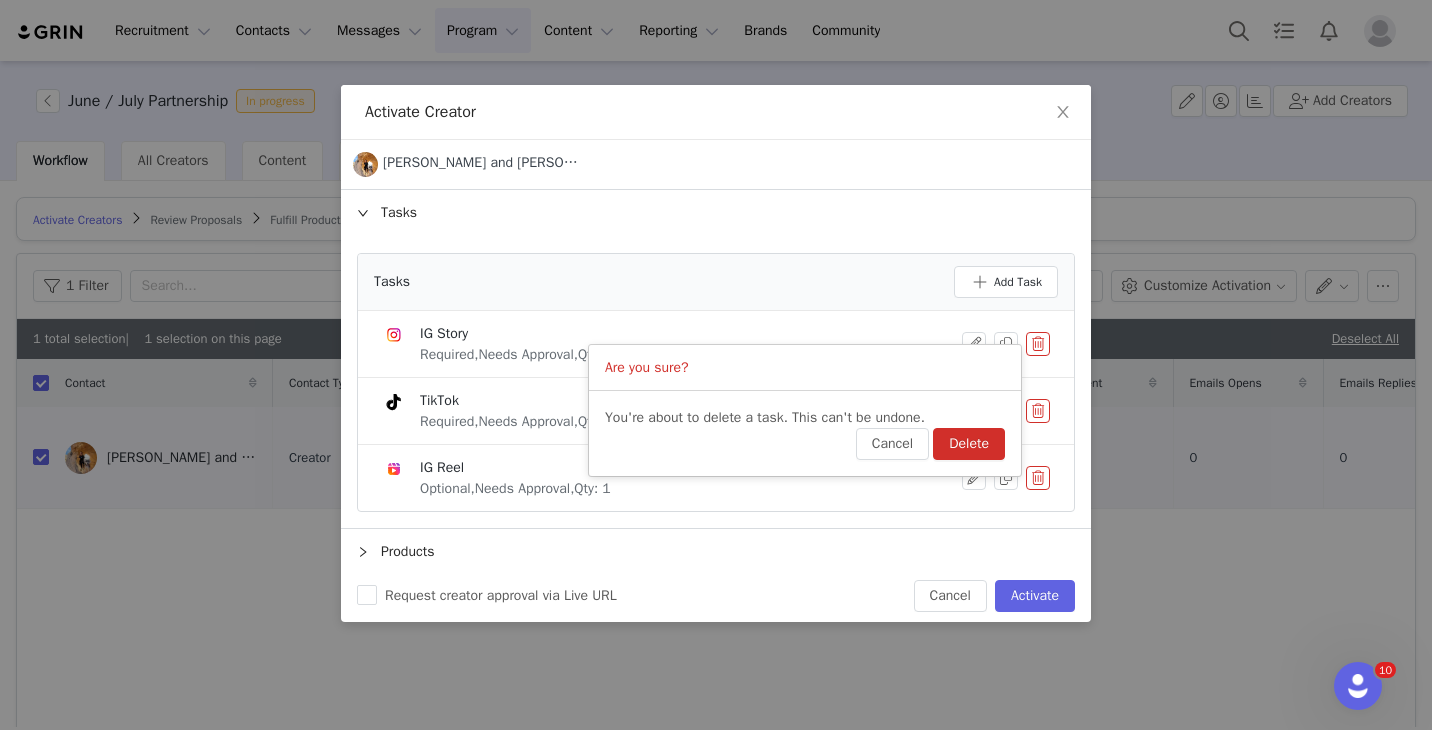 click on "Delete" at bounding box center (969, 444) 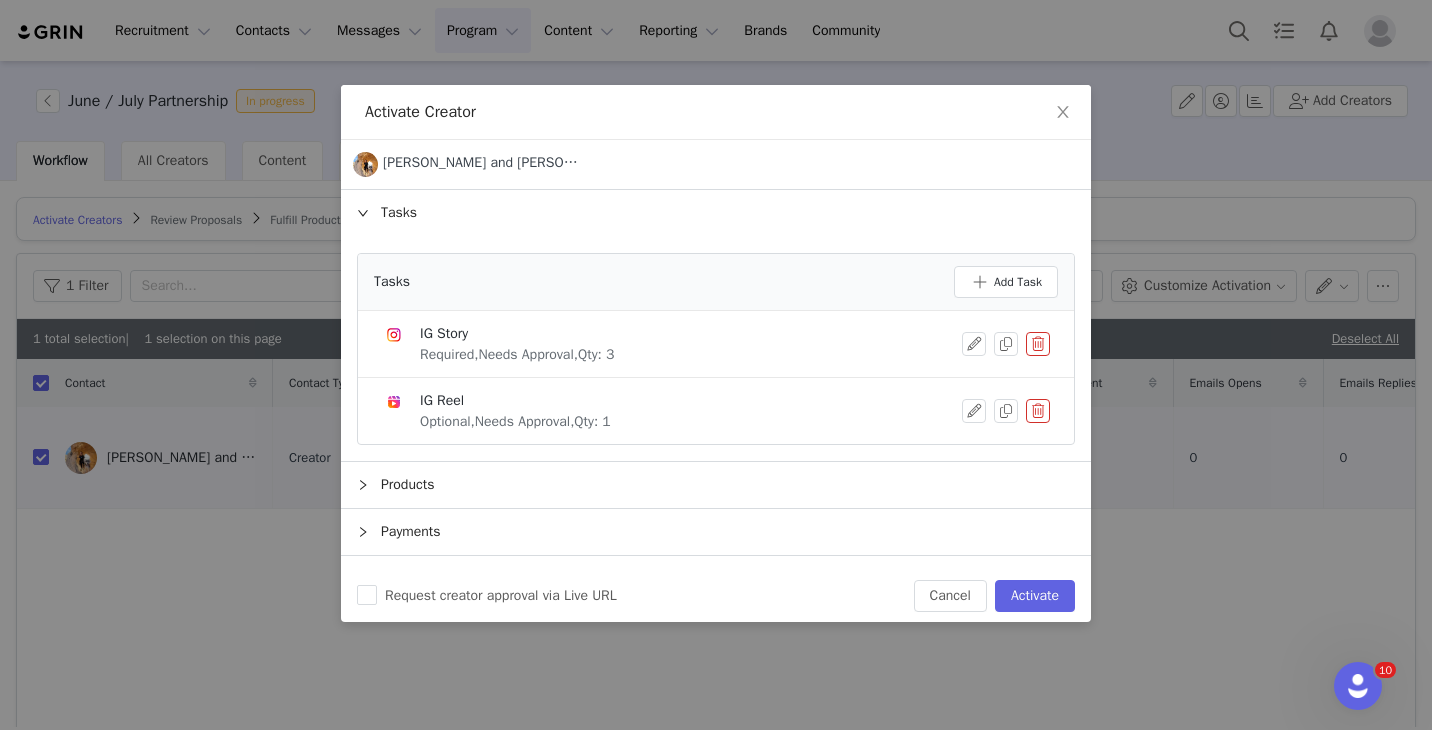 click at bounding box center (1038, 344) 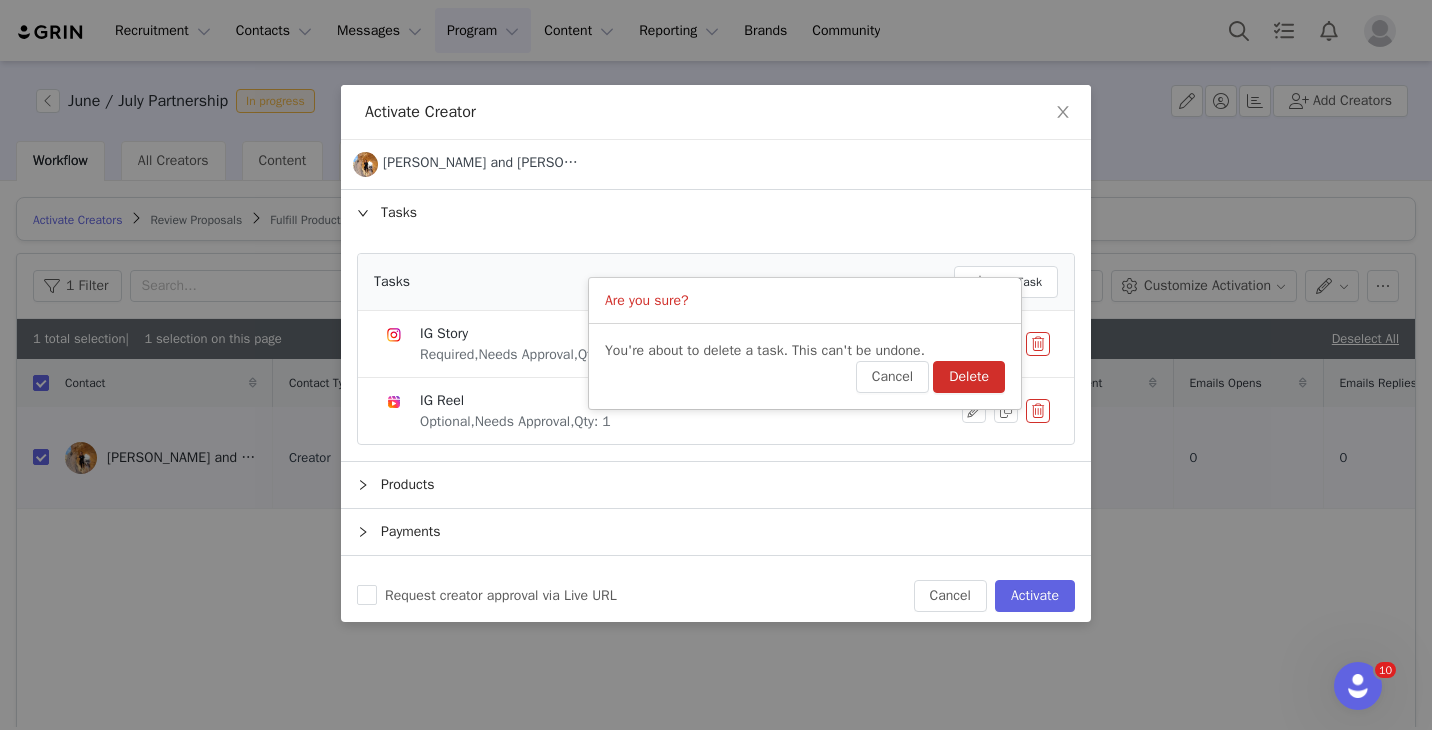 click on "Delete" at bounding box center (969, 377) 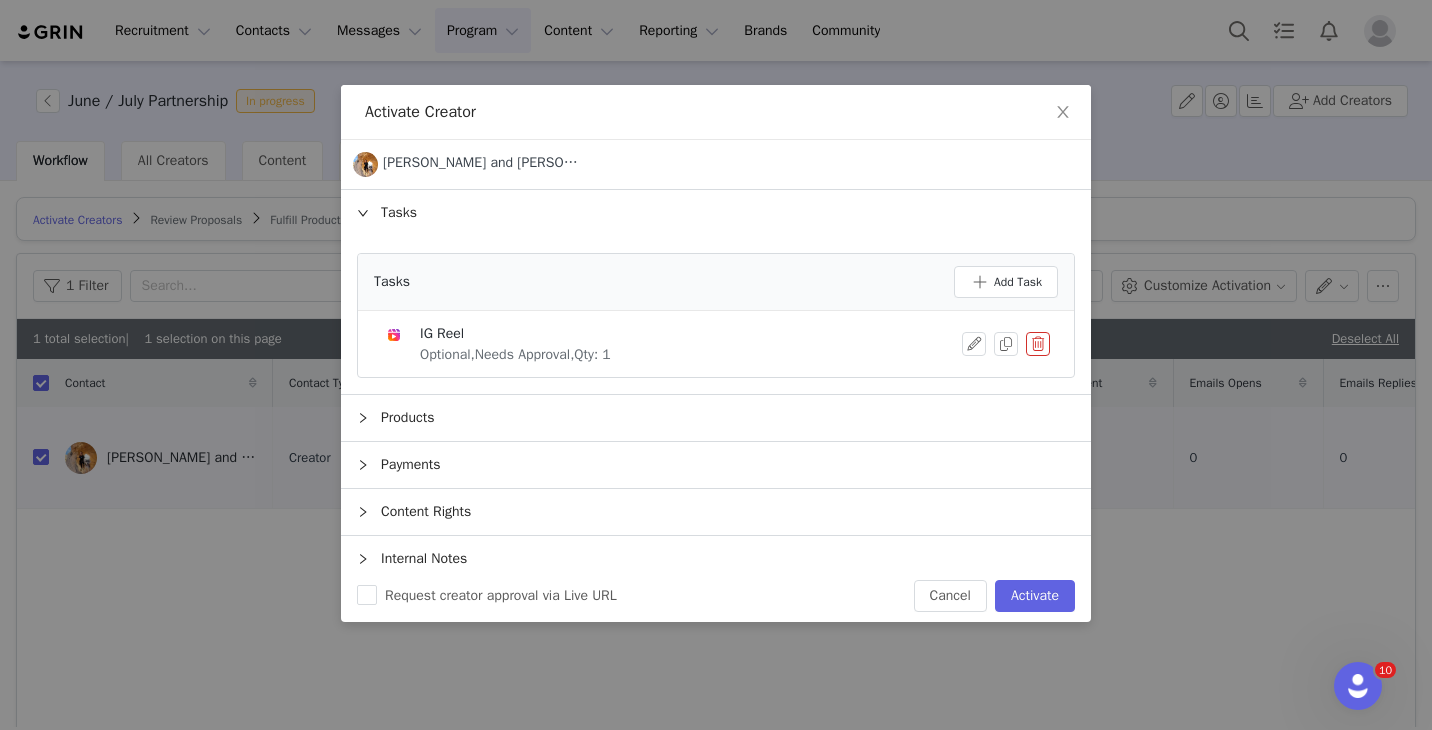 click on "Products" at bounding box center (716, 418) 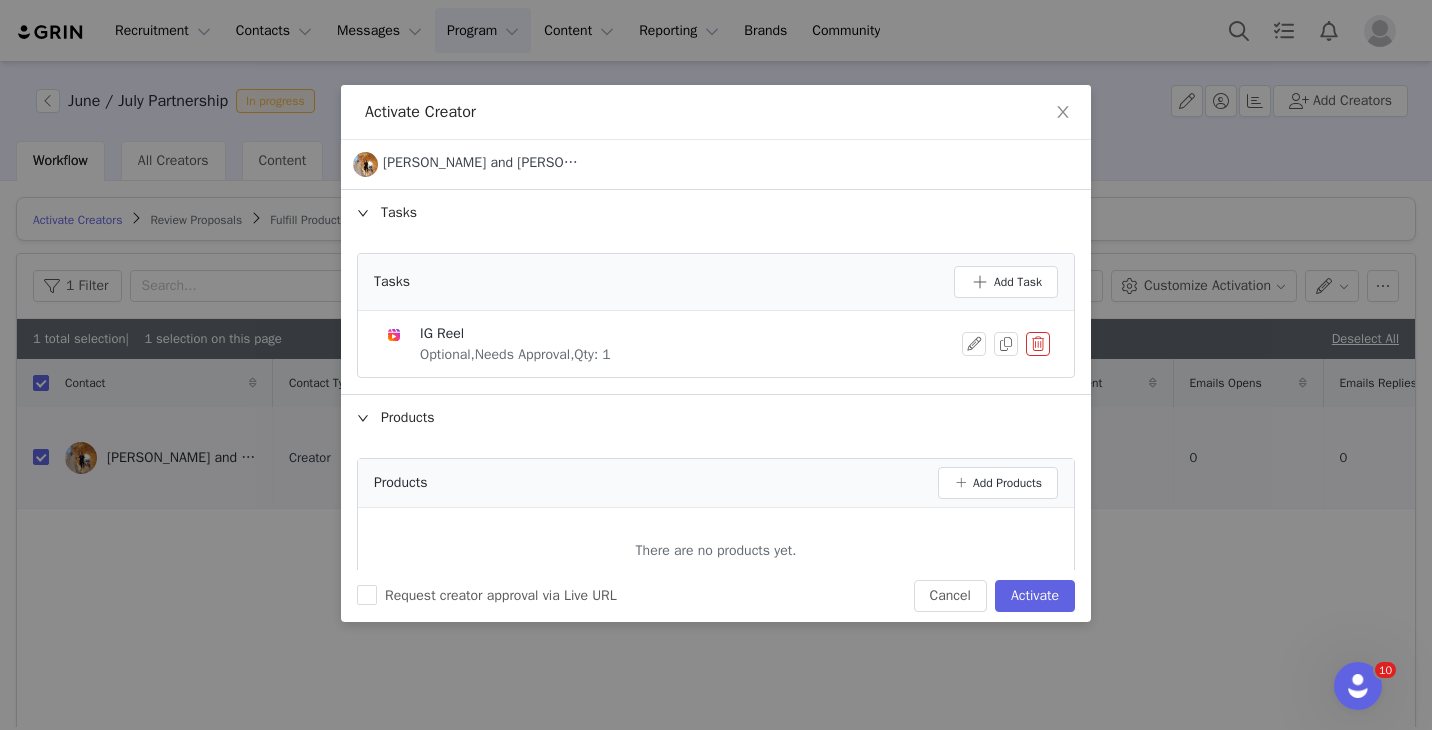 scroll, scrollTop: 182, scrollLeft: 0, axis: vertical 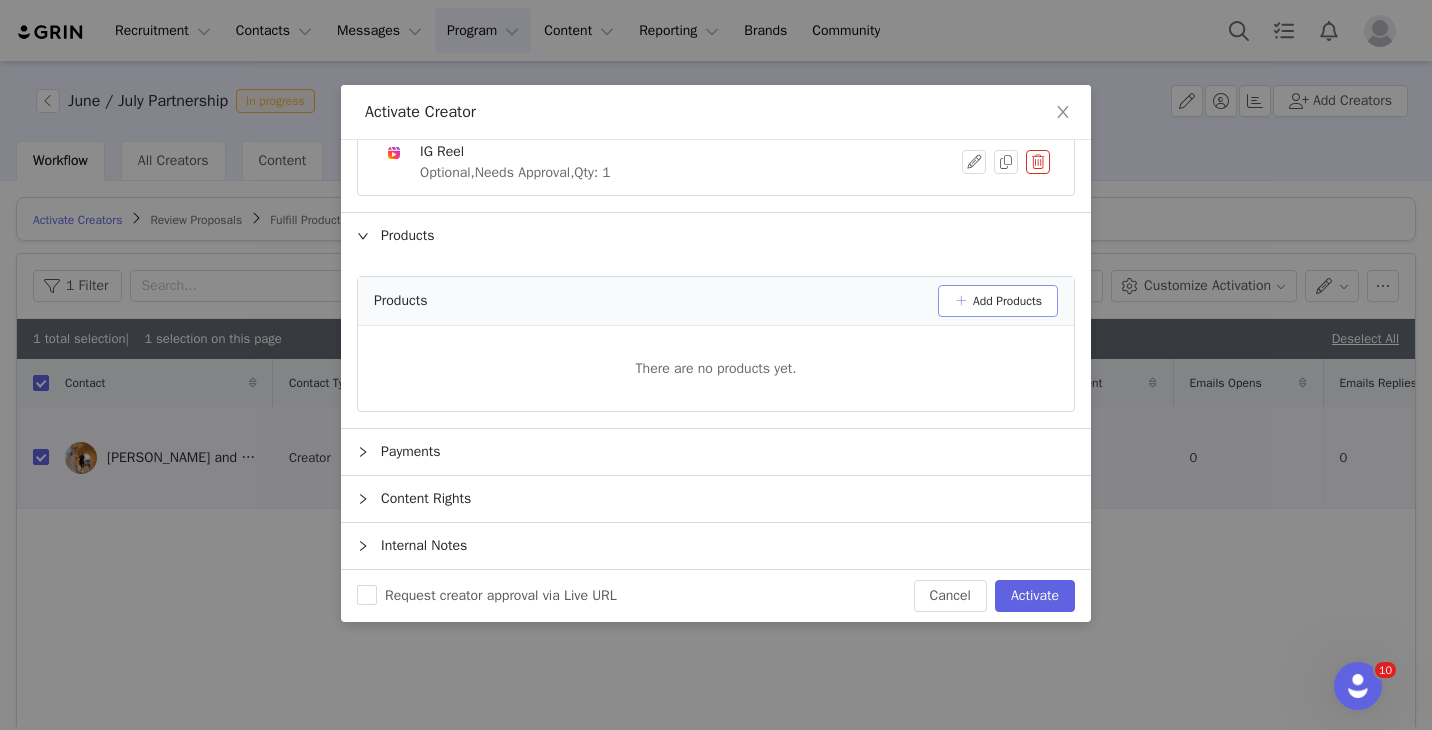 click on "Add Products" at bounding box center [998, 301] 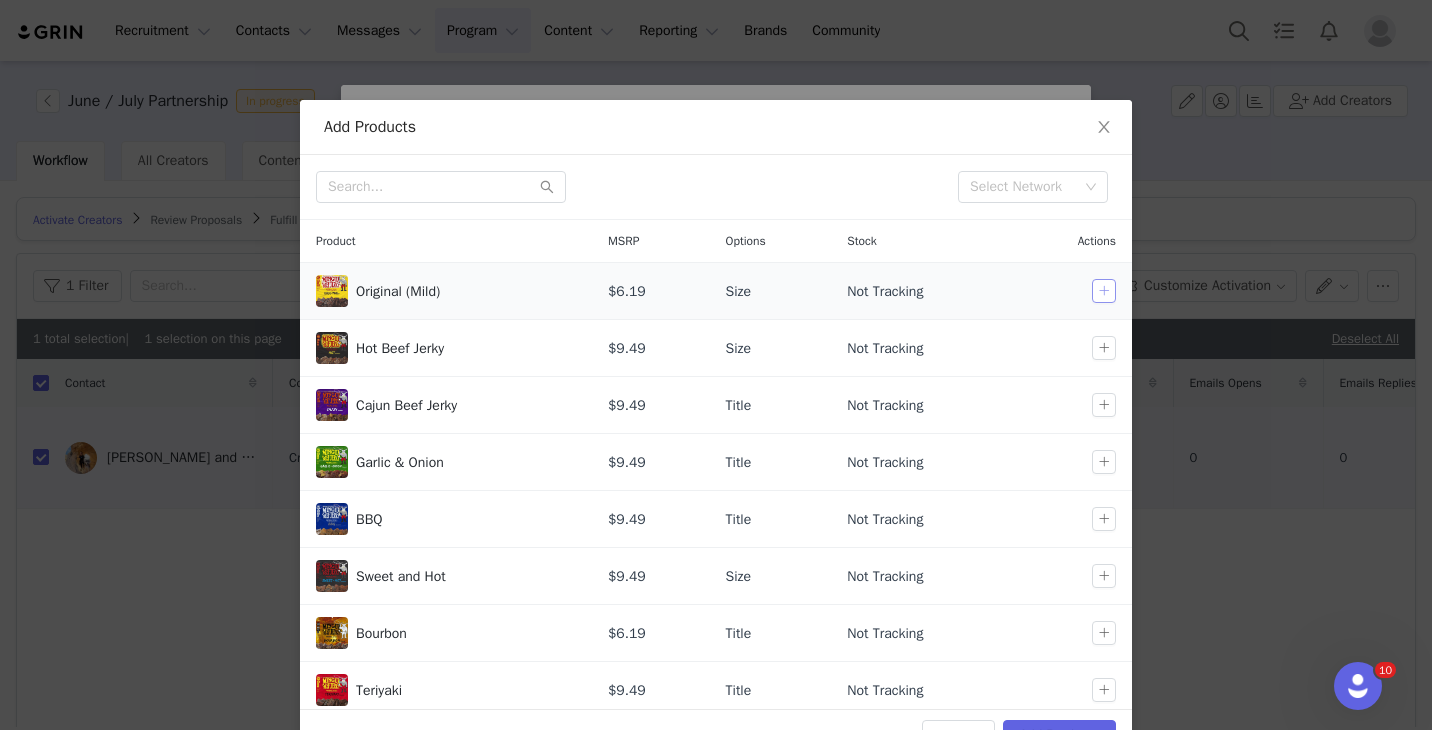 click at bounding box center (1104, 291) 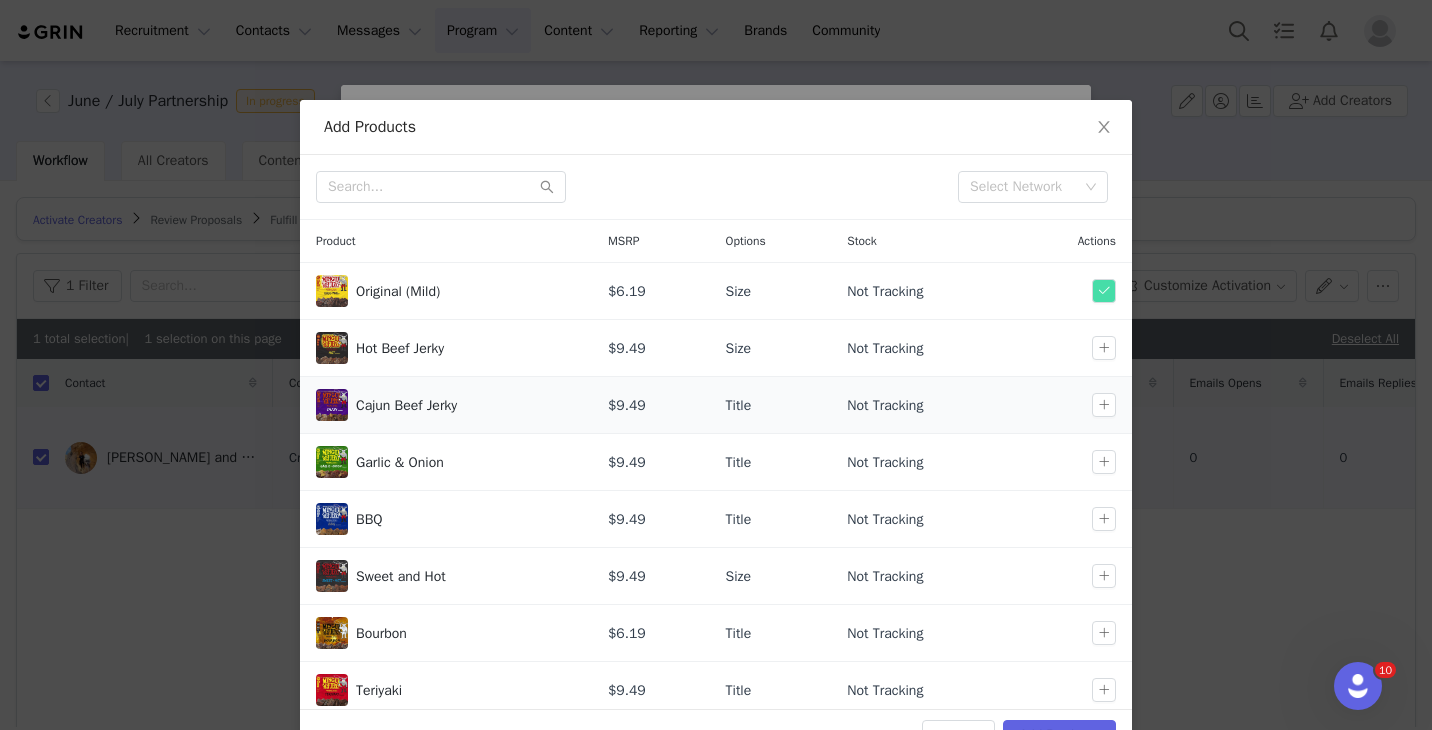 click at bounding box center [1072, 405] 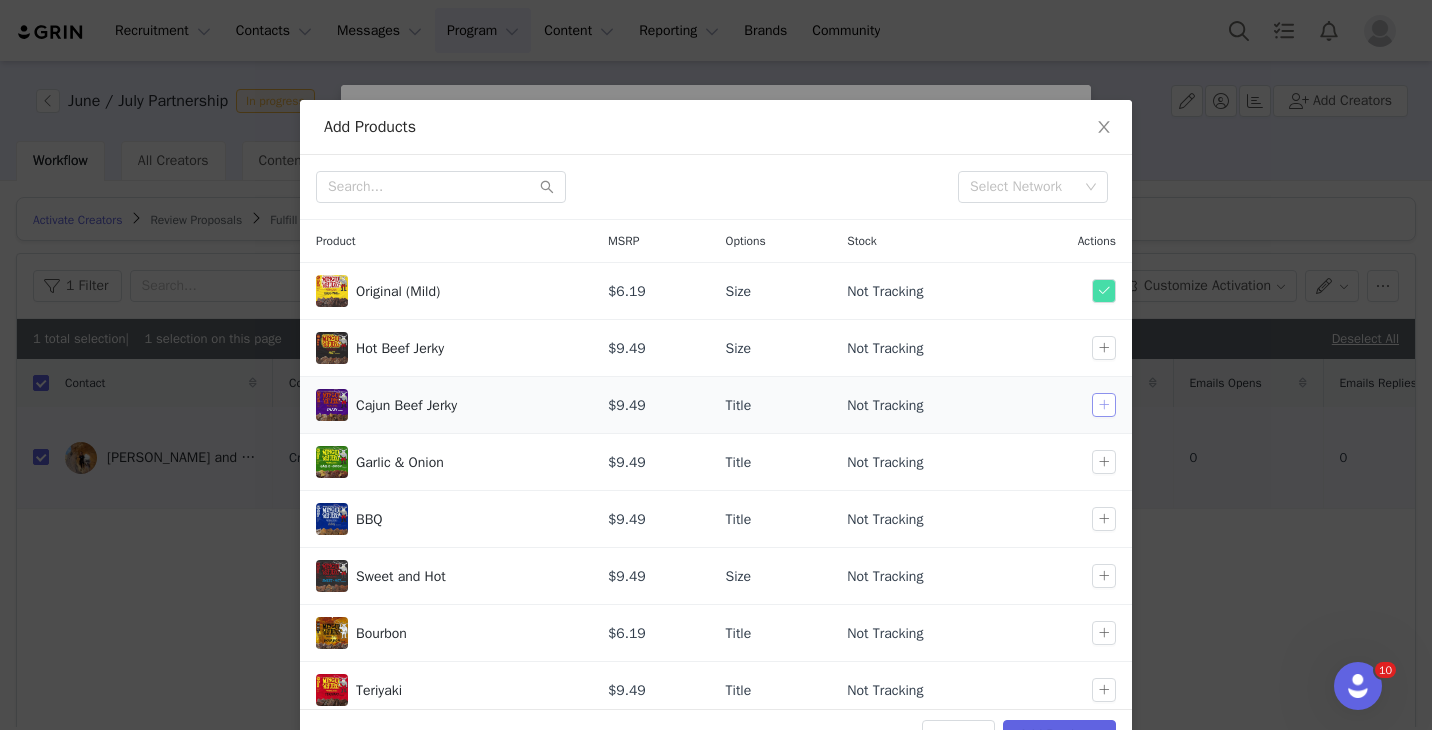 click at bounding box center (1104, 405) 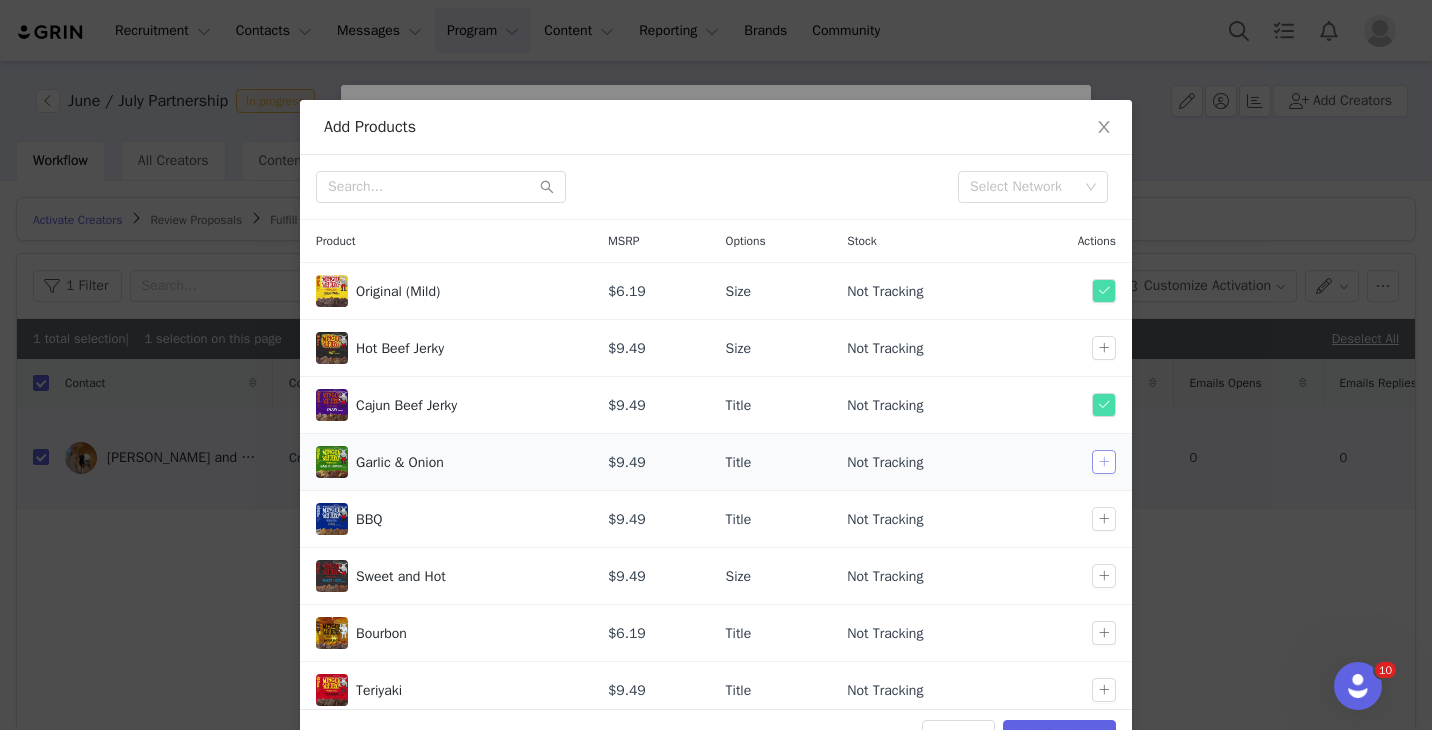 click at bounding box center (1104, 462) 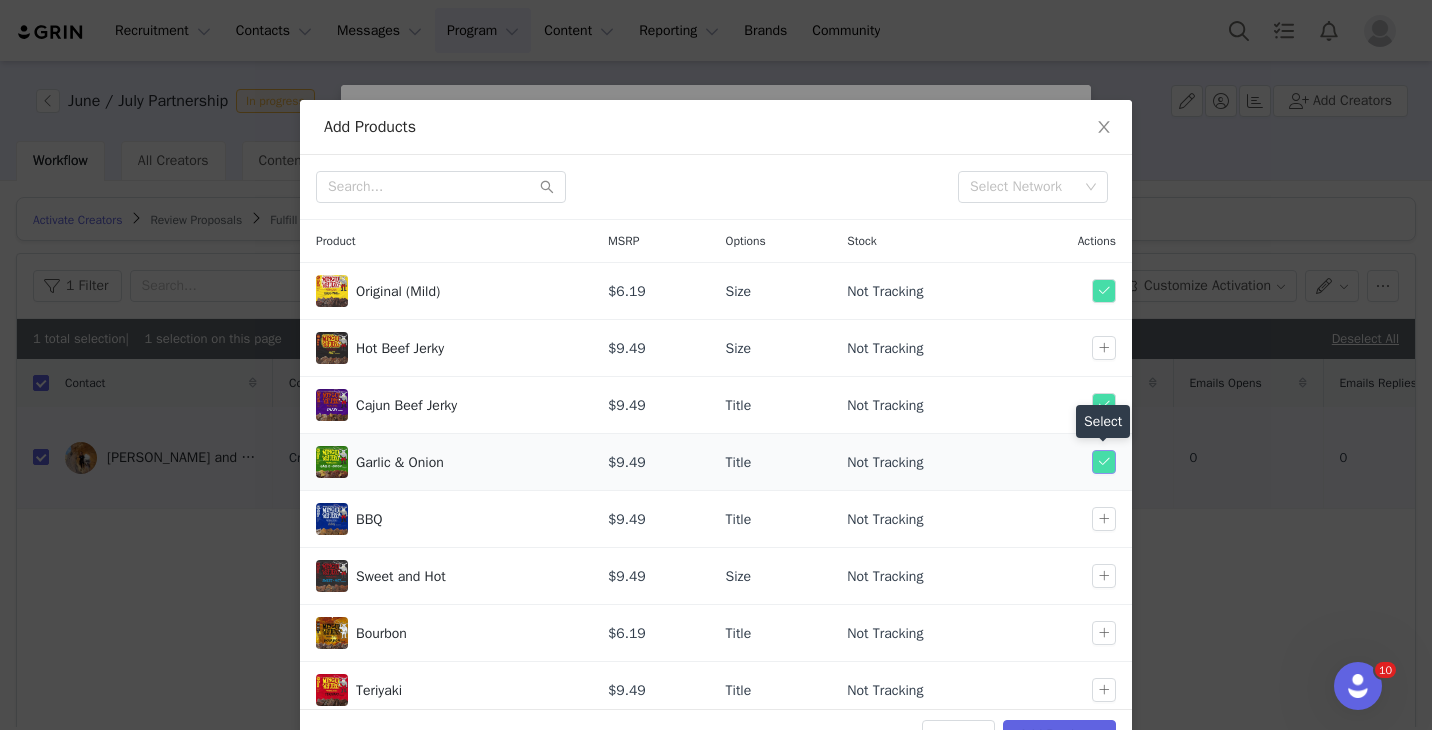 scroll, scrollTop: 10, scrollLeft: 0, axis: vertical 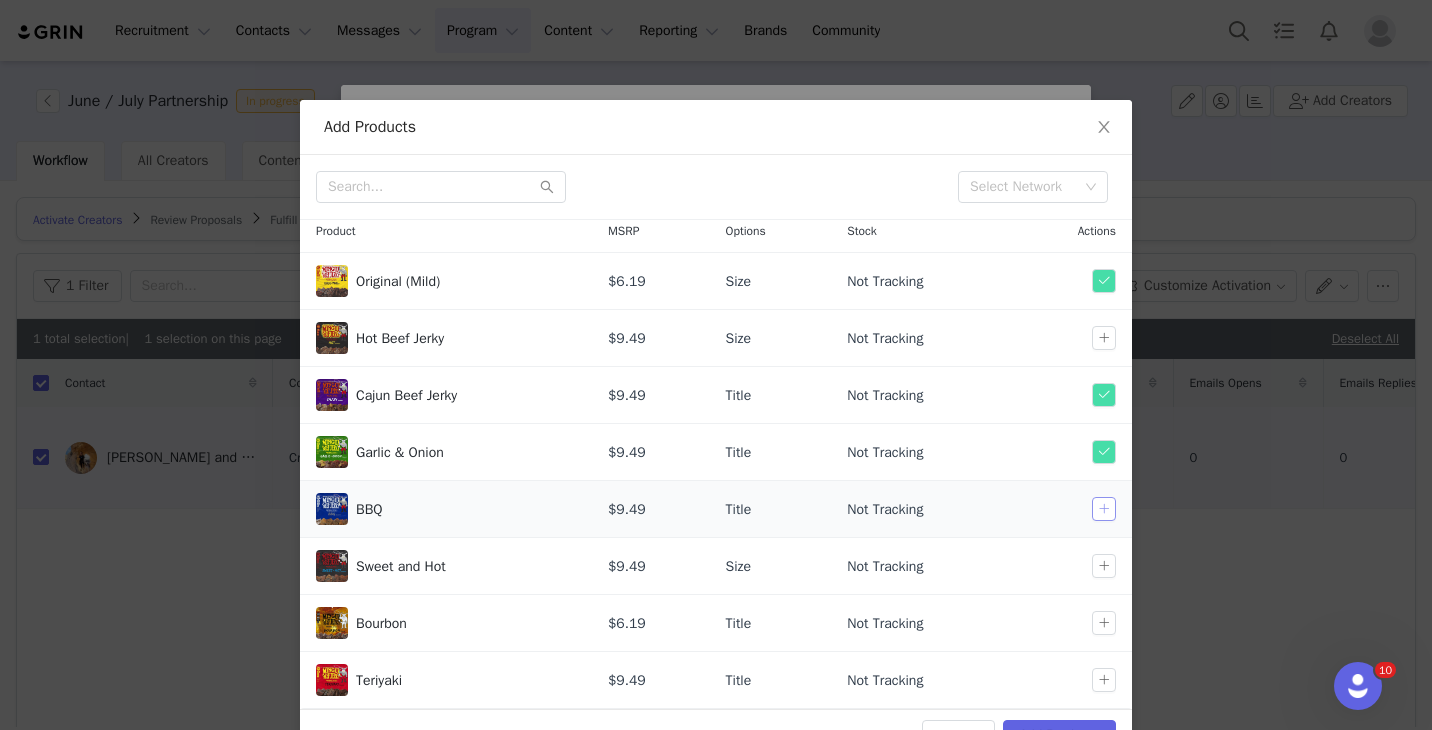 click at bounding box center [1104, 509] 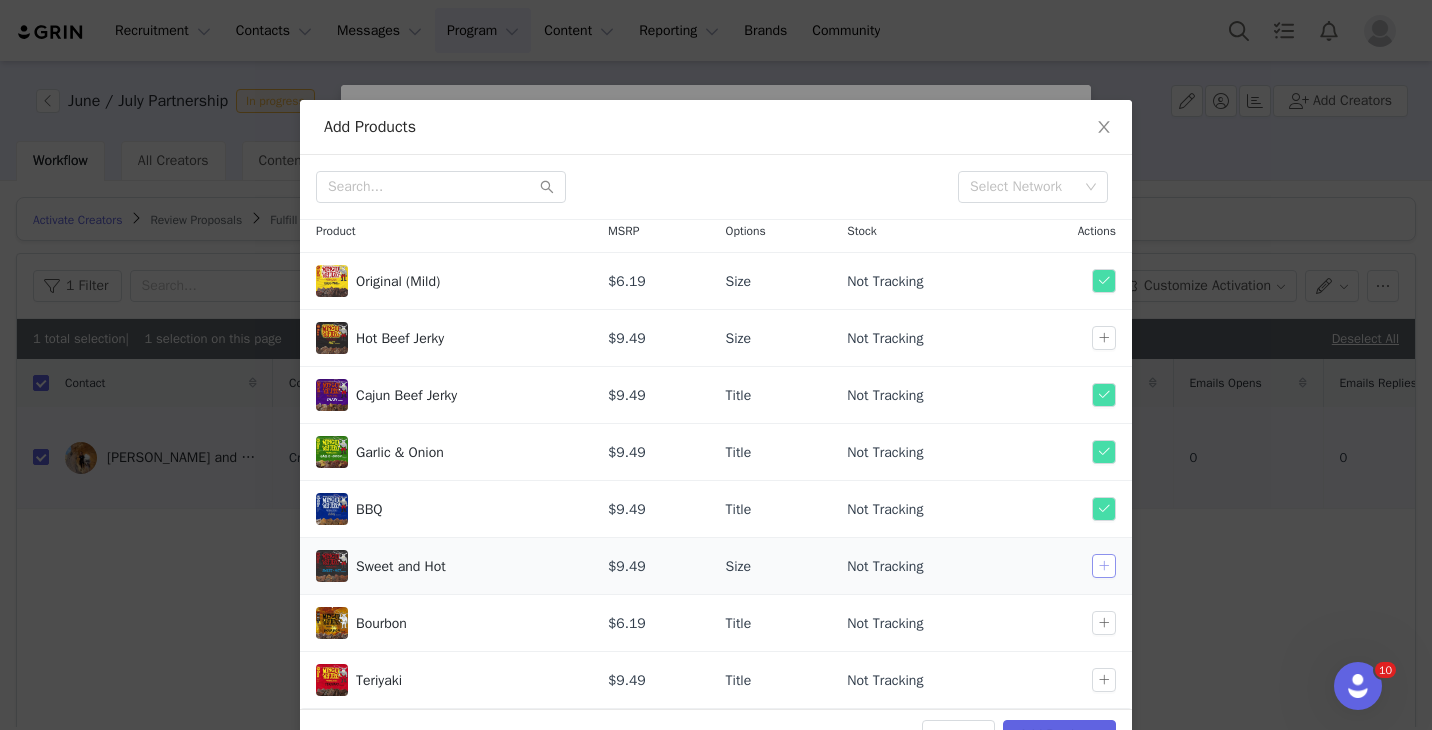 click at bounding box center (1104, 566) 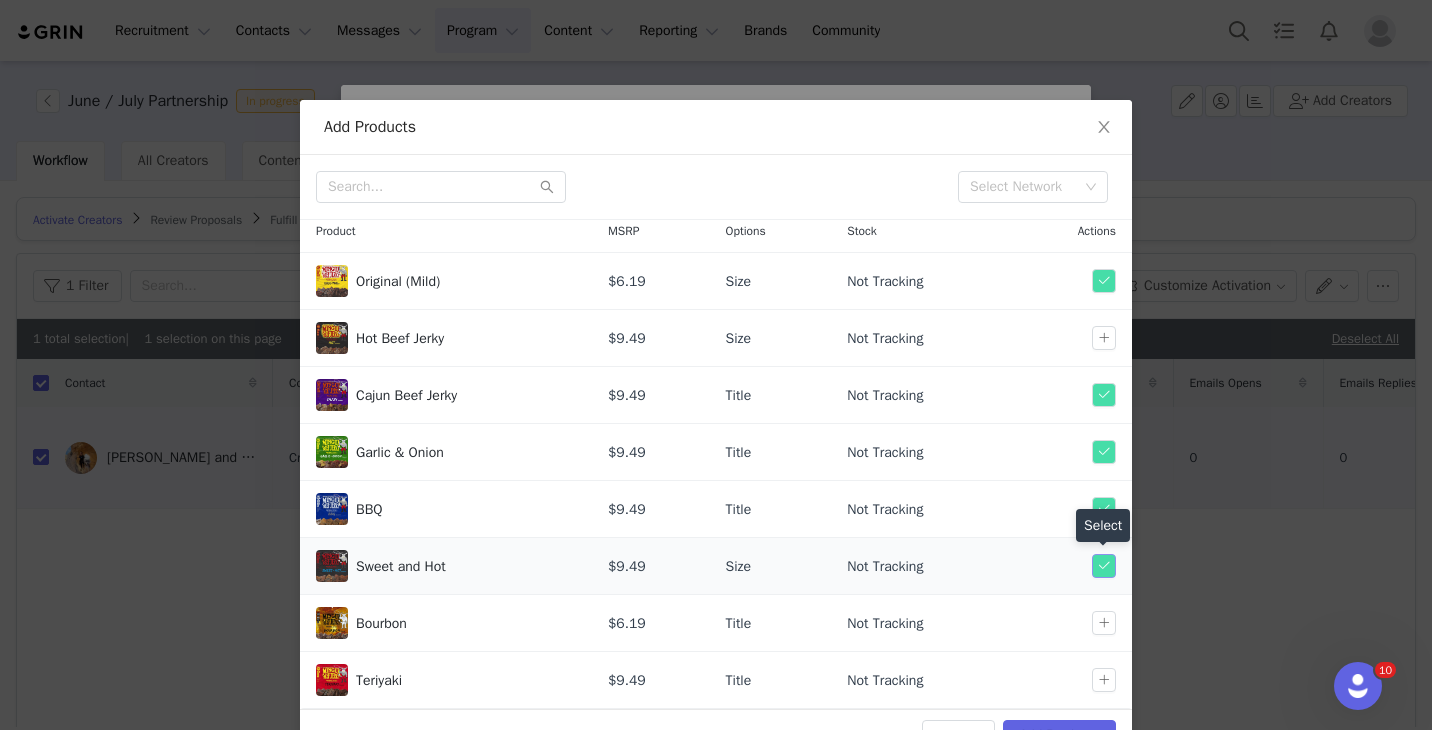 scroll, scrollTop: 56, scrollLeft: 0, axis: vertical 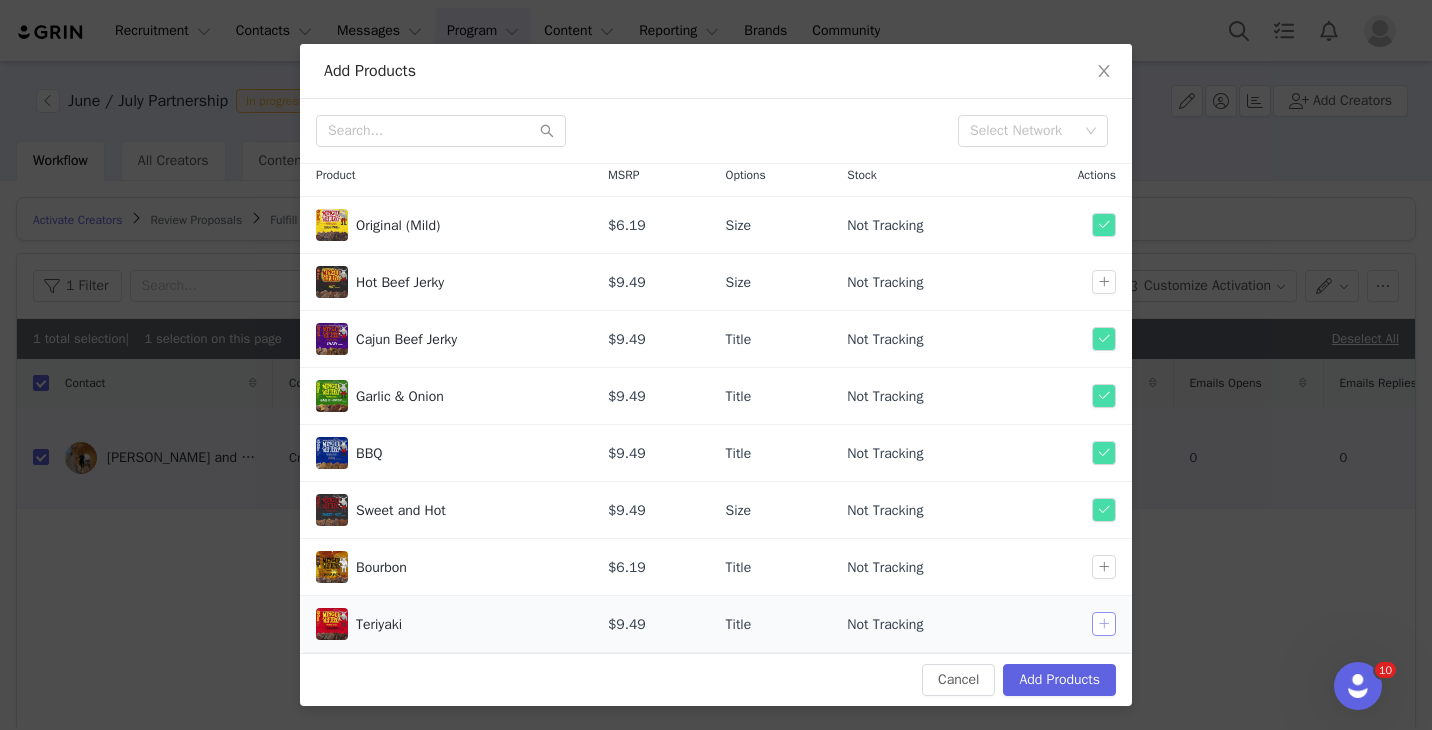 click at bounding box center (1104, 624) 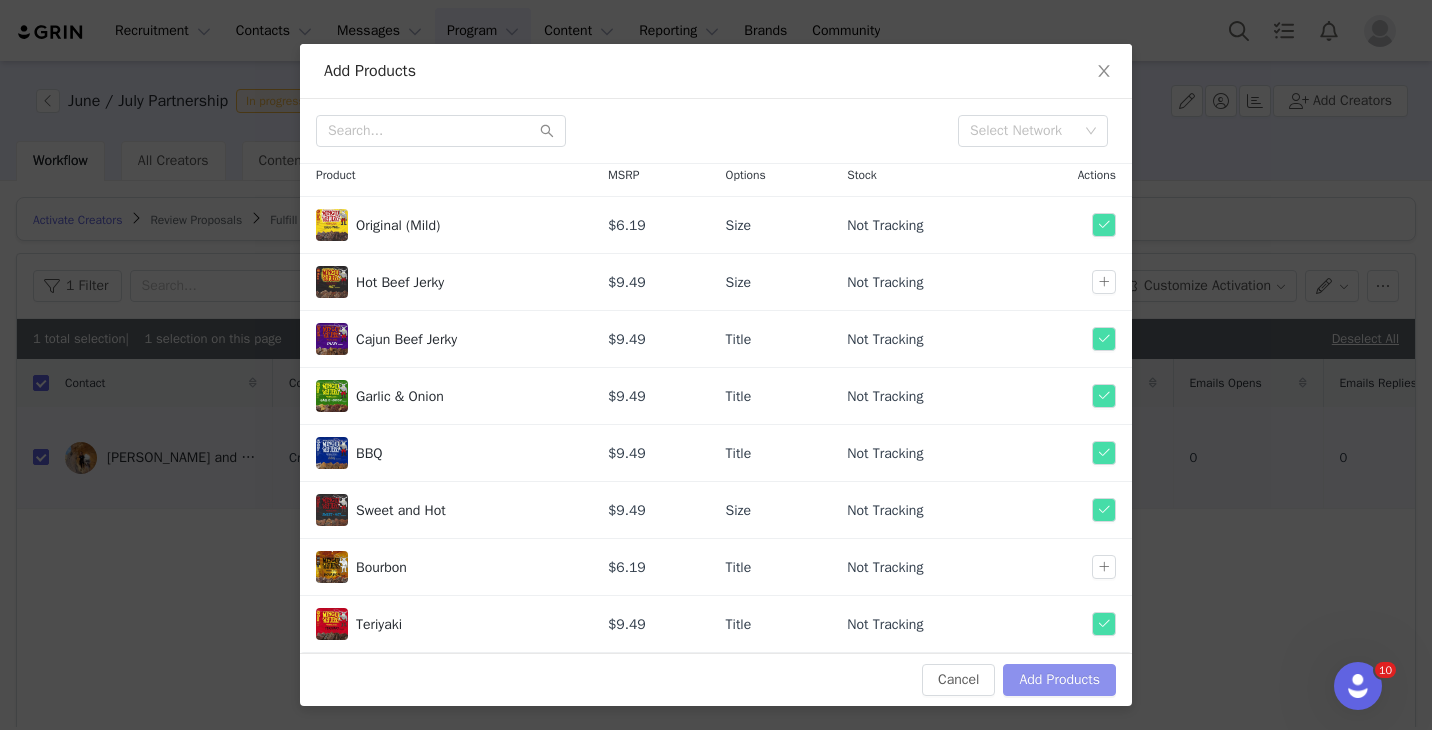 click on "Add Products" at bounding box center (1059, 680) 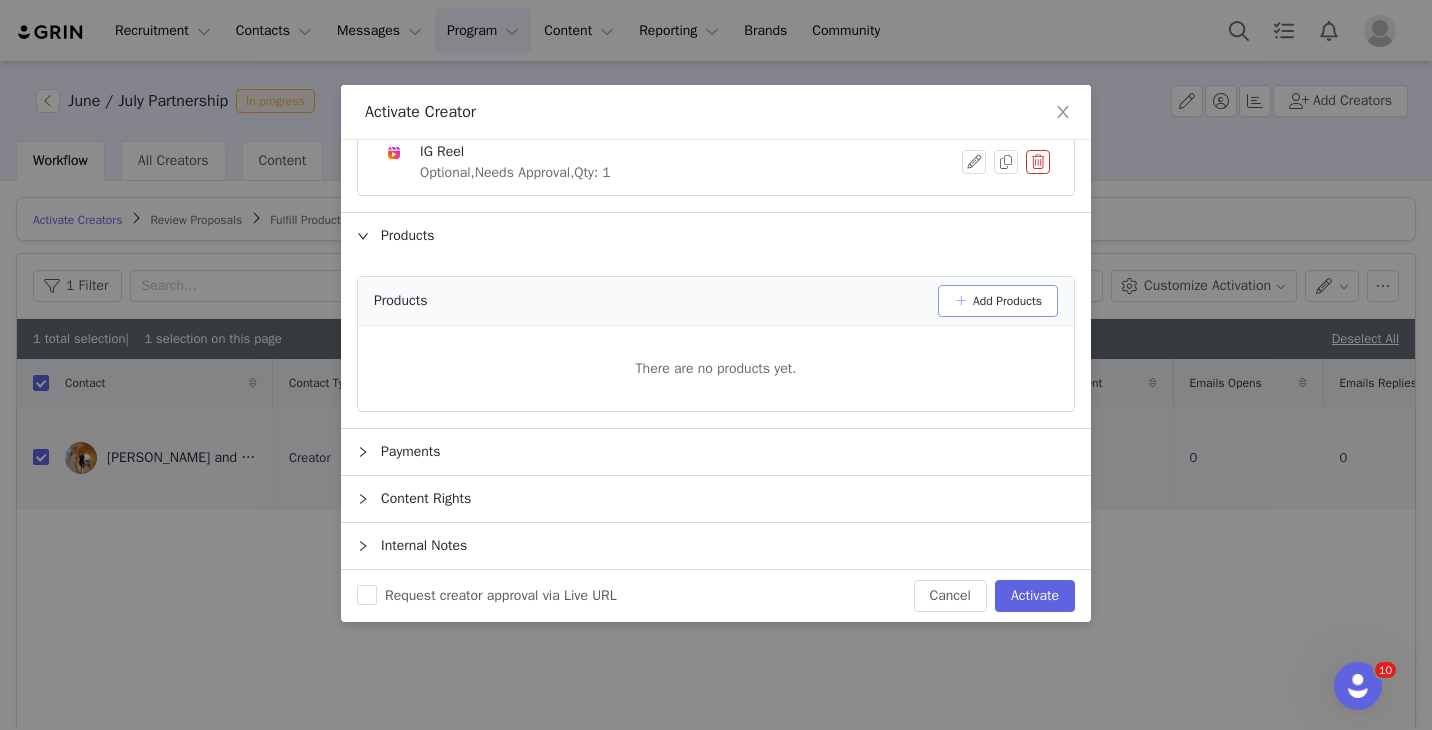 scroll, scrollTop: 0, scrollLeft: 0, axis: both 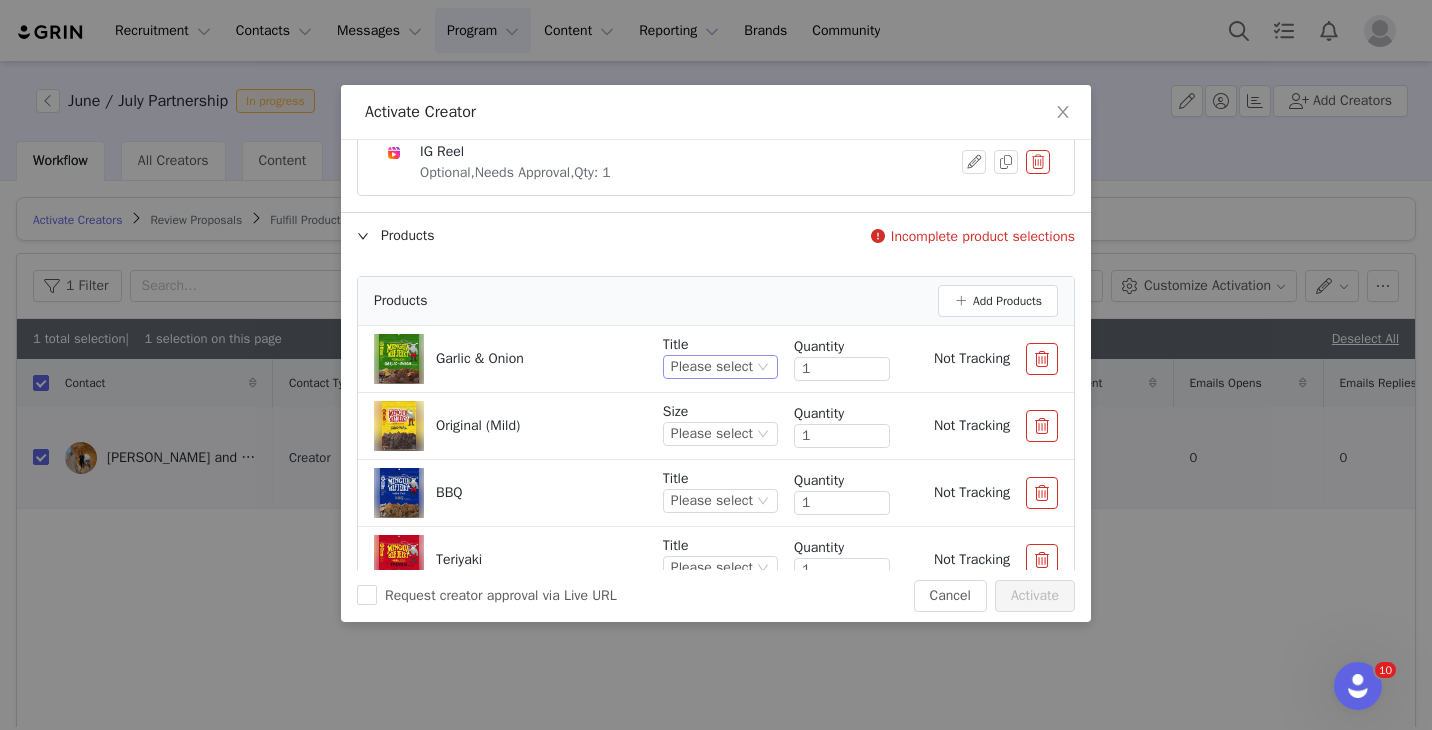 click on "Please select" at bounding box center [712, 367] 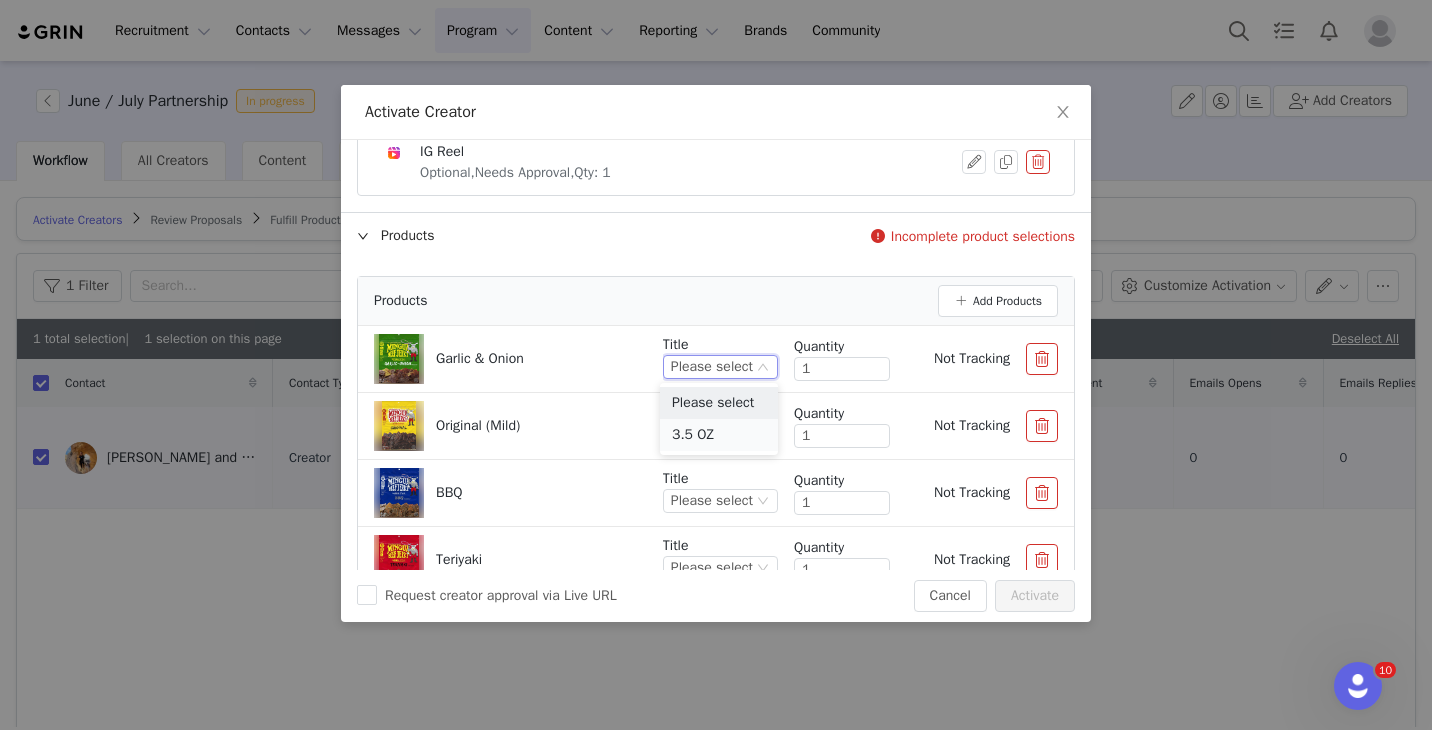 click on "3.5 OZ" at bounding box center [719, 435] 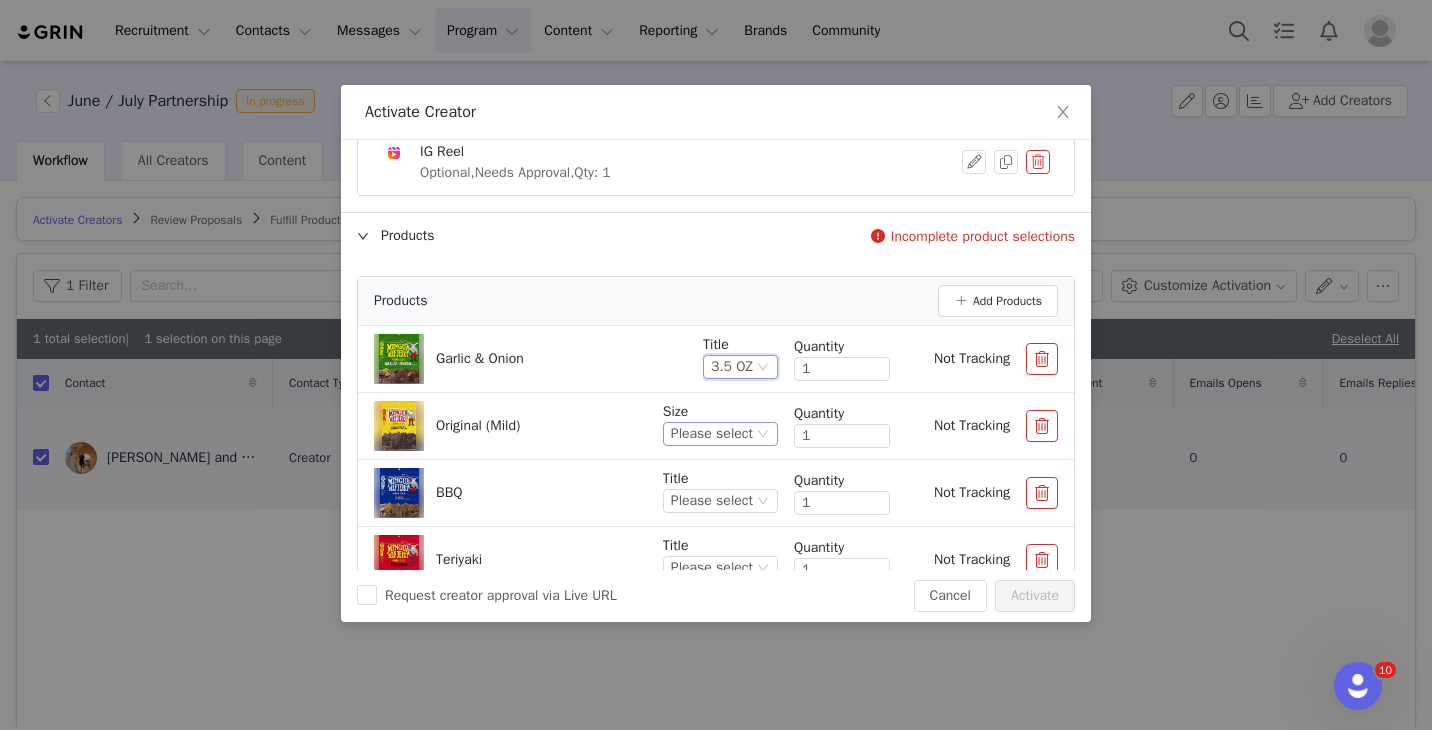click on "Please select" at bounding box center [712, 434] 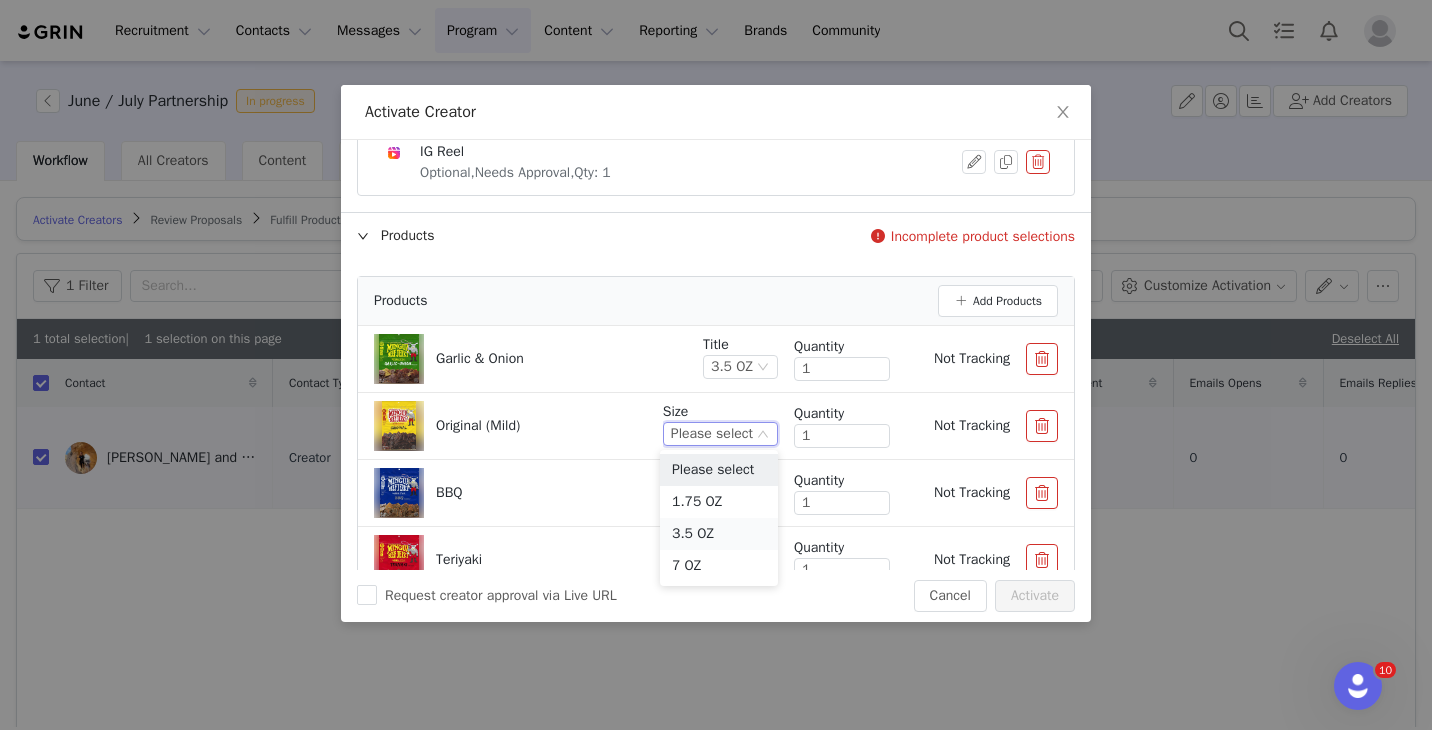 click on "3.5 OZ" at bounding box center (719, 534) 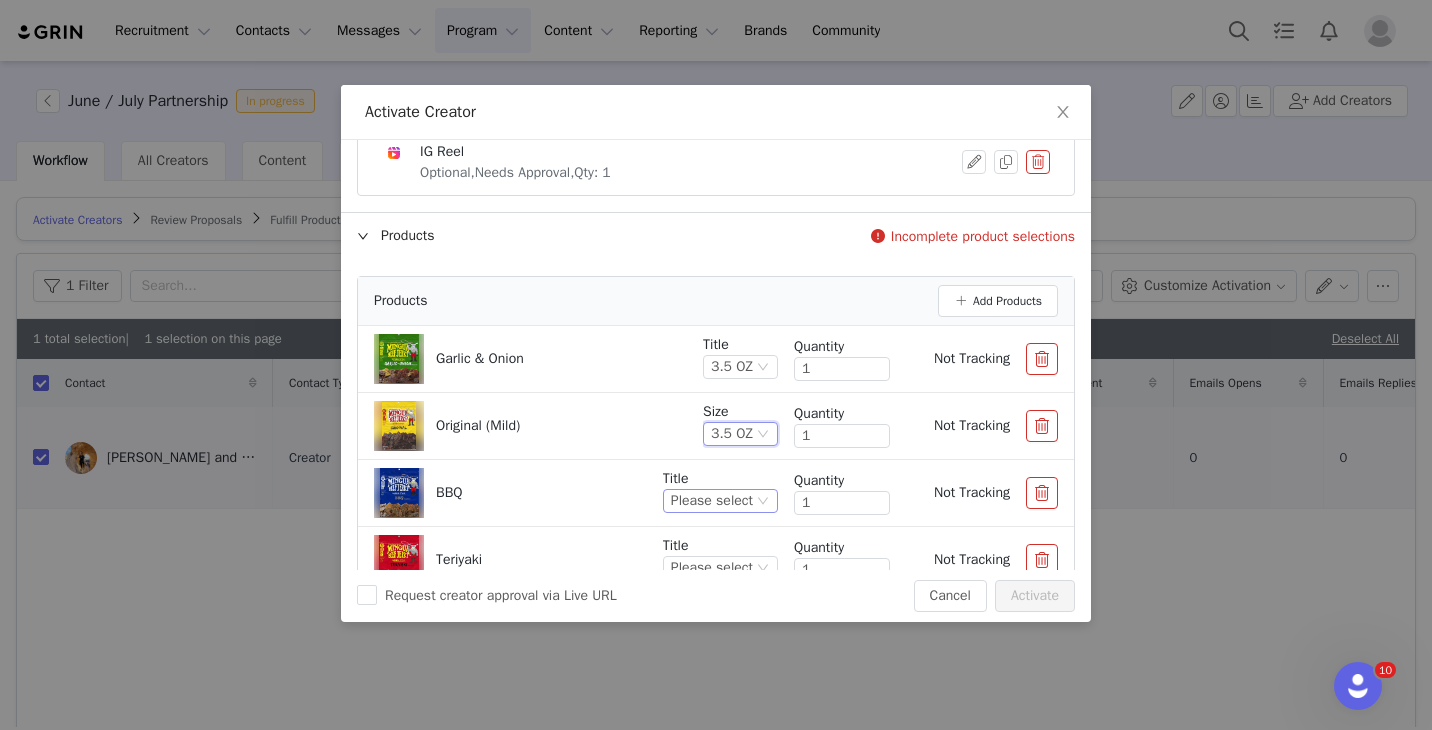 click on "Please select" at bounding box center (712, 501) 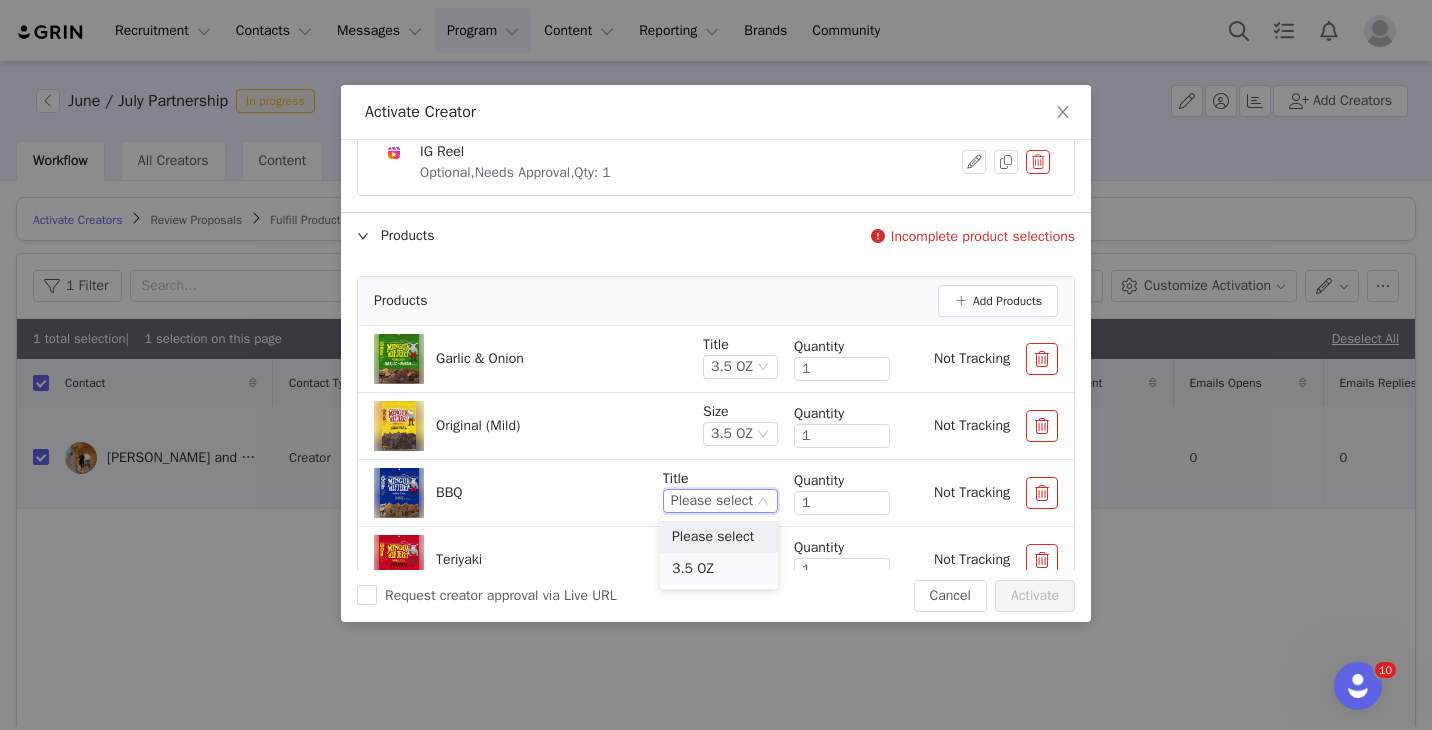 click on "3.5 OZ" at bounding box center (719, 569) 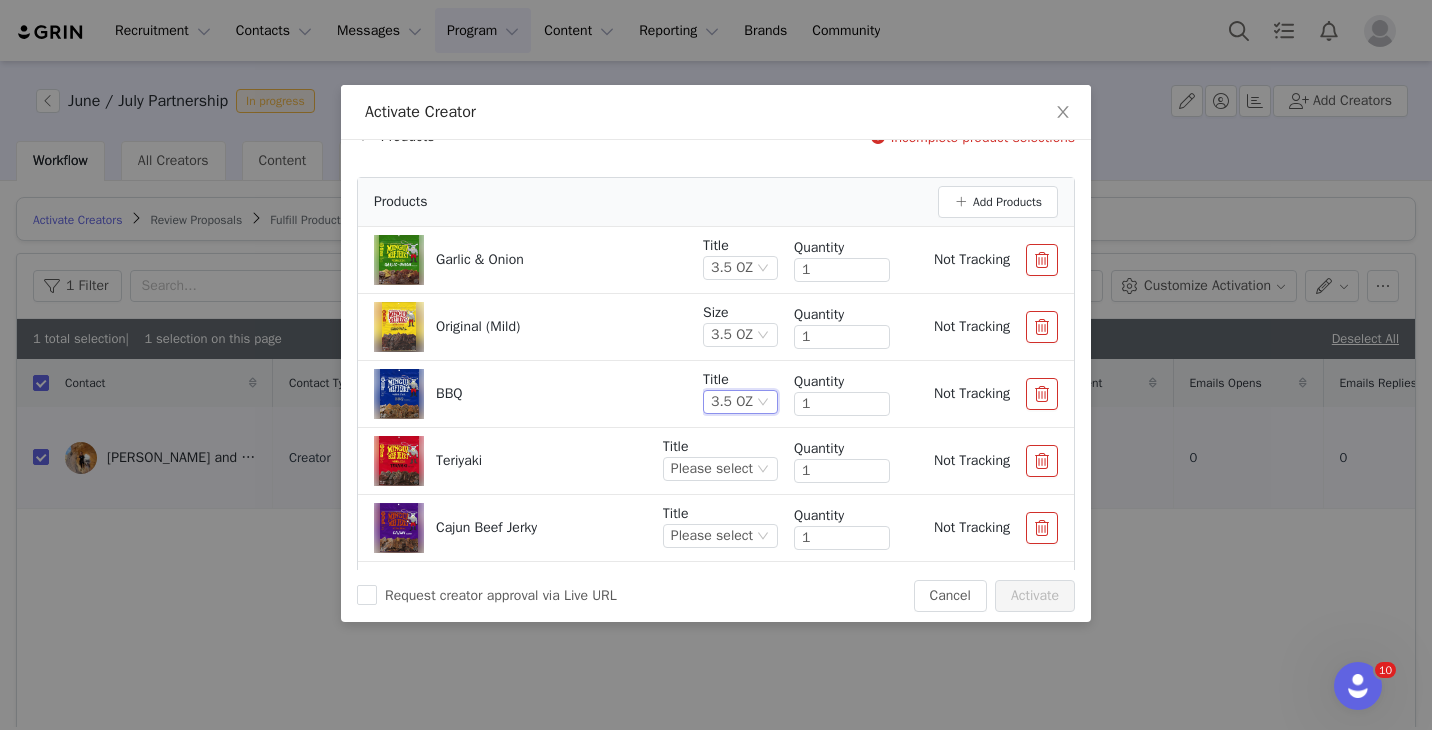 scroll, scrollTop: 313, scrollLeft: 0, axis: vertical 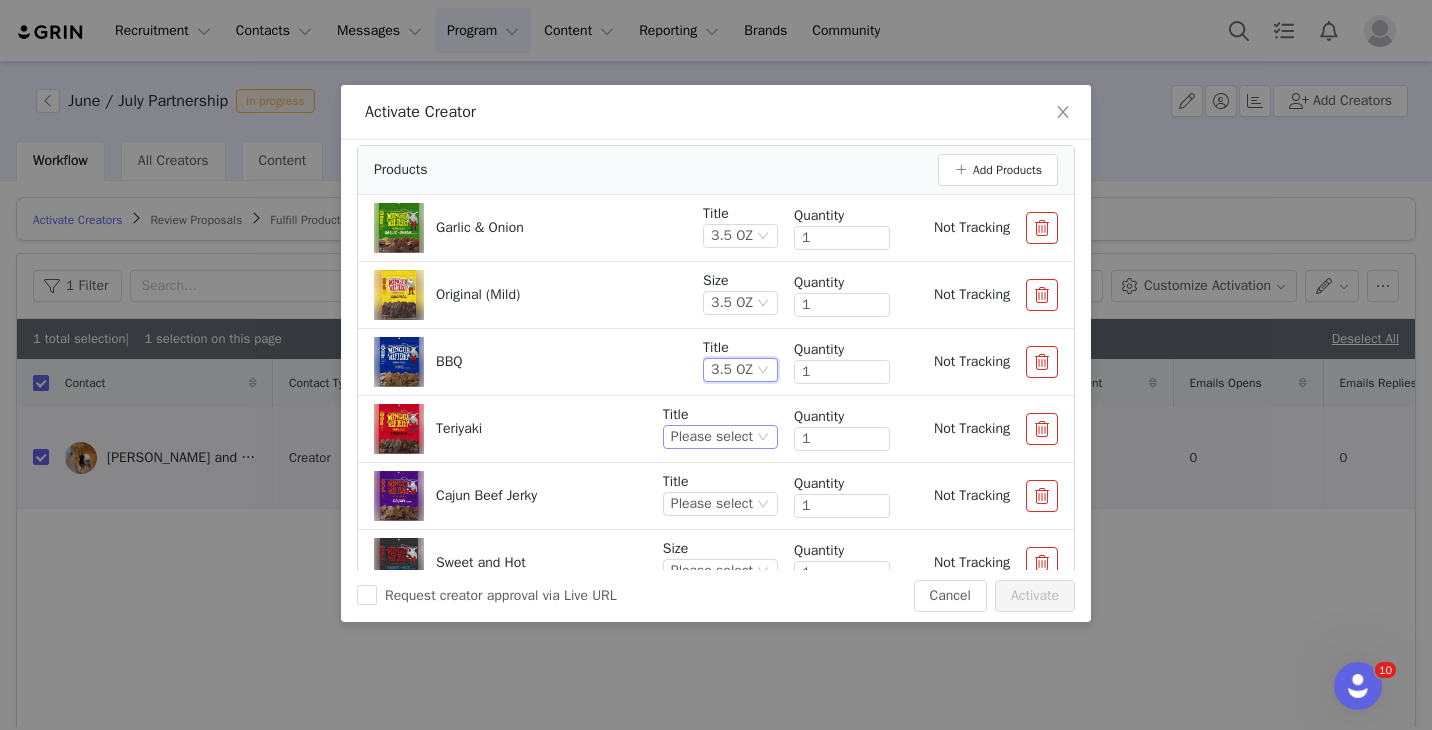 click on "Please select" at bounding box center (712, 437) 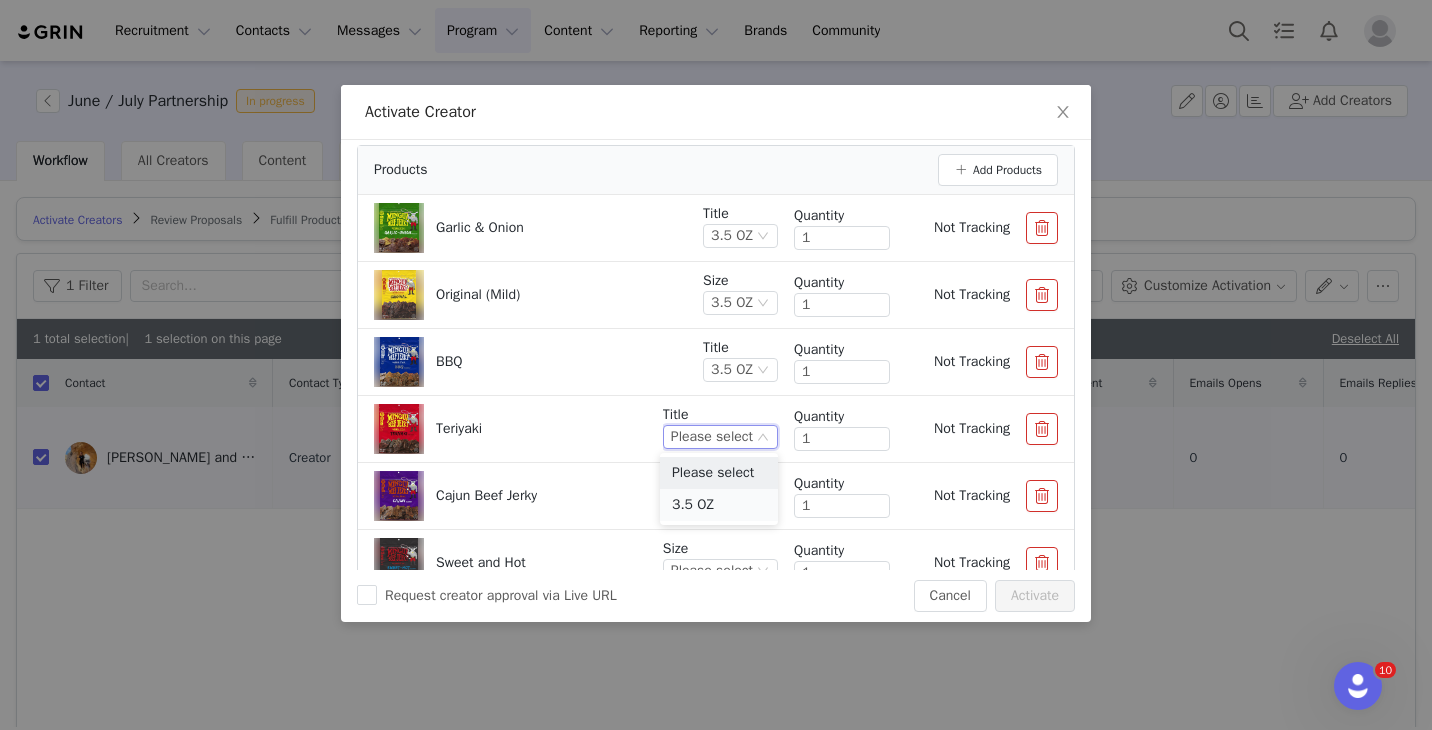 click on "3.5 OZ" at bounding box center (719, 505) 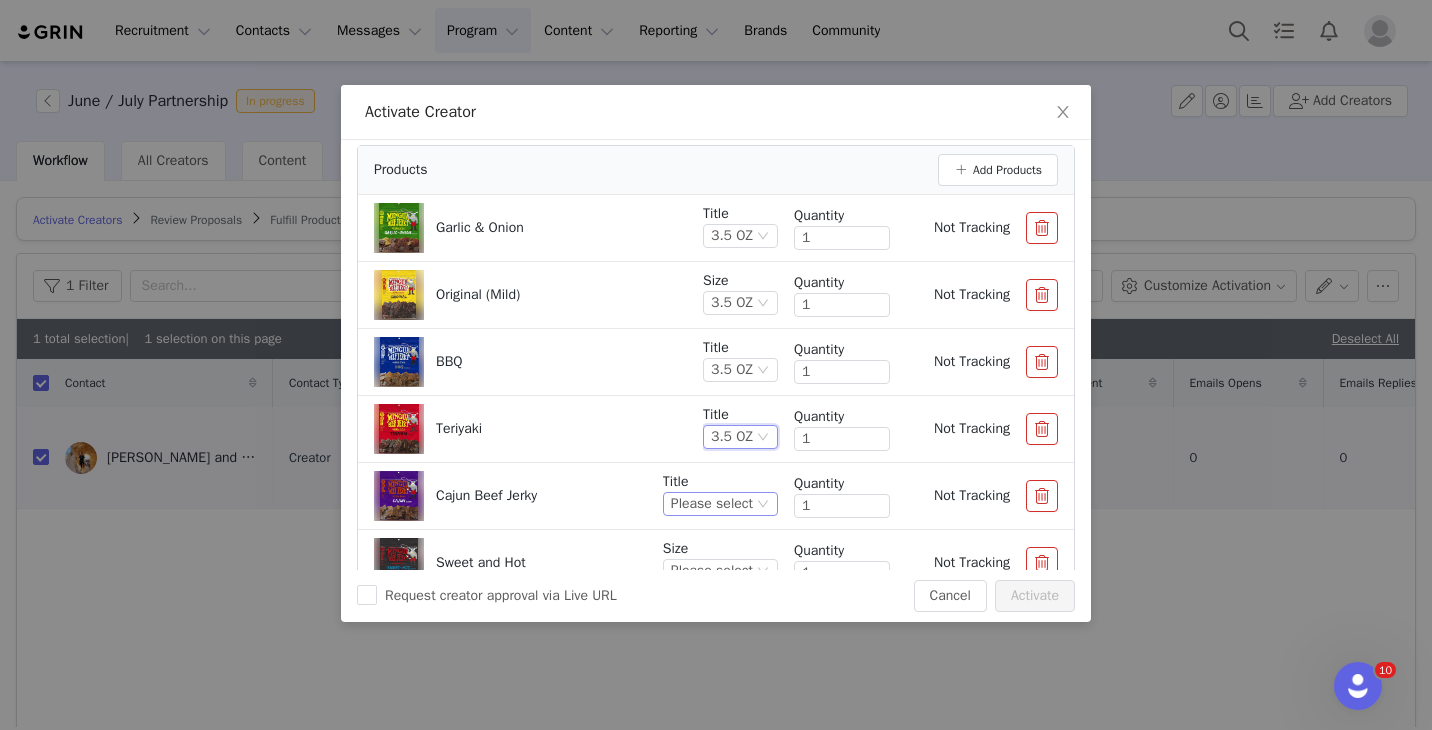 click on "Please select" at bounding box center (712, 504) 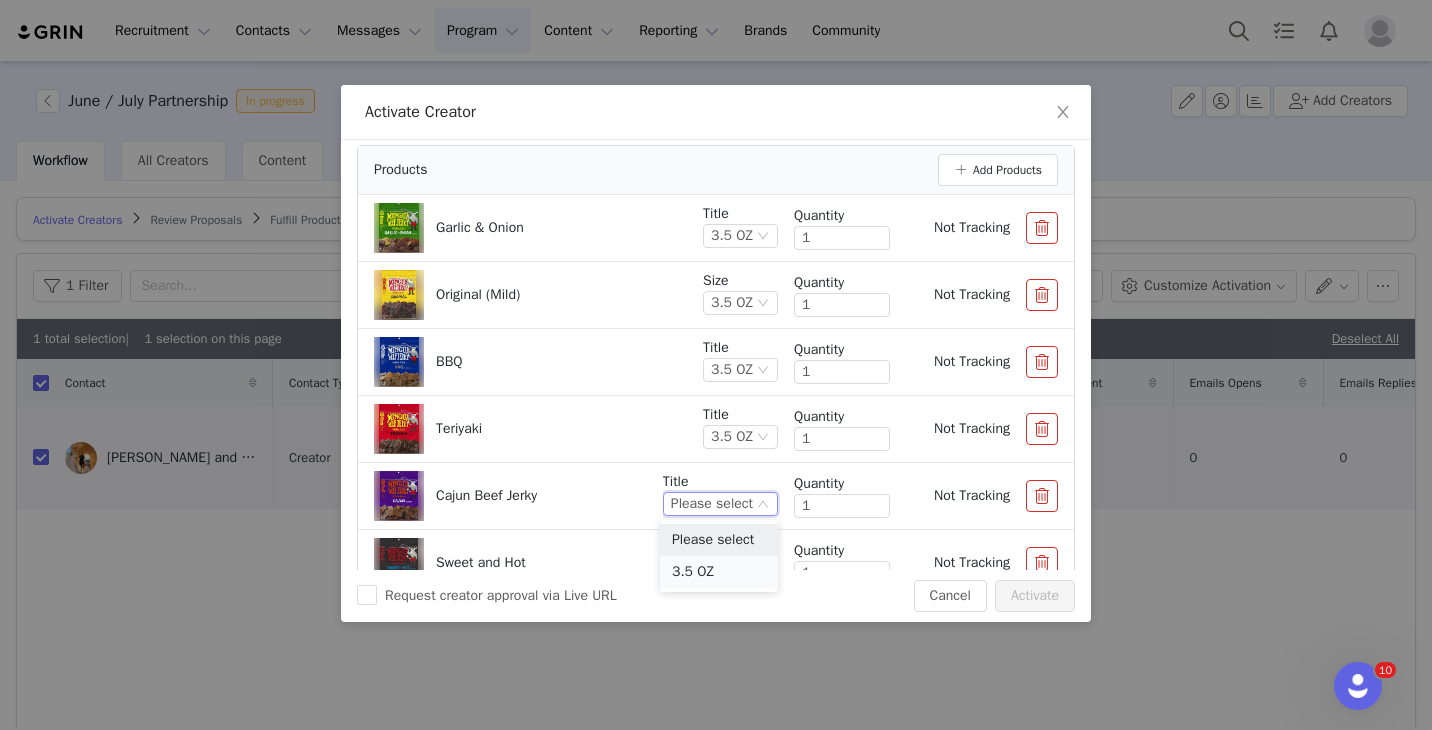 click on "3.5 OZ" at bounding box center (719, 572) 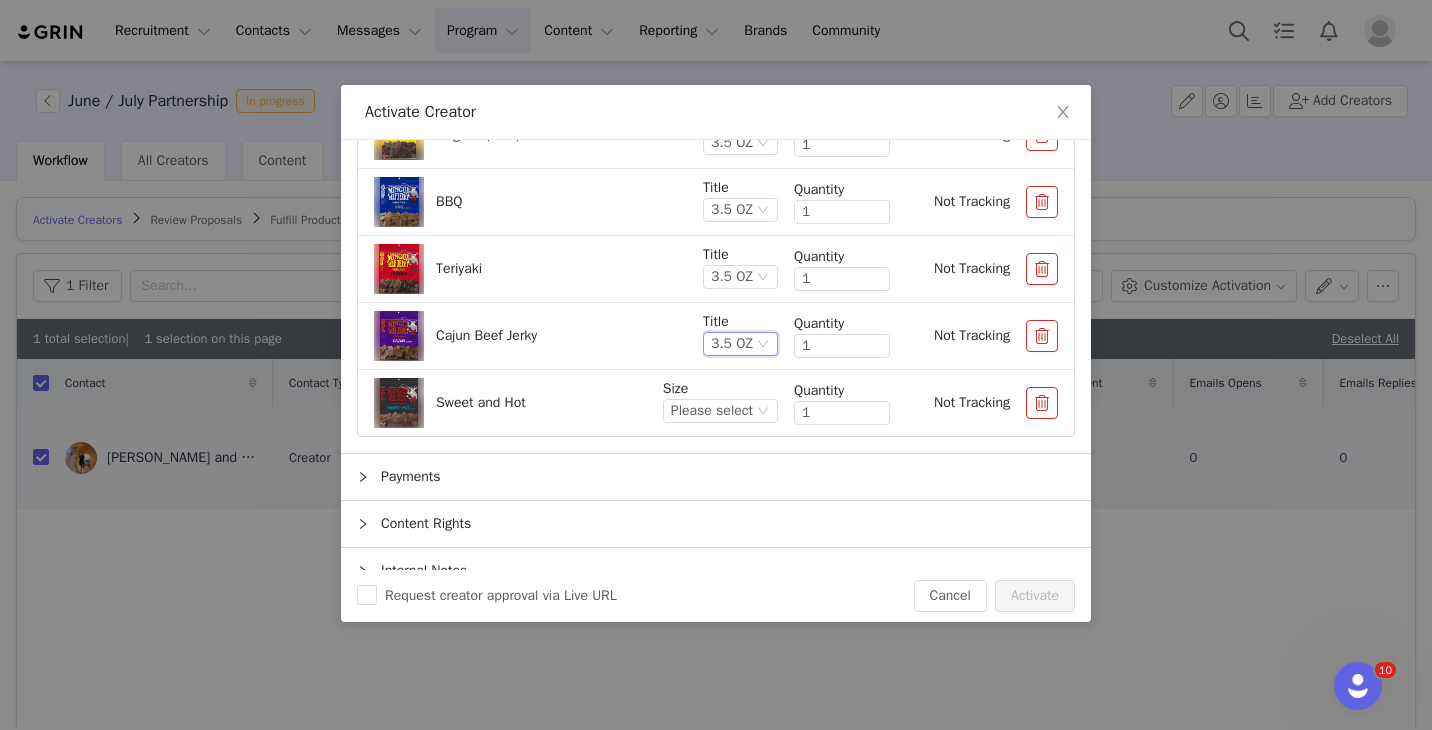 scroll, scrollTop: 488, scrollLeft: 0, axis: vertical 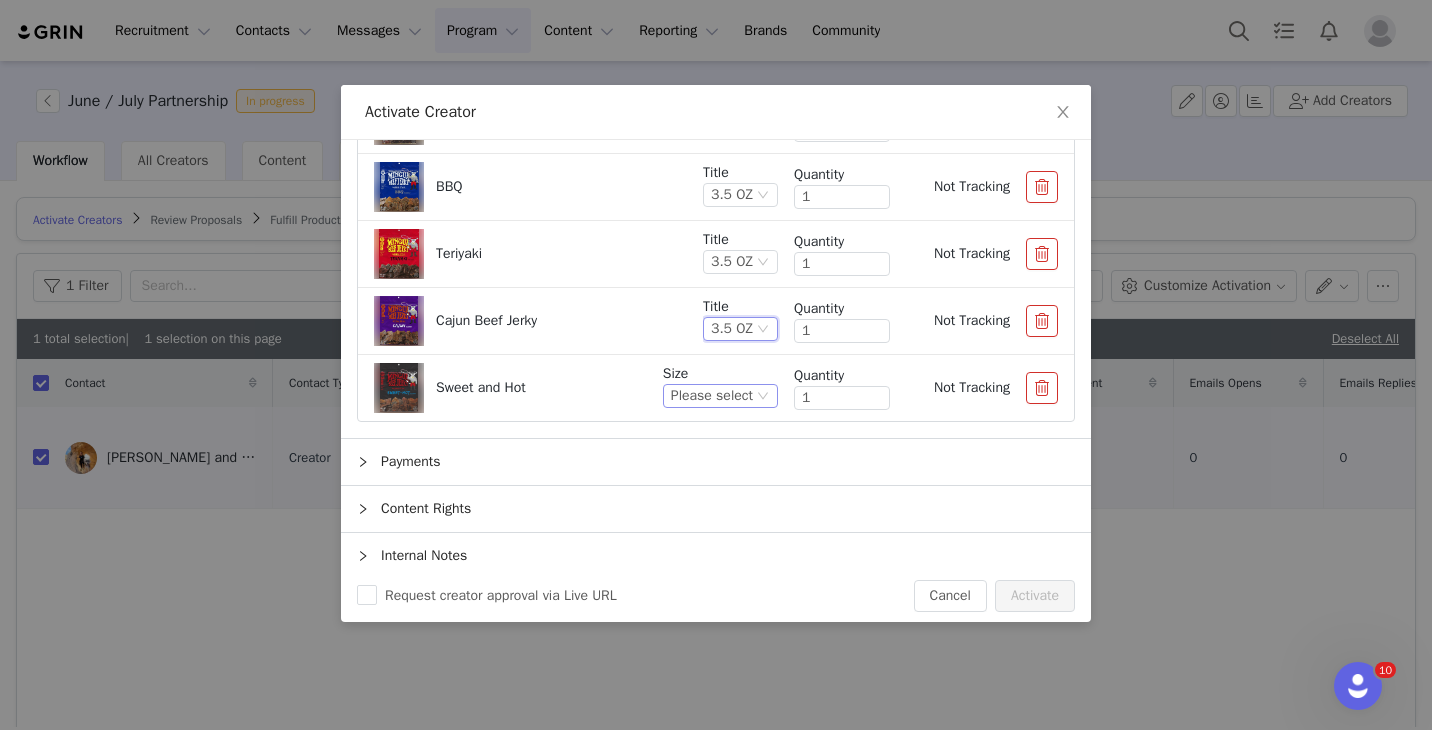 click on "Please select" at bounding box center (712, 396) 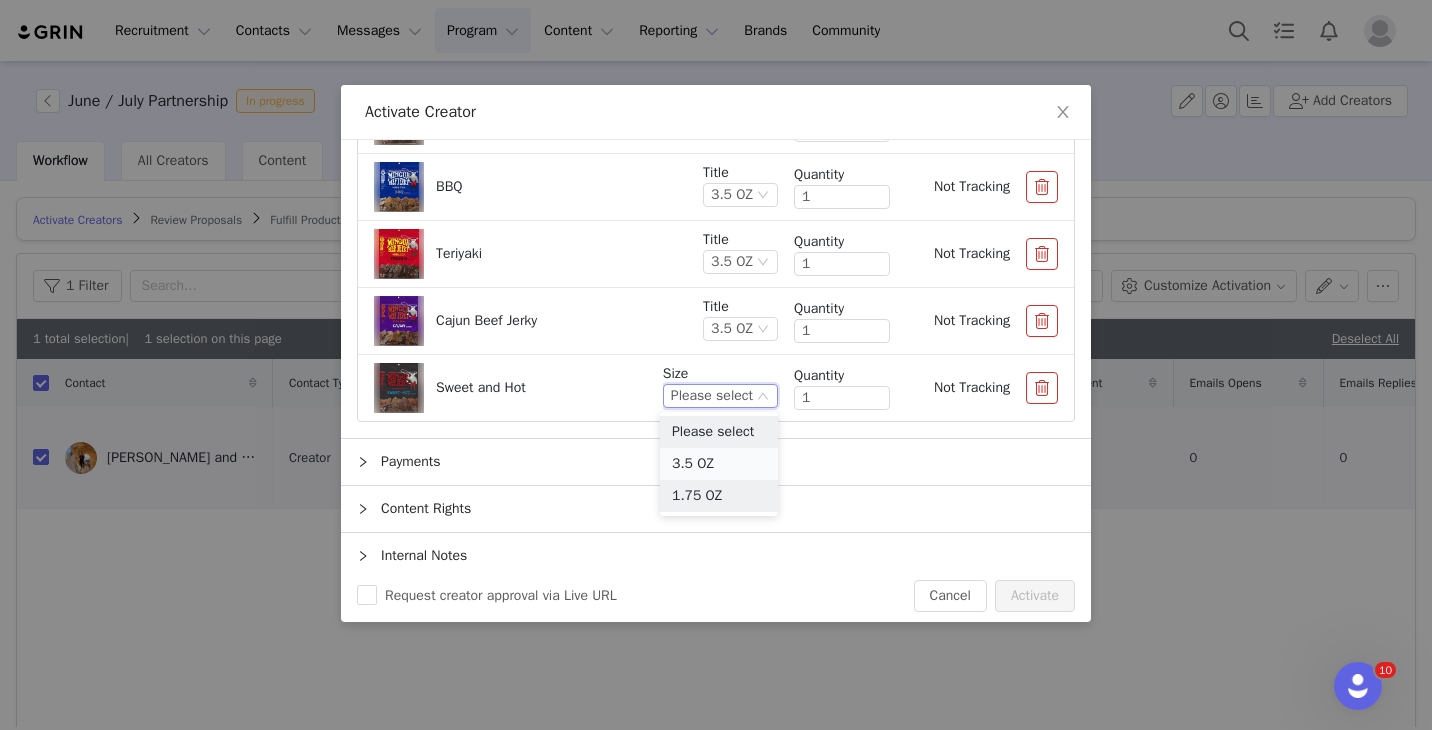 click on "3.5 OZ" at bounding box center (719, 464) 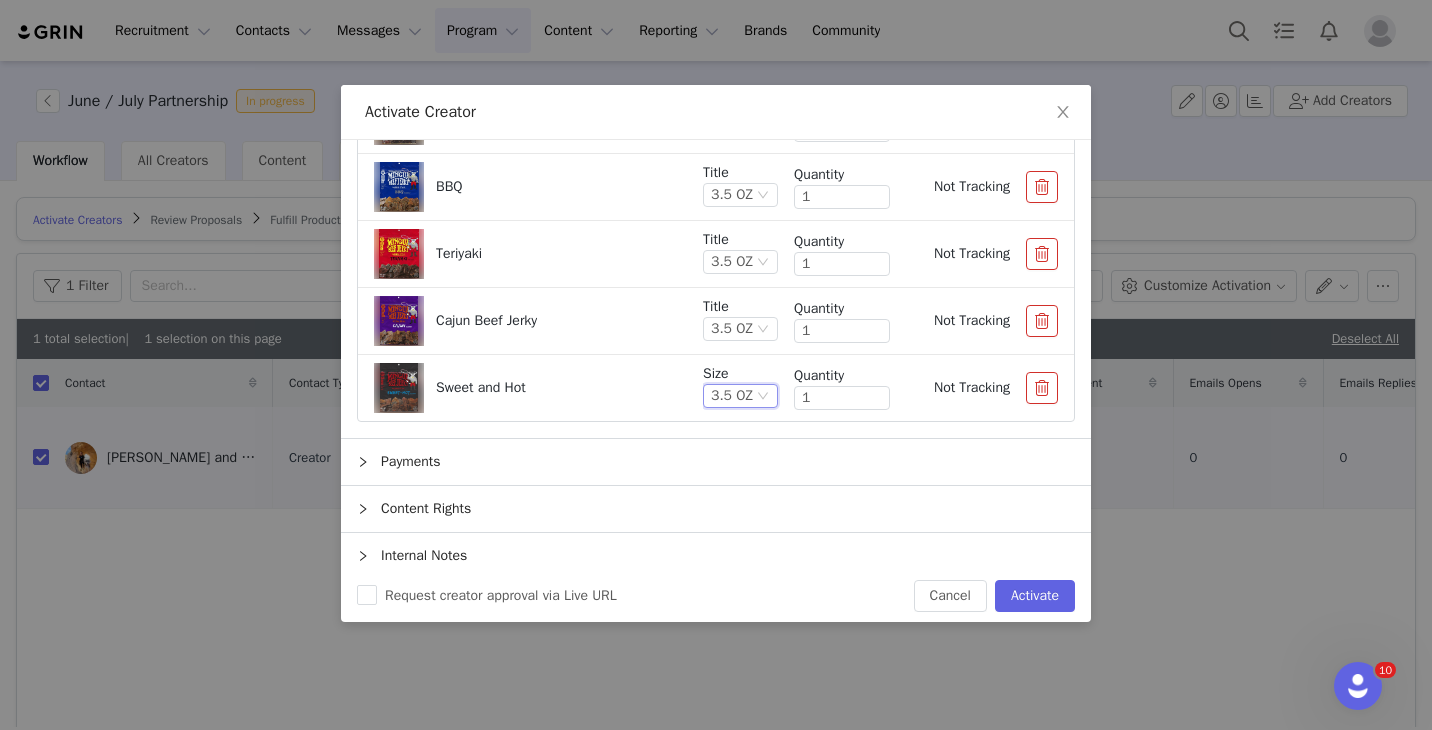 click on "Payments" at bounding box center [716, 462] 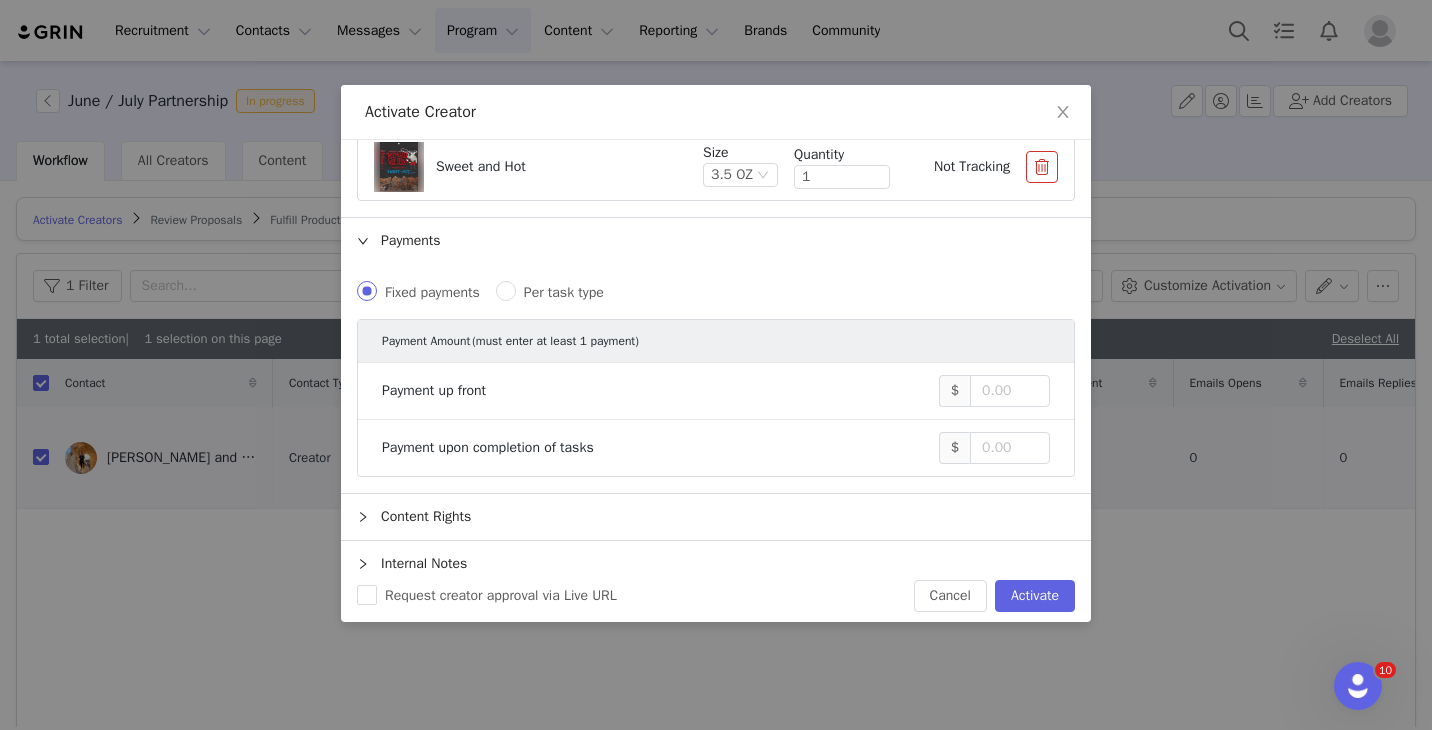 scroll, scrollTop: 727, scrollLeft: 0, axis: vertical 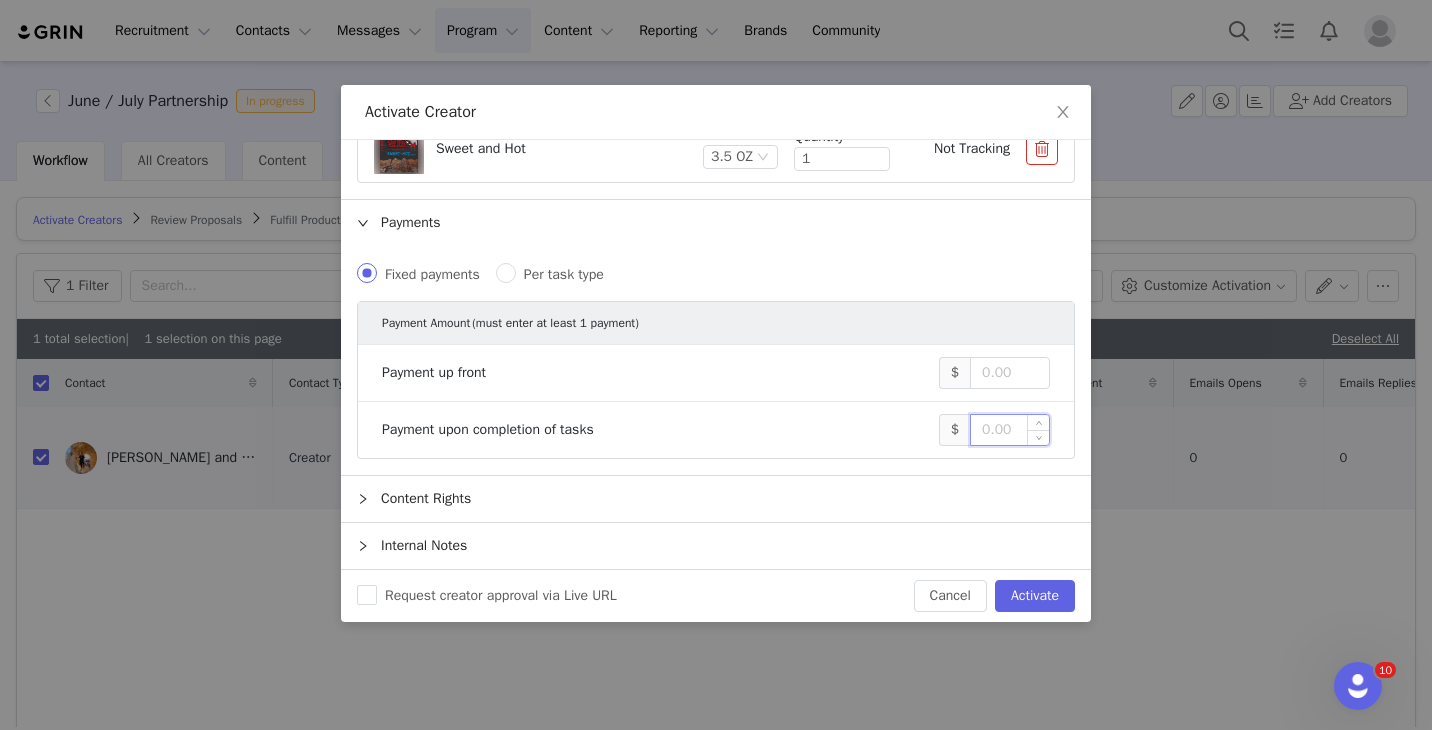 click at bounding box center [1010, 430] 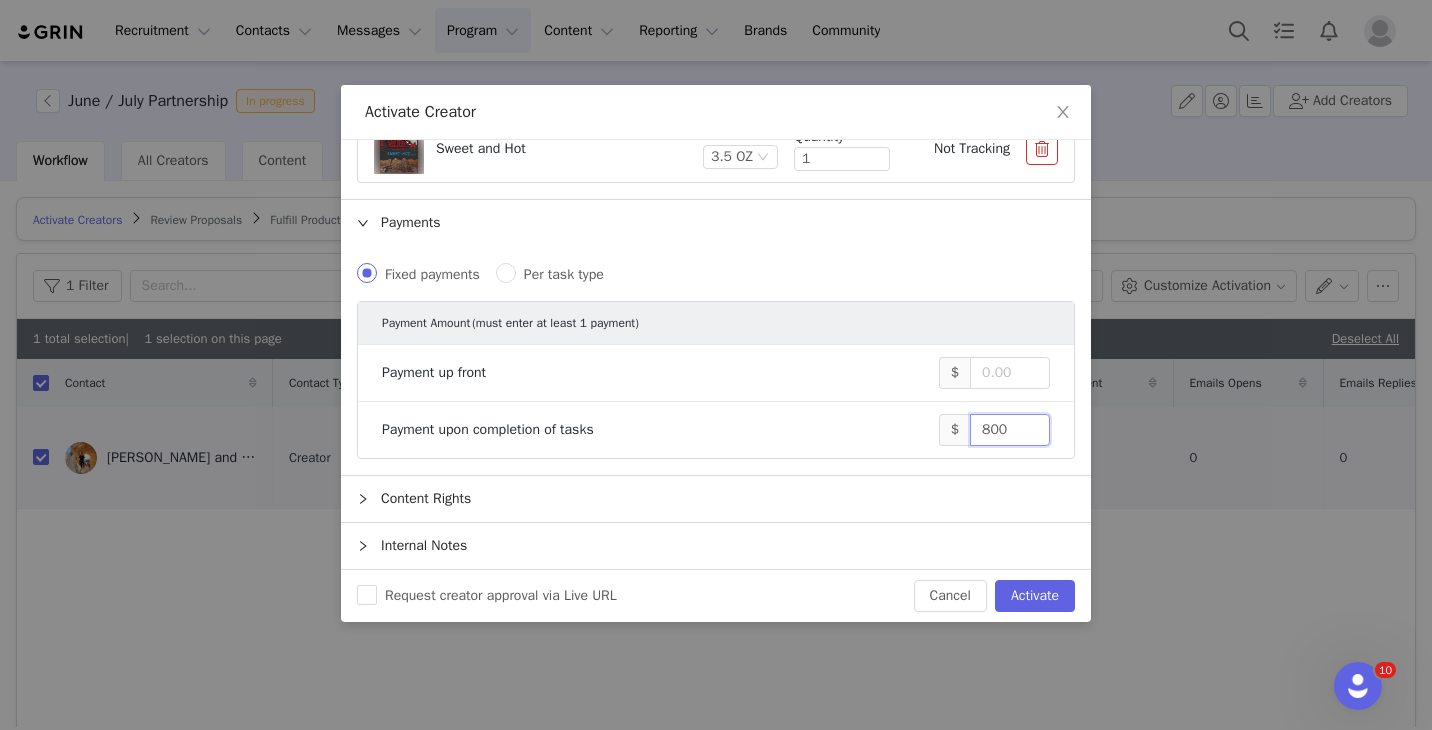 type on "800" 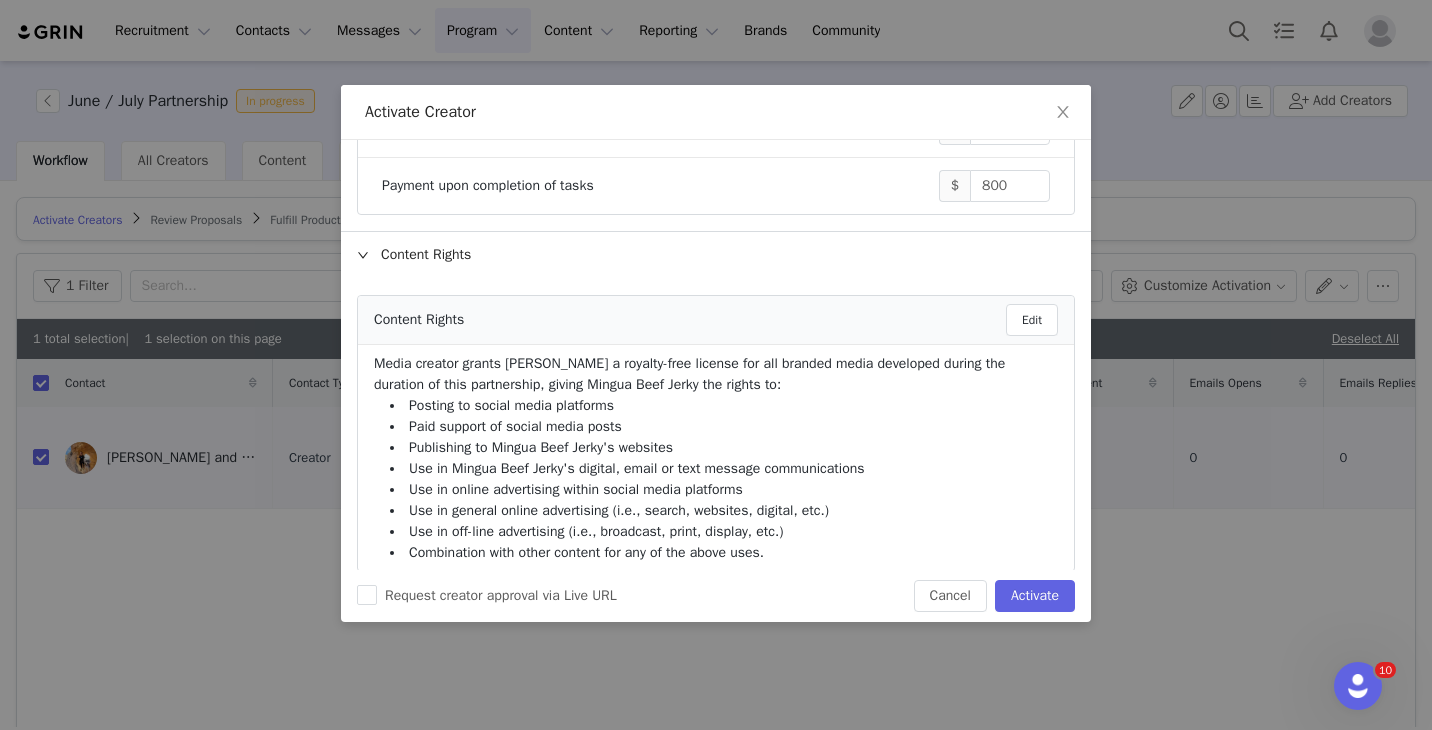 scroll, scrollTop: 1014, scrollLeft: 0, axis: vertical 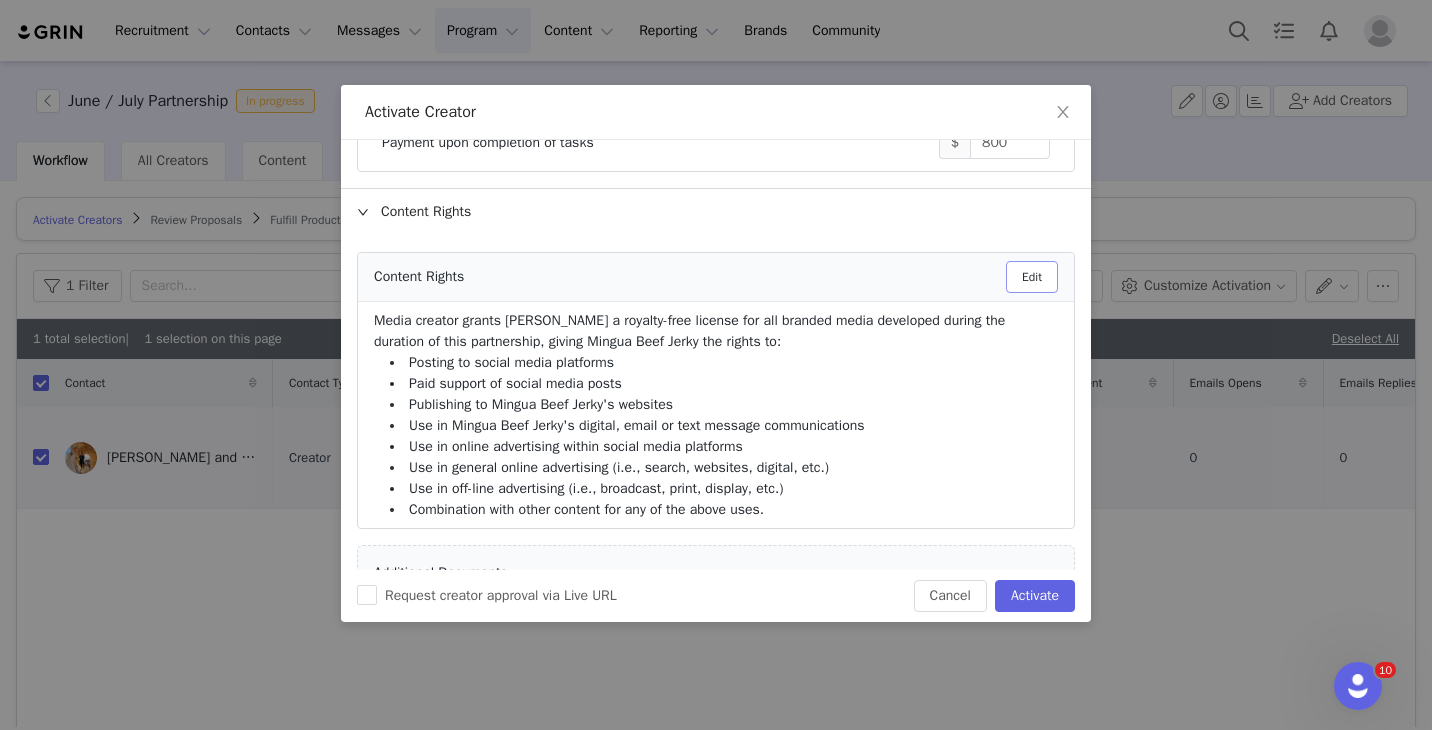 click on "Edit" at bounding box center (1032, 277) 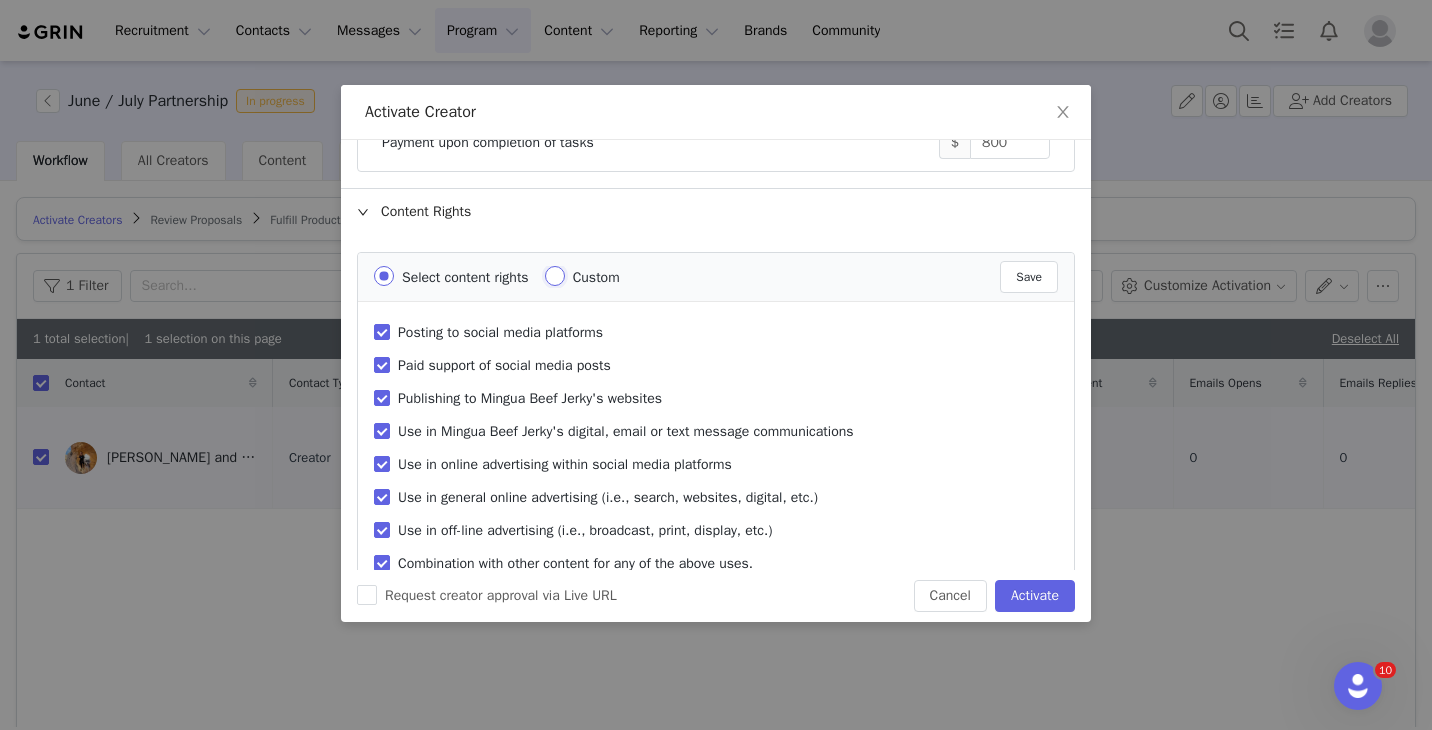 click on "Custom" at bounding box center [555, 276] 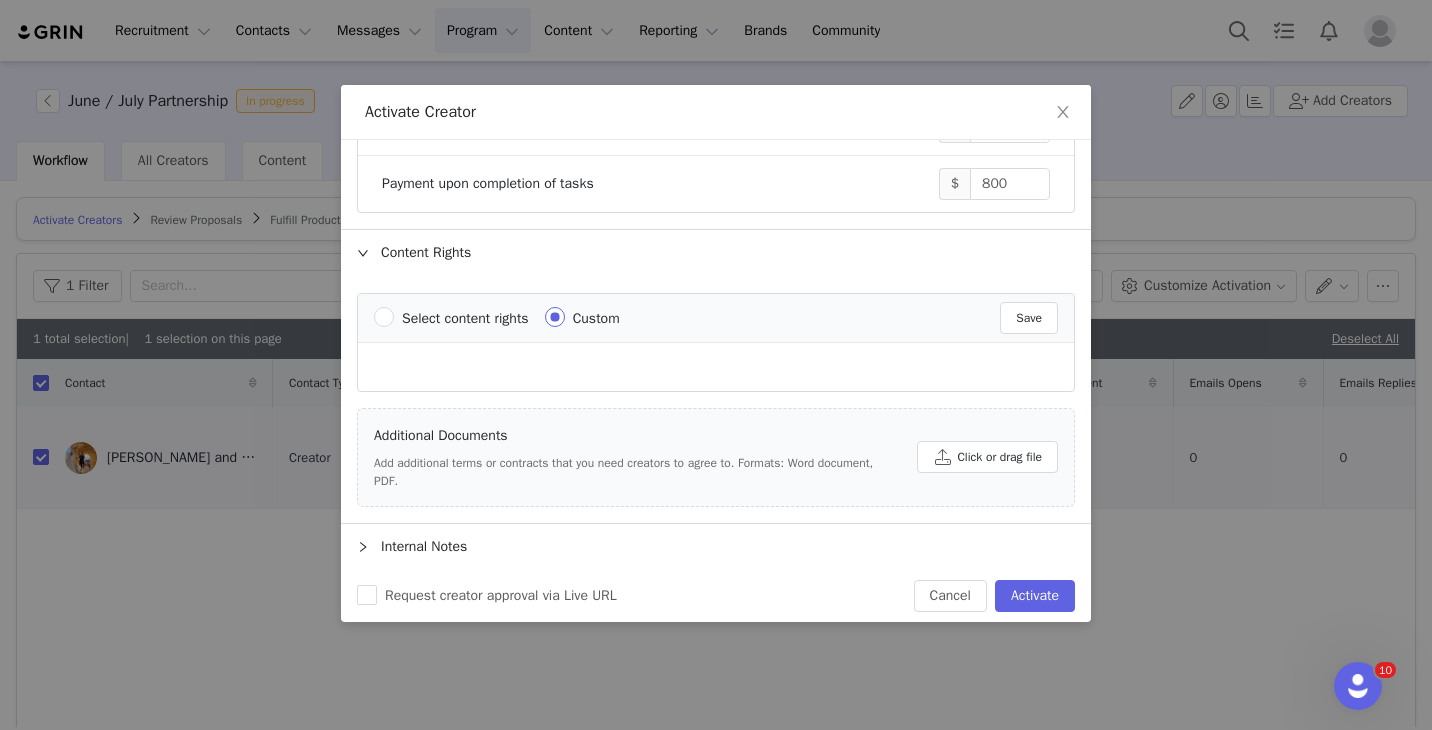 click on "Additional Documents   Add additional terms or contracts that you need creators to agree to. Formats: Word document, PDF.       Click or drag file" at bounding box center [716, 457] 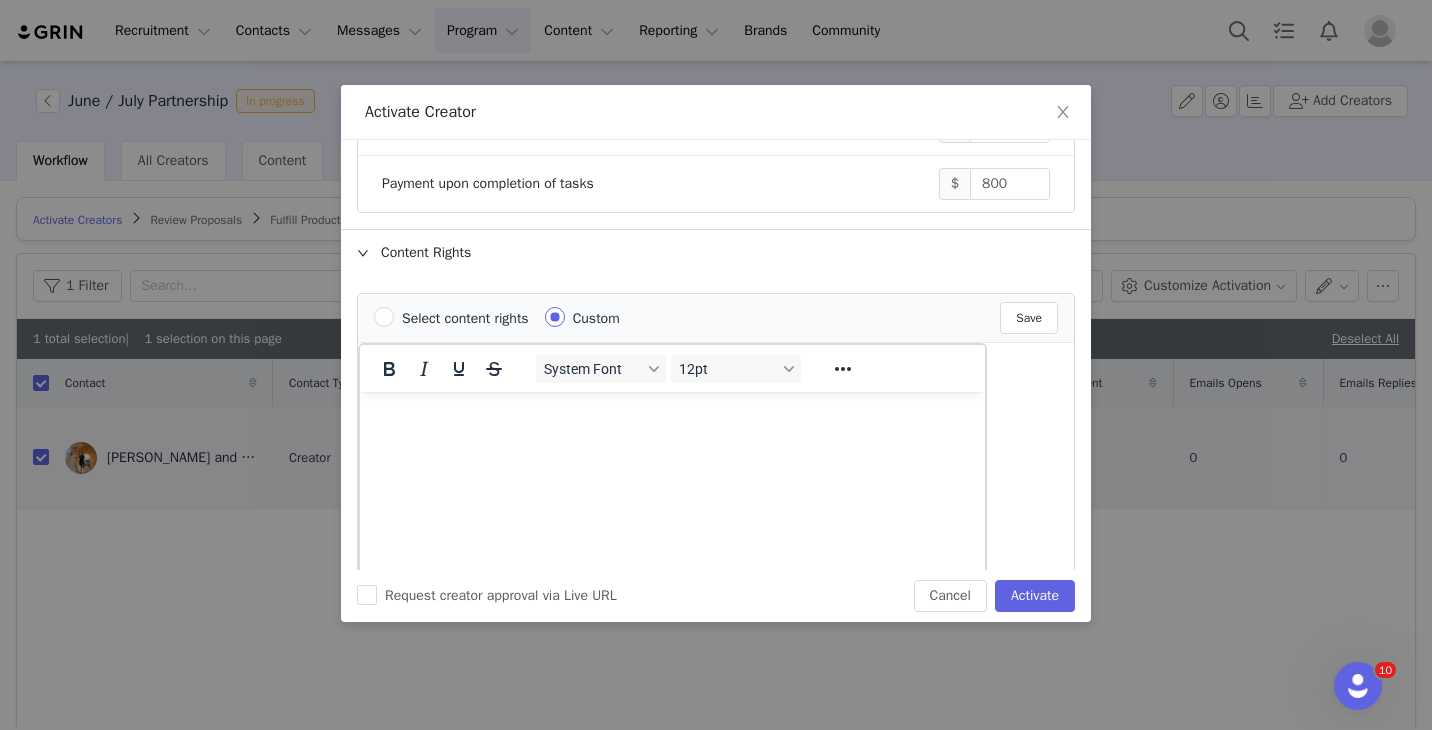 scroll, scrollTop: 0, scrollLeft: 0, axis: both 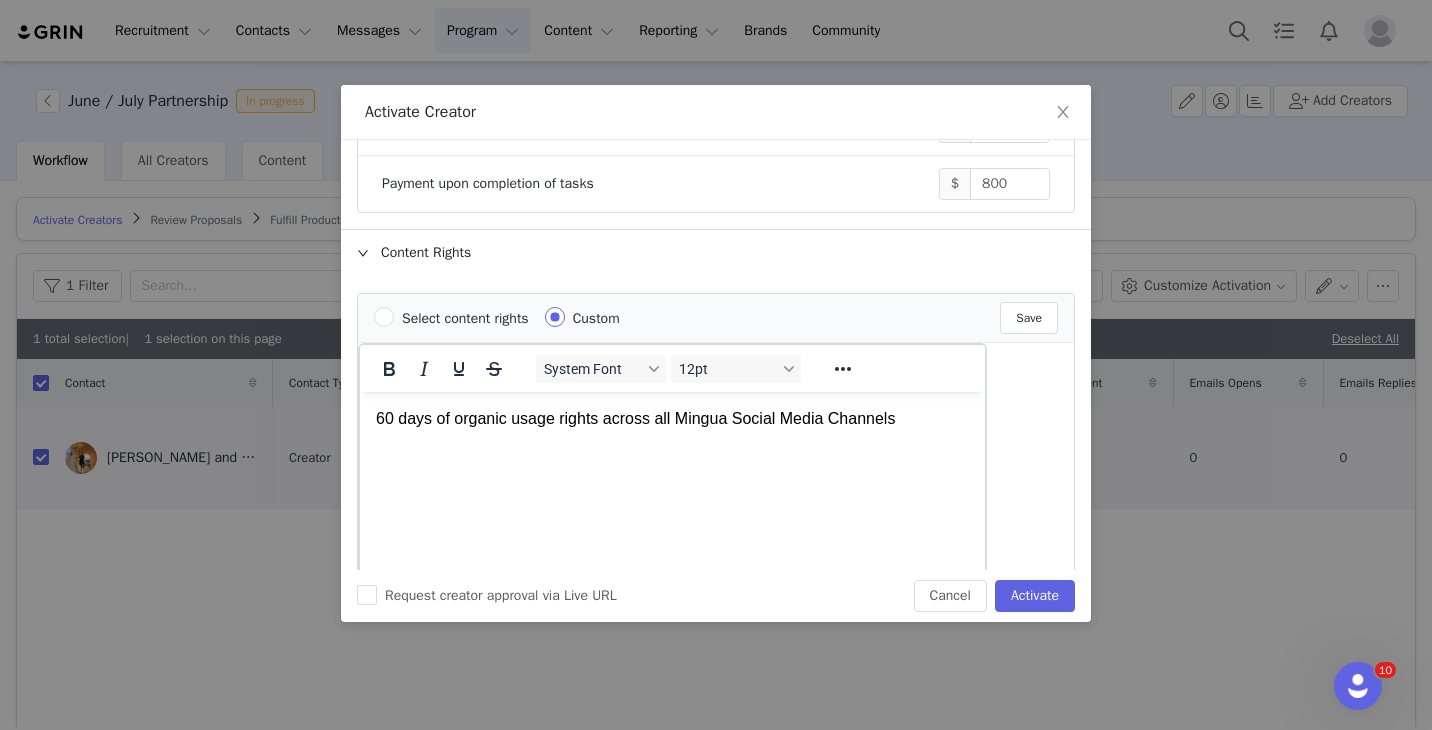 click on "60 days of organic usage rights across all Mingua Social Media Channels" at bounding box center (672, 418) 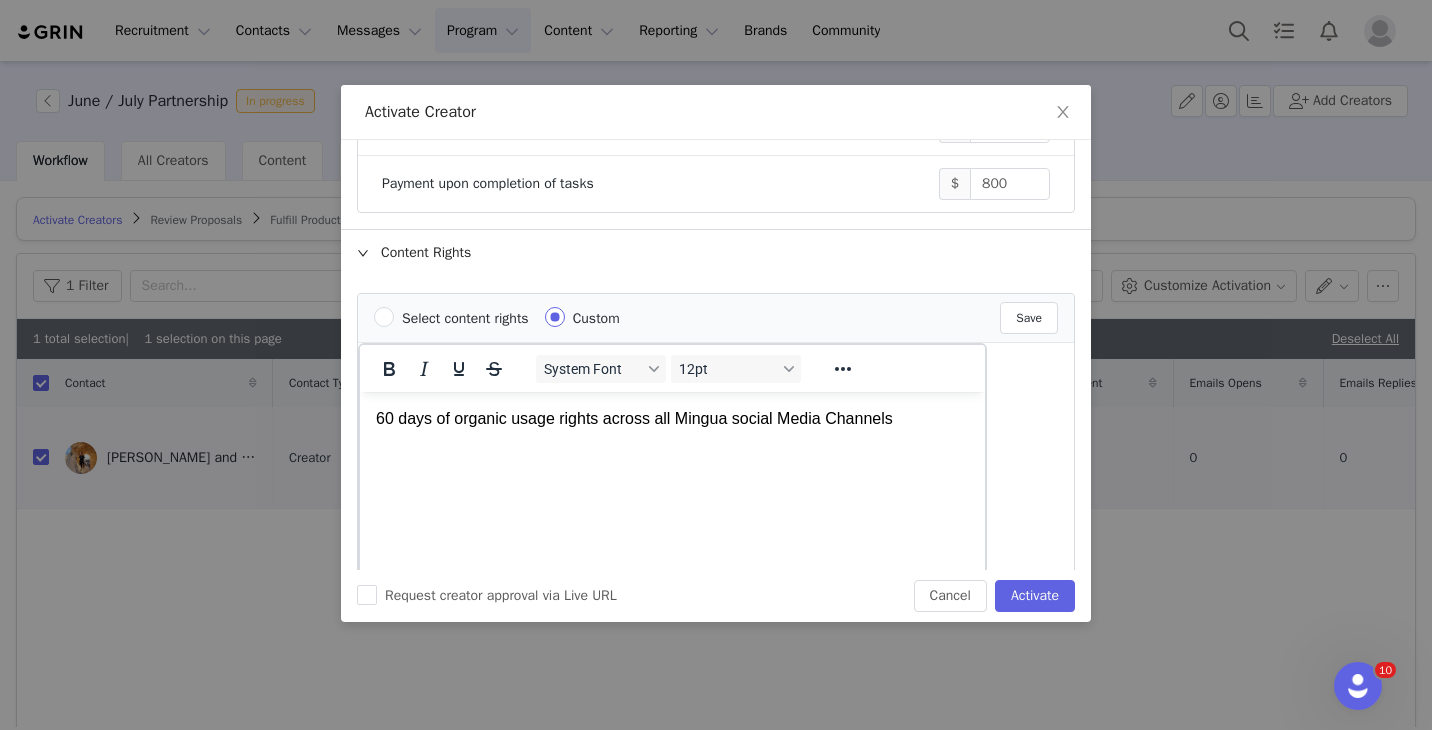click on "60 days of organic usage rights across all Mingua social Media Channels" at bounding box center (672, 418) 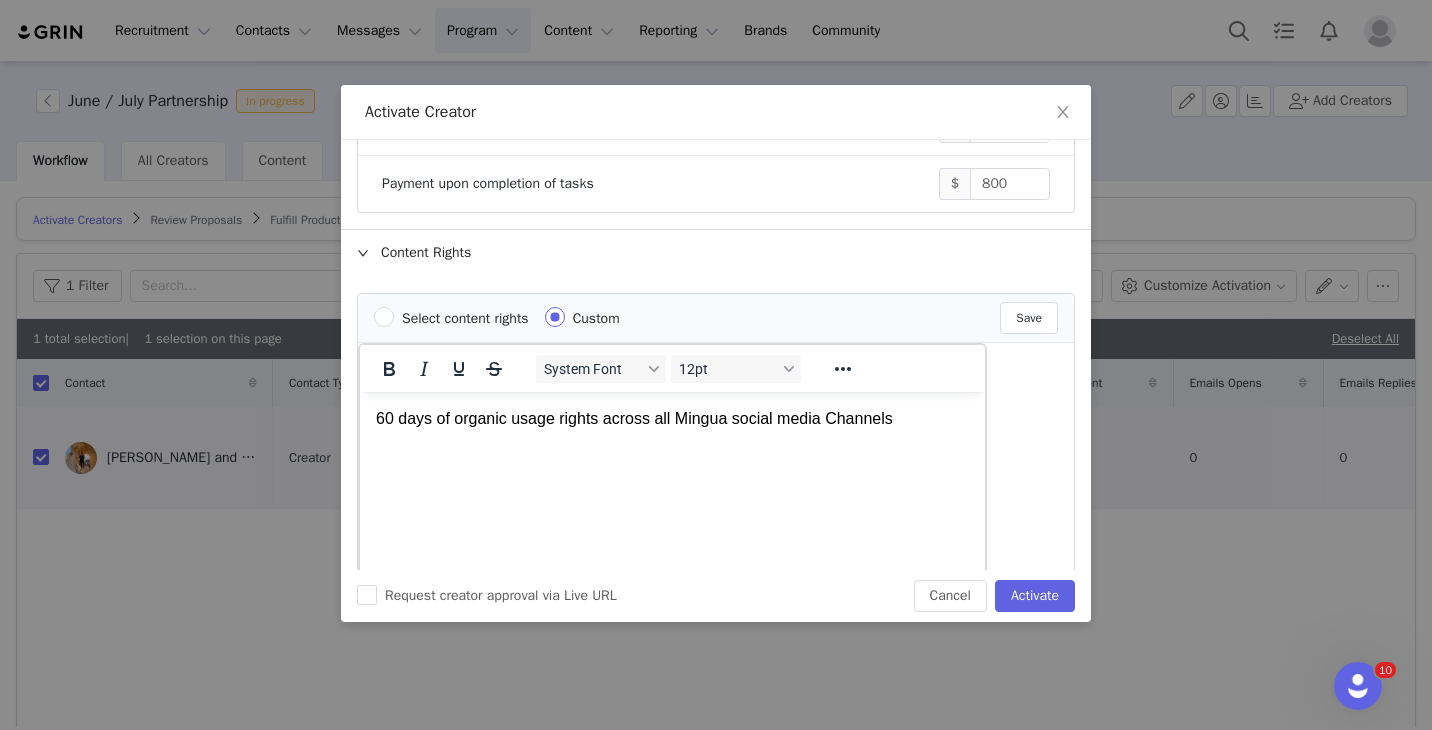 click on "60 days of organic usage rights across all Mingua social media Channels" at bounding box center [672, 418] 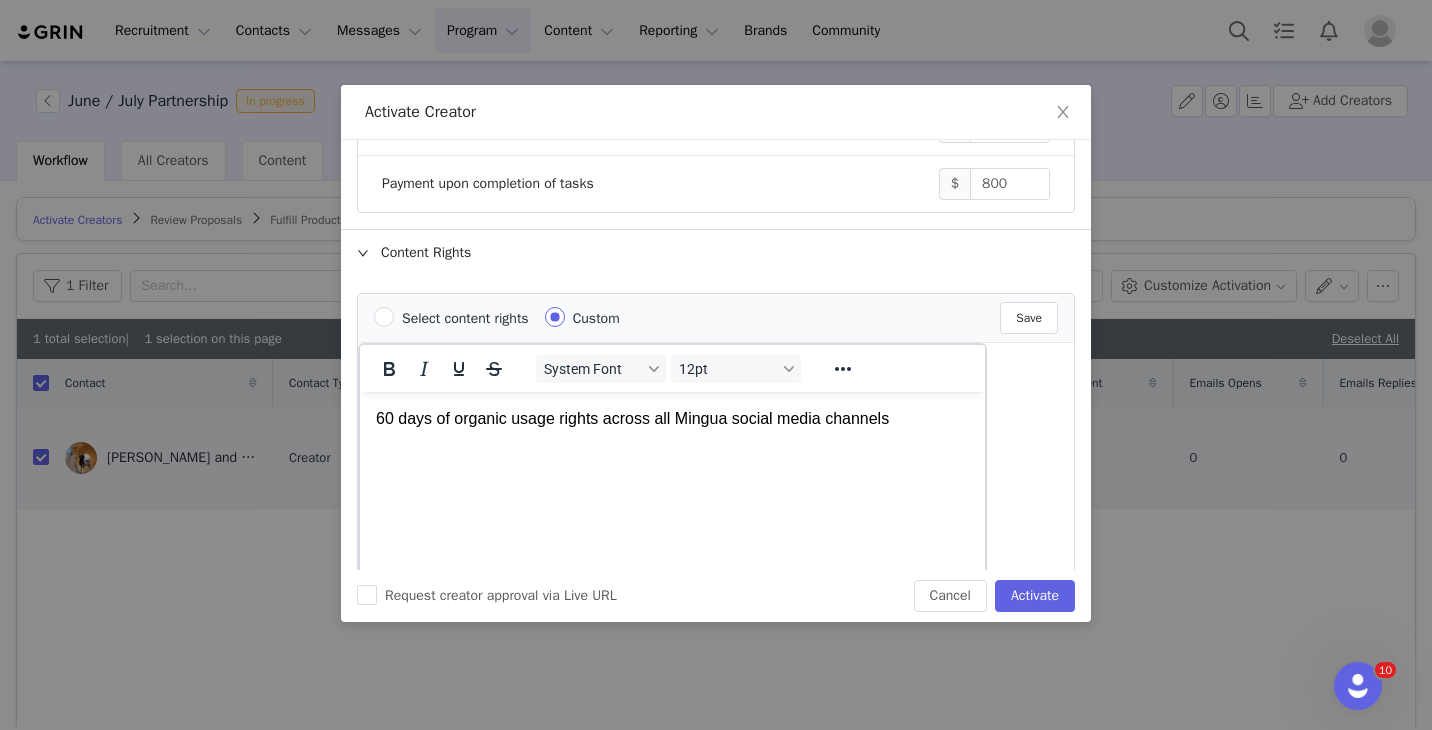 click on "60 days of organic usage rights across all Mingua social media channels" at bounding box center (672, 418) 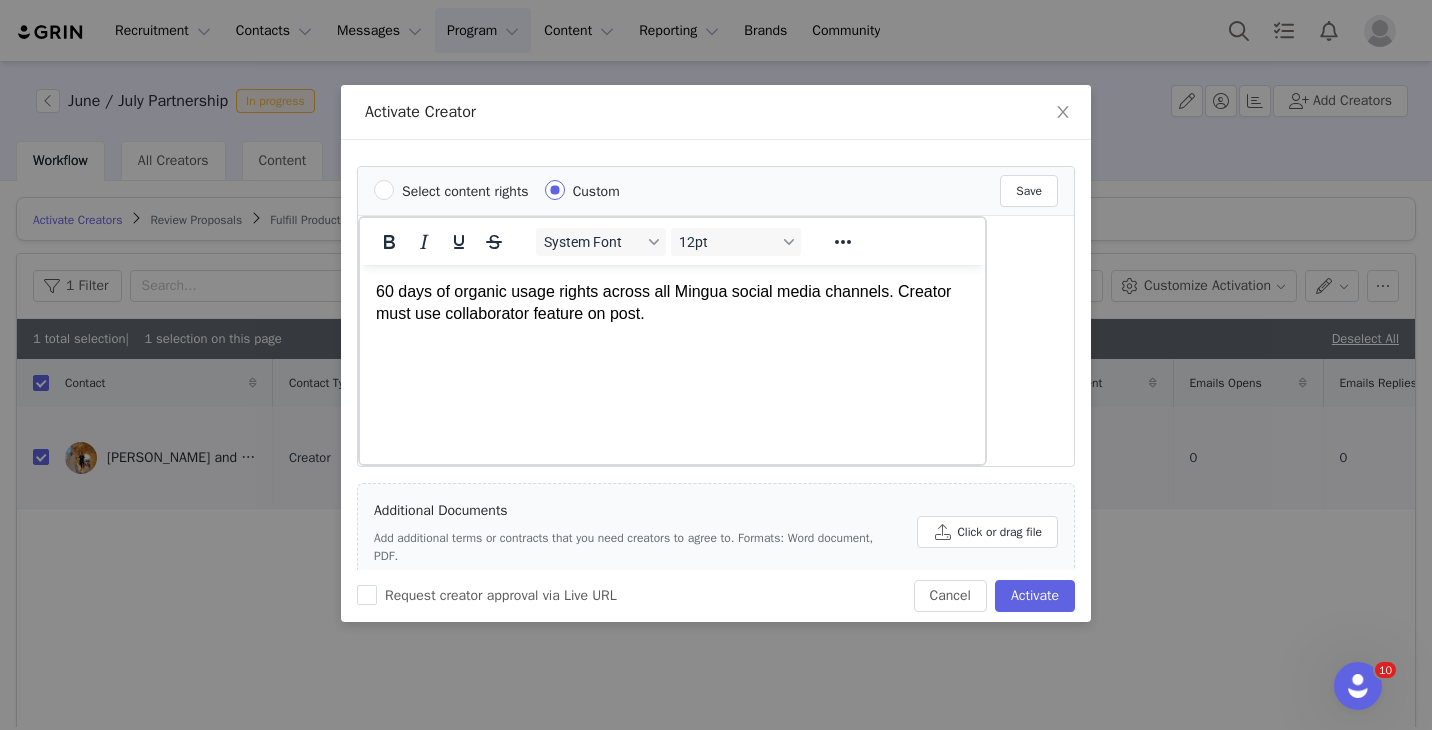 scroll, scrollTop: 1098, scrollLeft: 0, axis: vertical 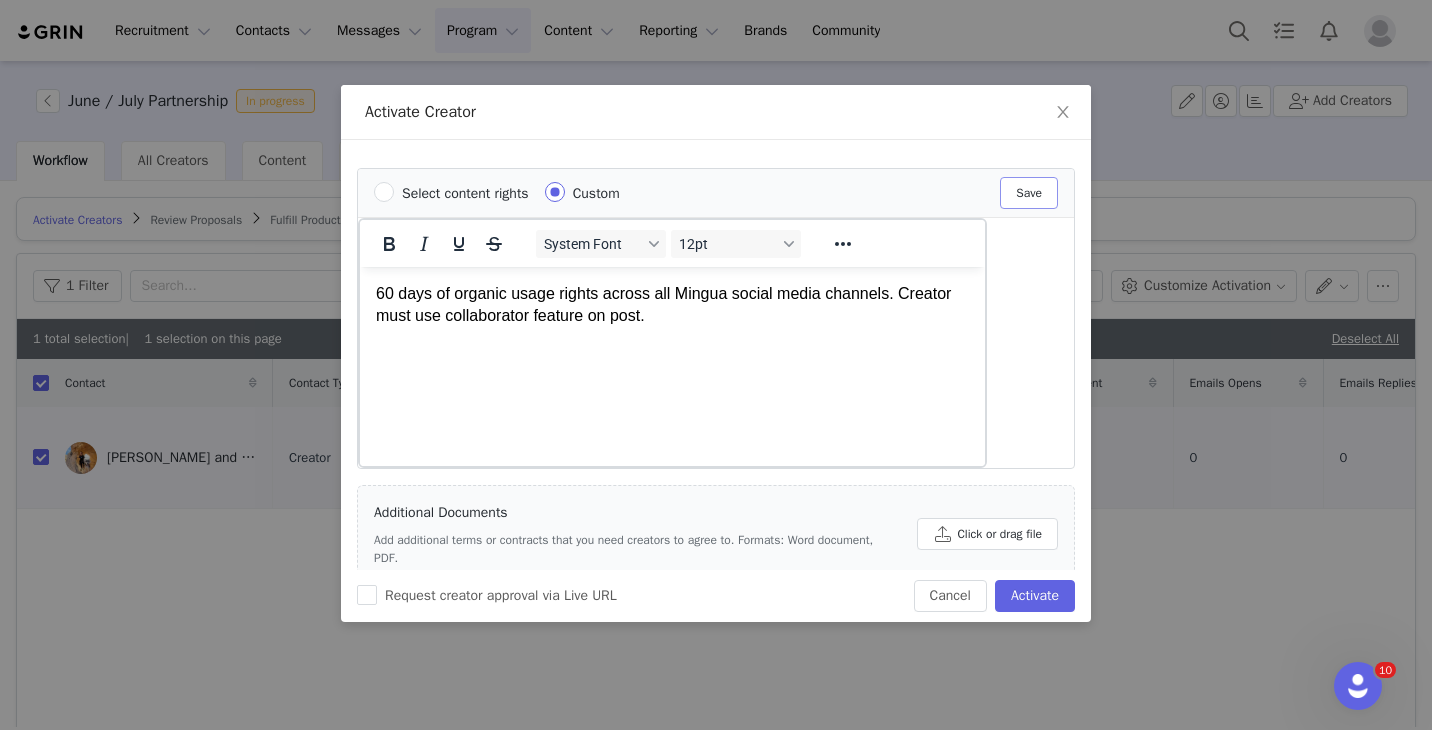 click on "Save" at bounding box center (1029, 193) 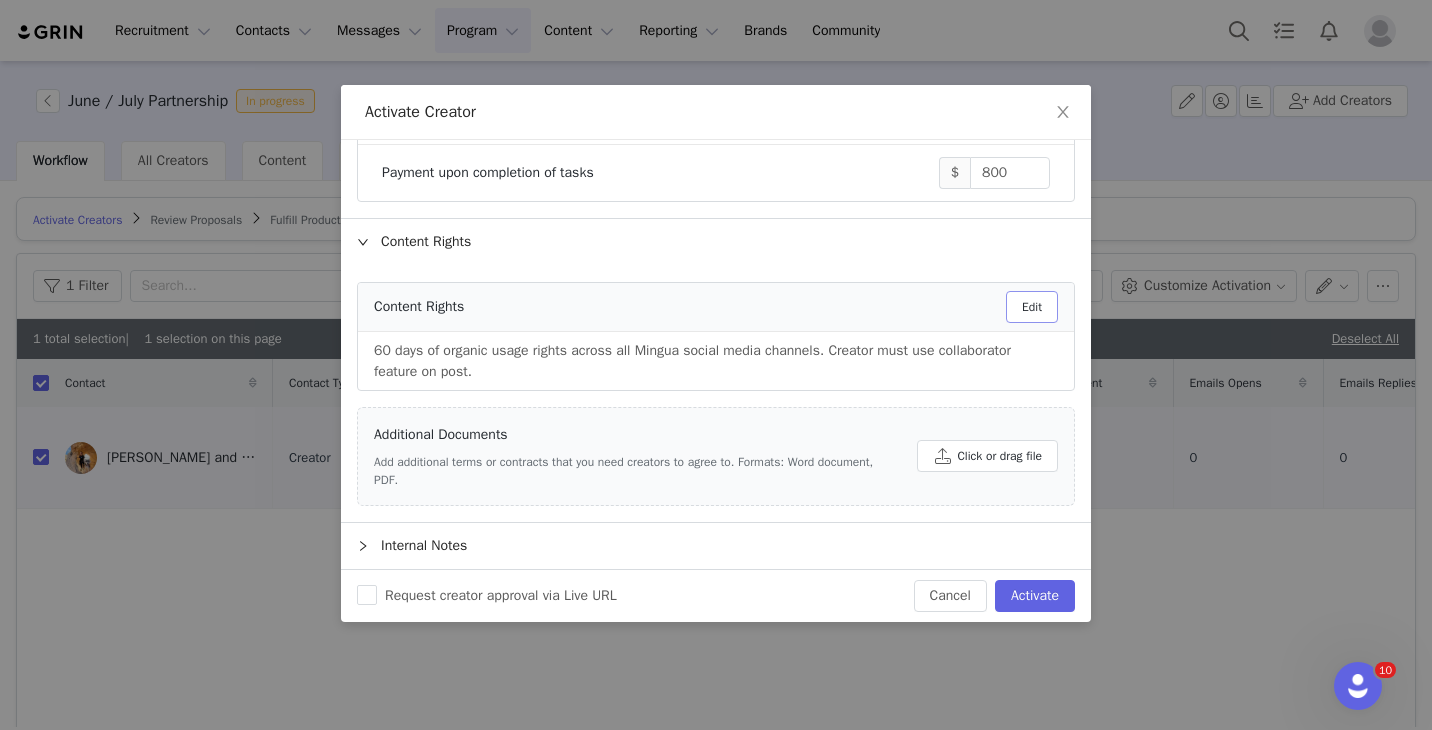 scroll, scrollTop: 984, scrollLeft: 0, axis: vertical 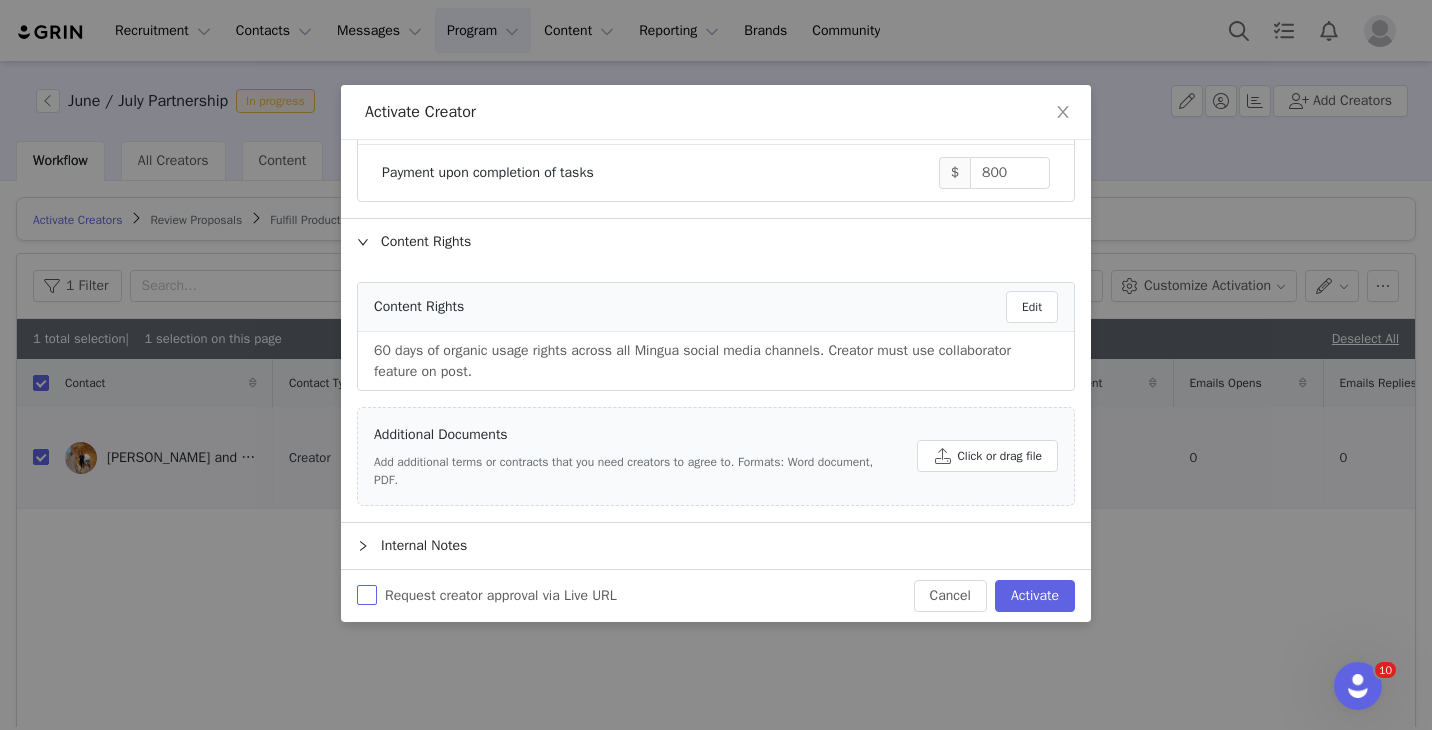 click on "Request creator approval via Live URL" at bounding box center [501, 595] 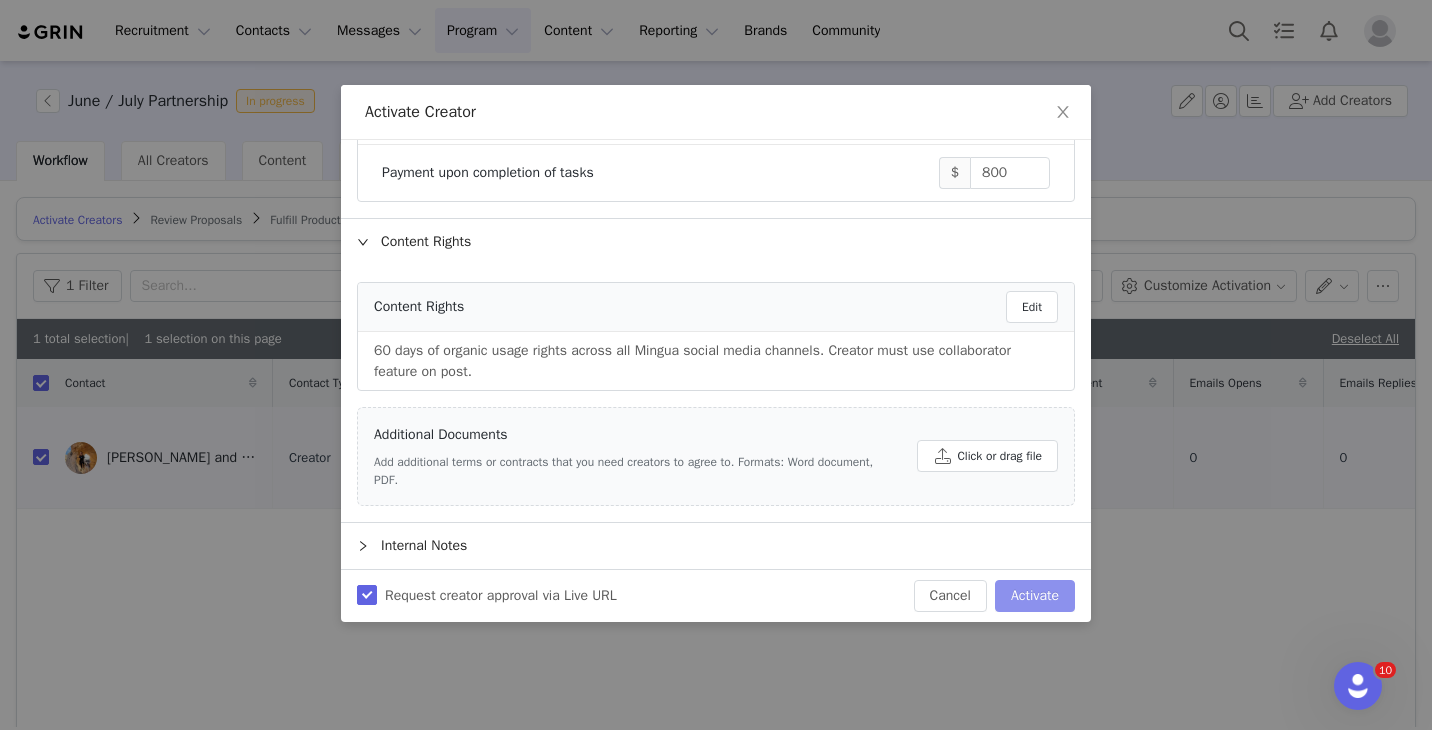 click on "Activate" at bounding box center (1035, 596) 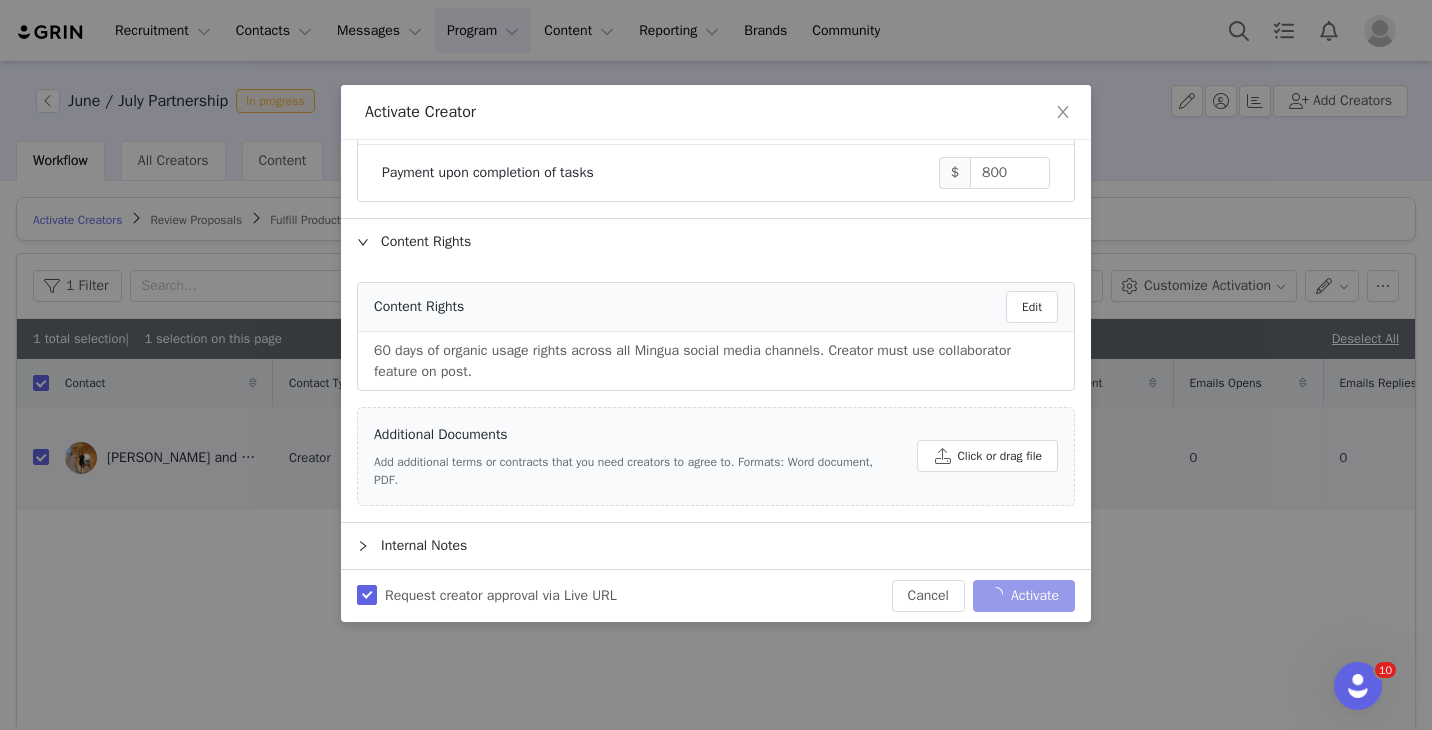 checkbox on "false" 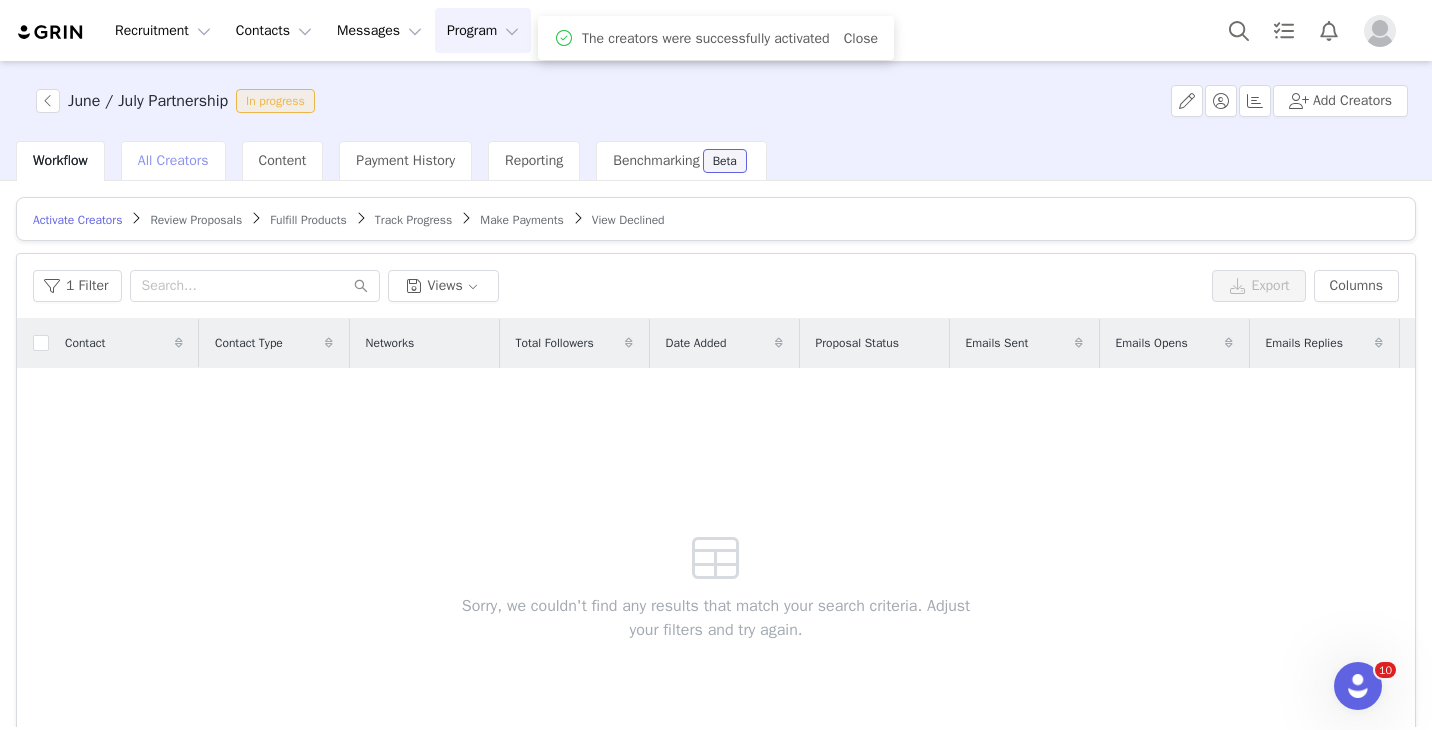 click on "All Creators" at bounding box center [173, 161] 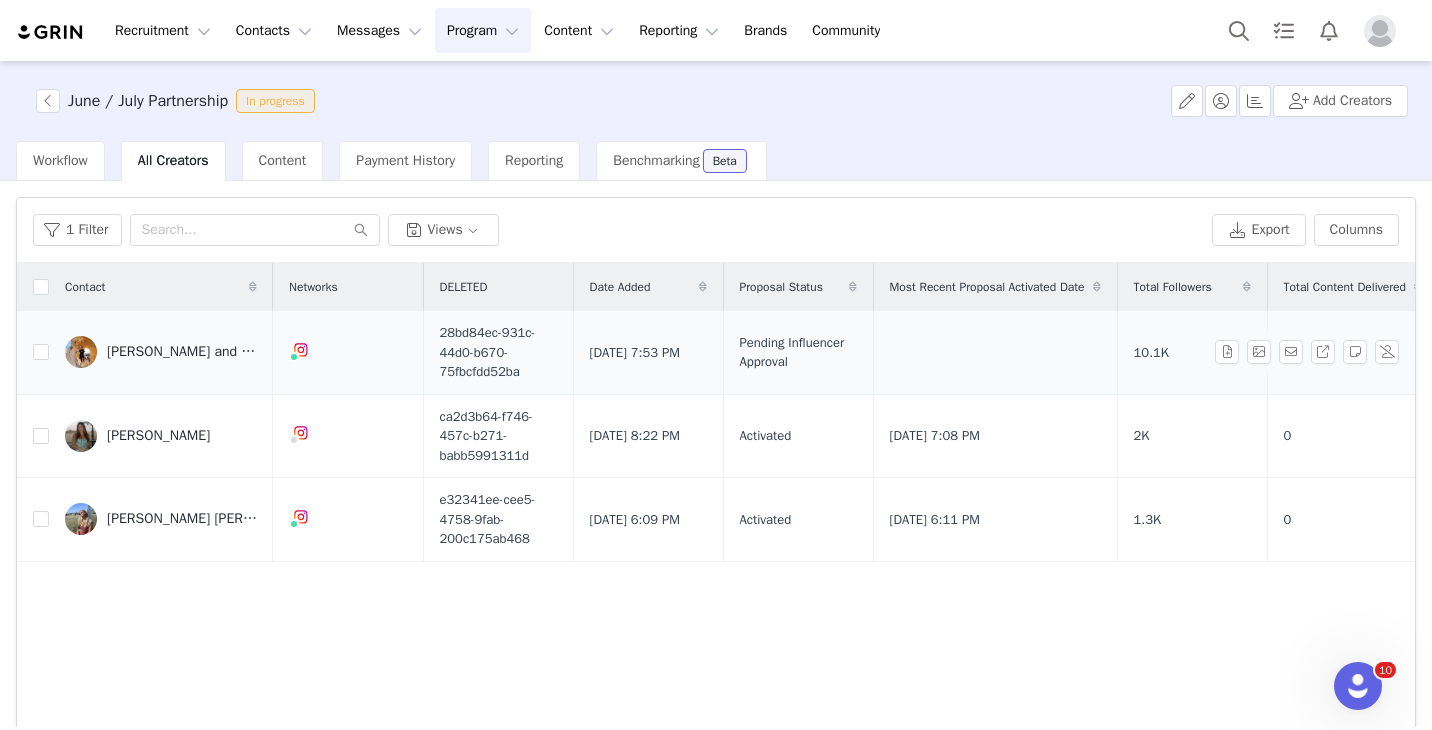 click on "[PERSON_NAME] and [PERSON_NAME] | Dog Friendly Hiking" at bounding box center (182, 352) 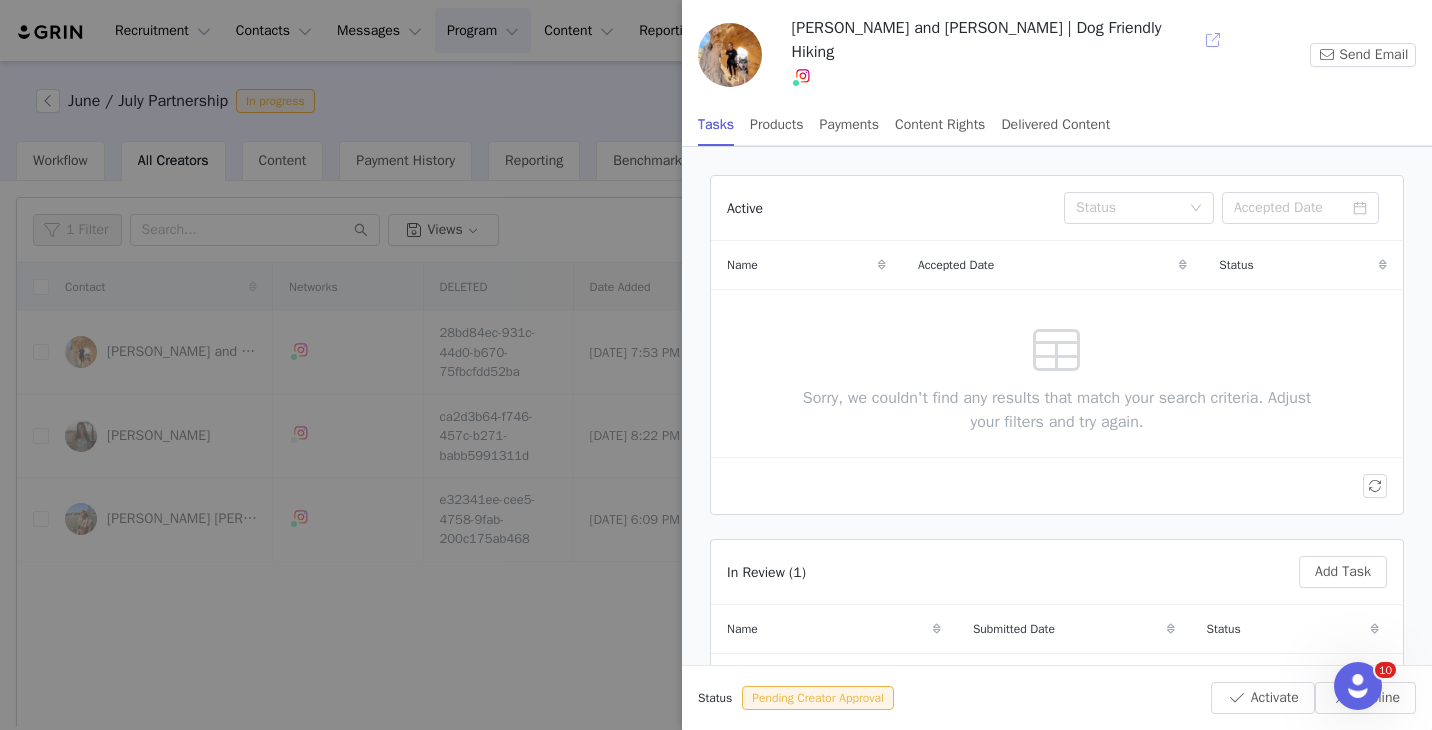 click at bounding box center [1213, 40] 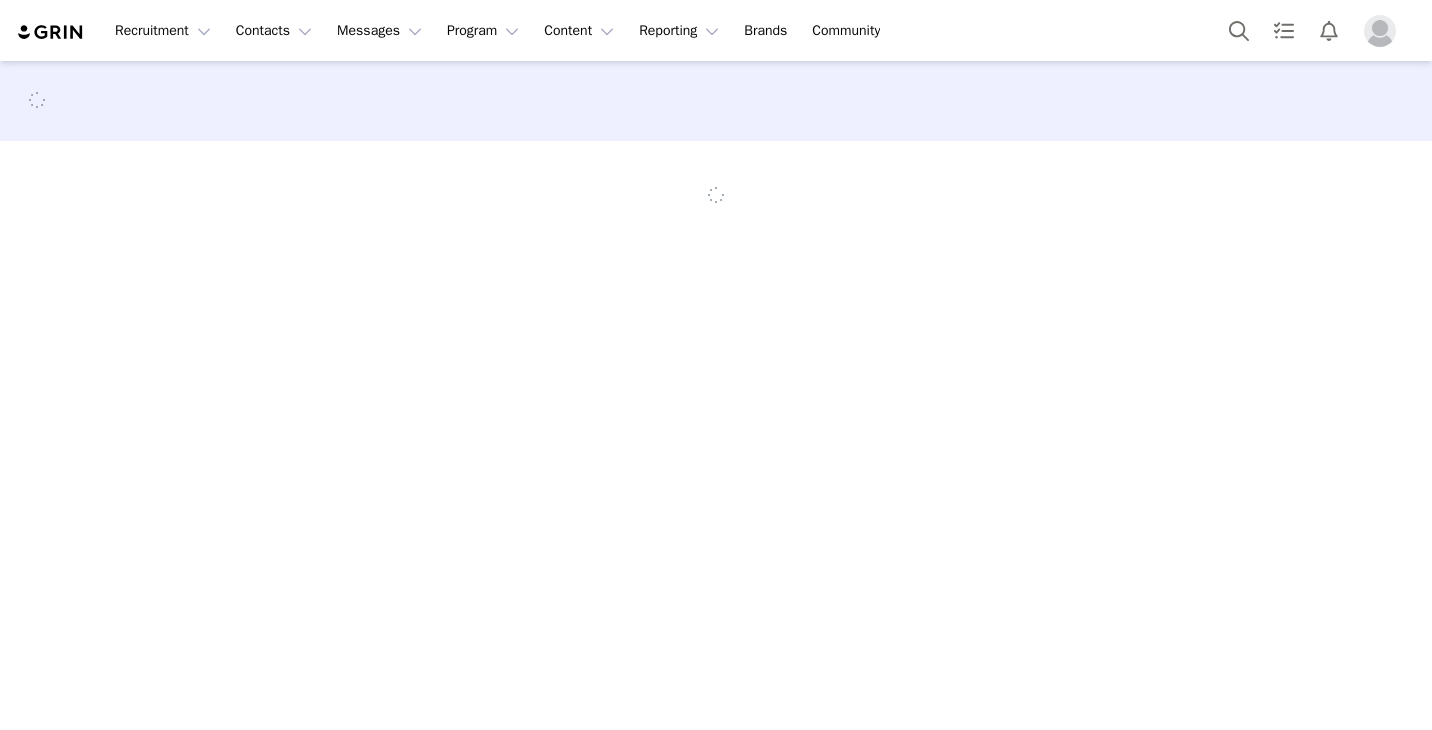 scroll, scrollTop: 0, scrollLeft: 0, axis: both 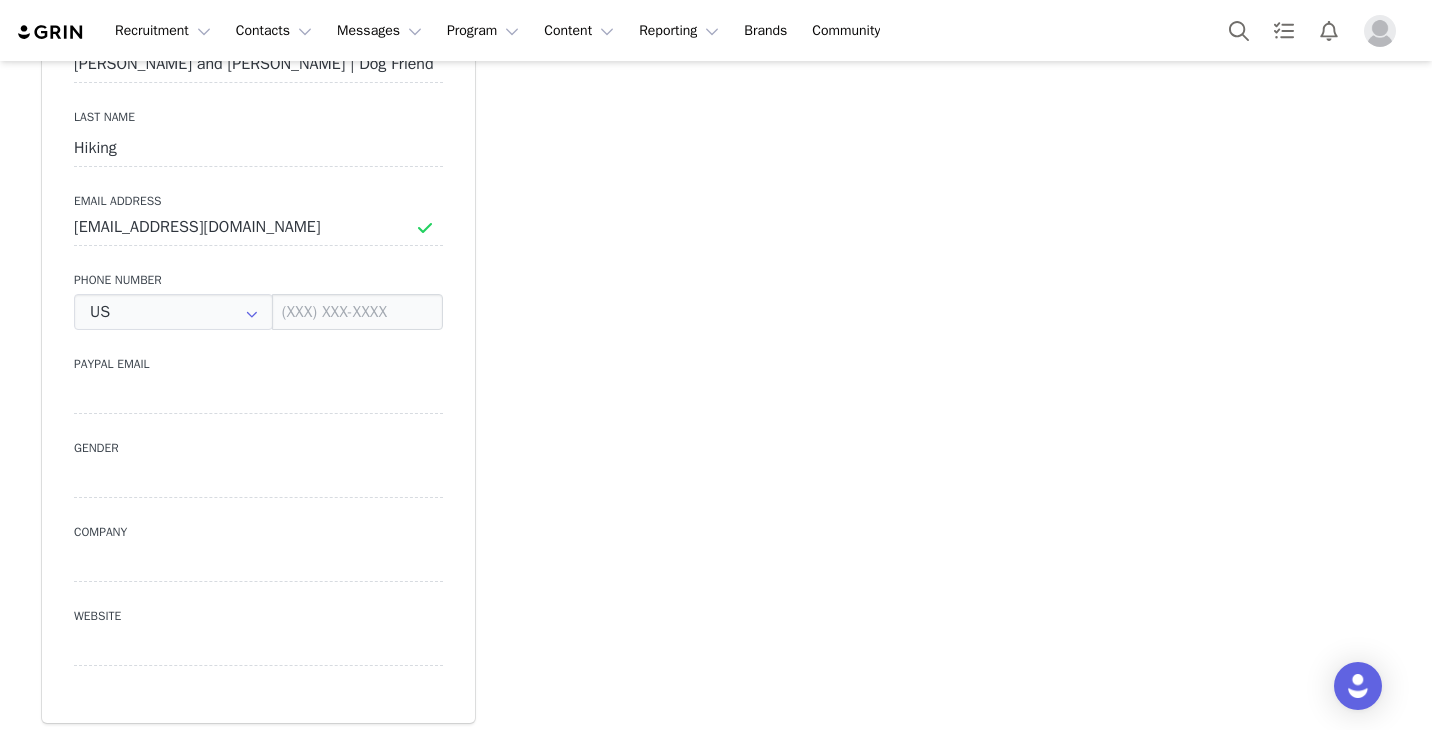 type on "+1 ([GEOGRAPHIC_DATA])" 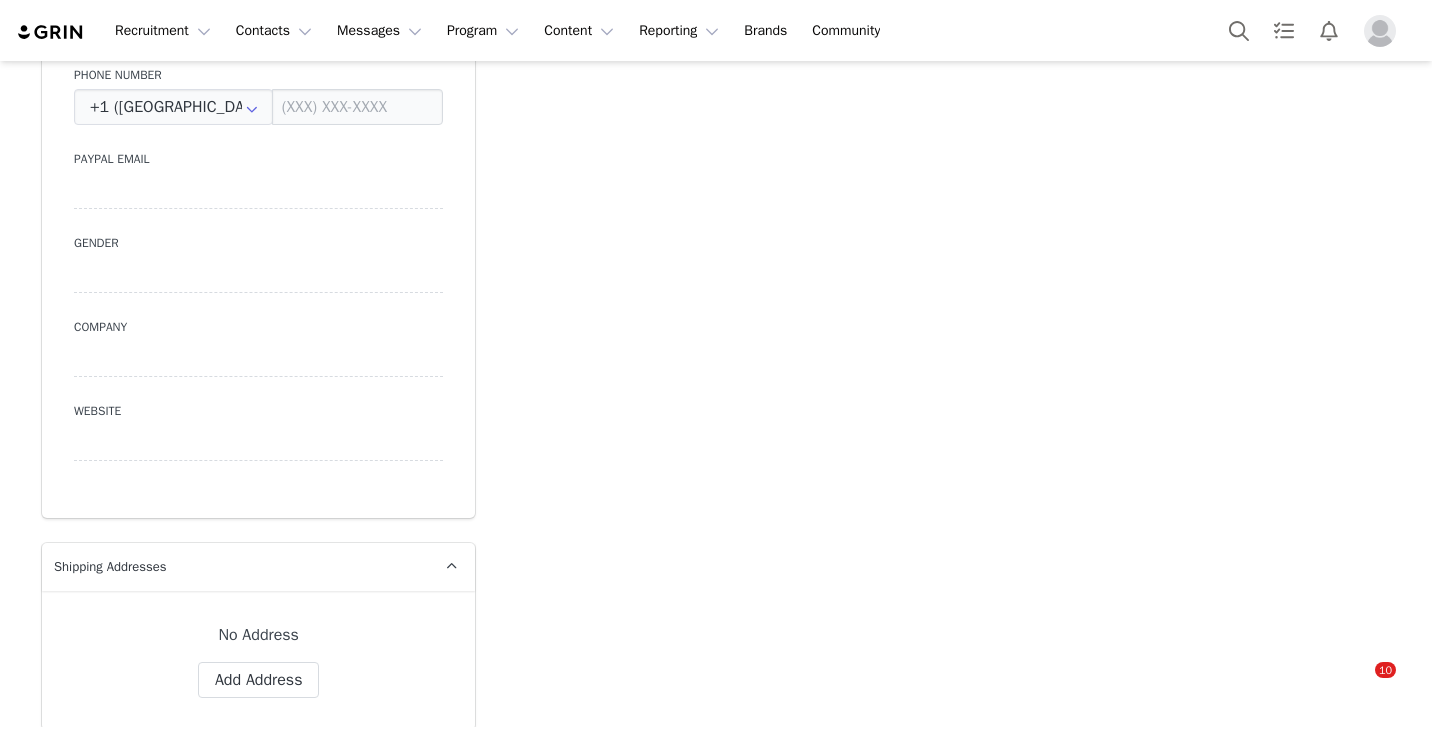 scroll, scrollTop: 1658, scrollLeft: 0, axis: vertical 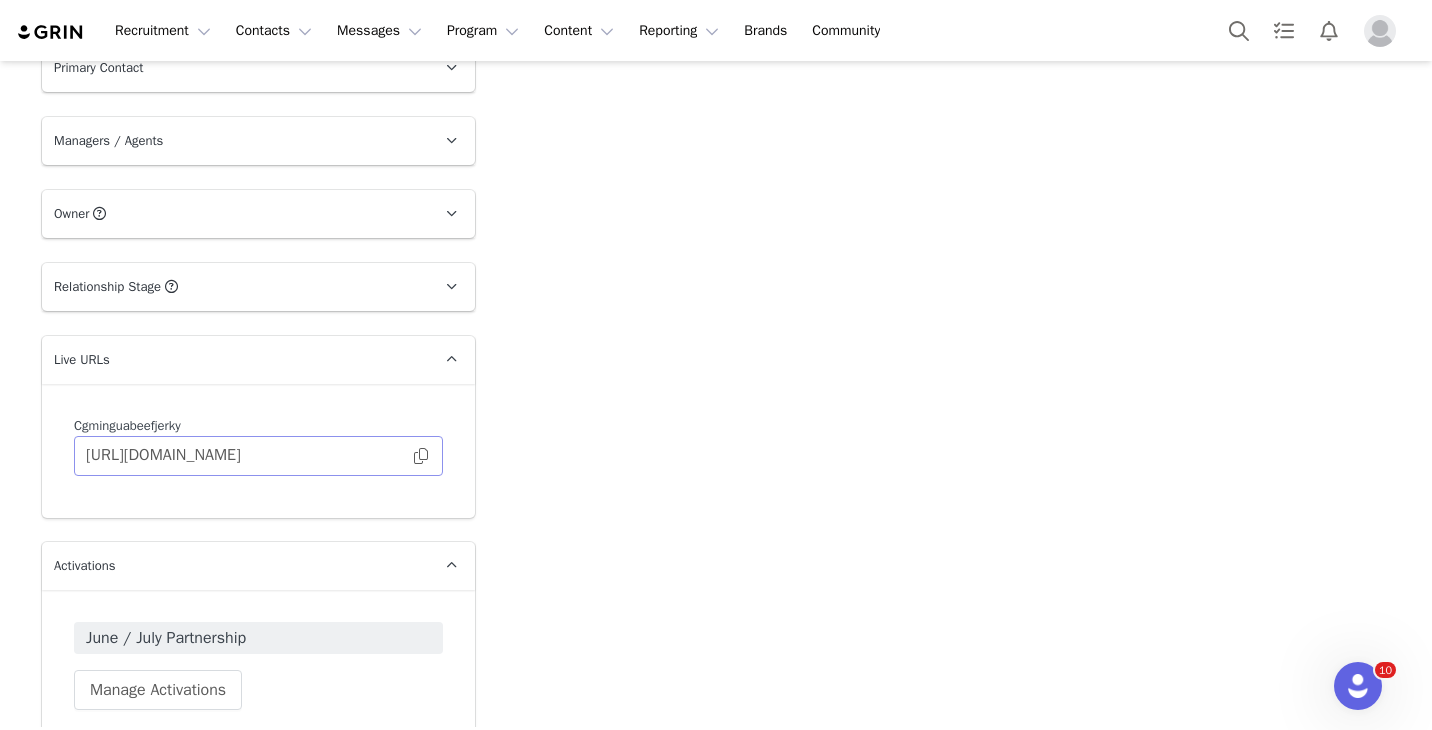 click at bounding box center [421, 456] 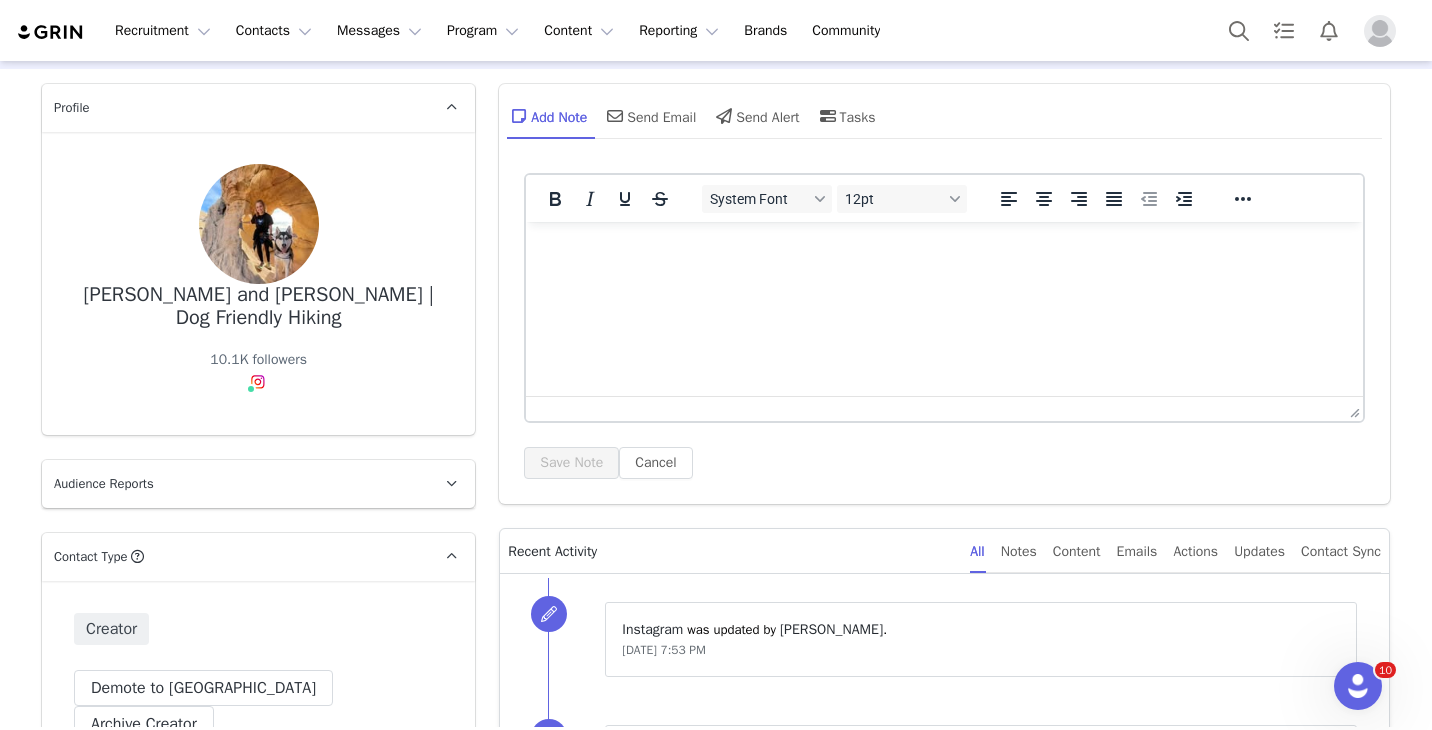 scroll, scrollTop: 0, scrollLeft: 0, axis: both 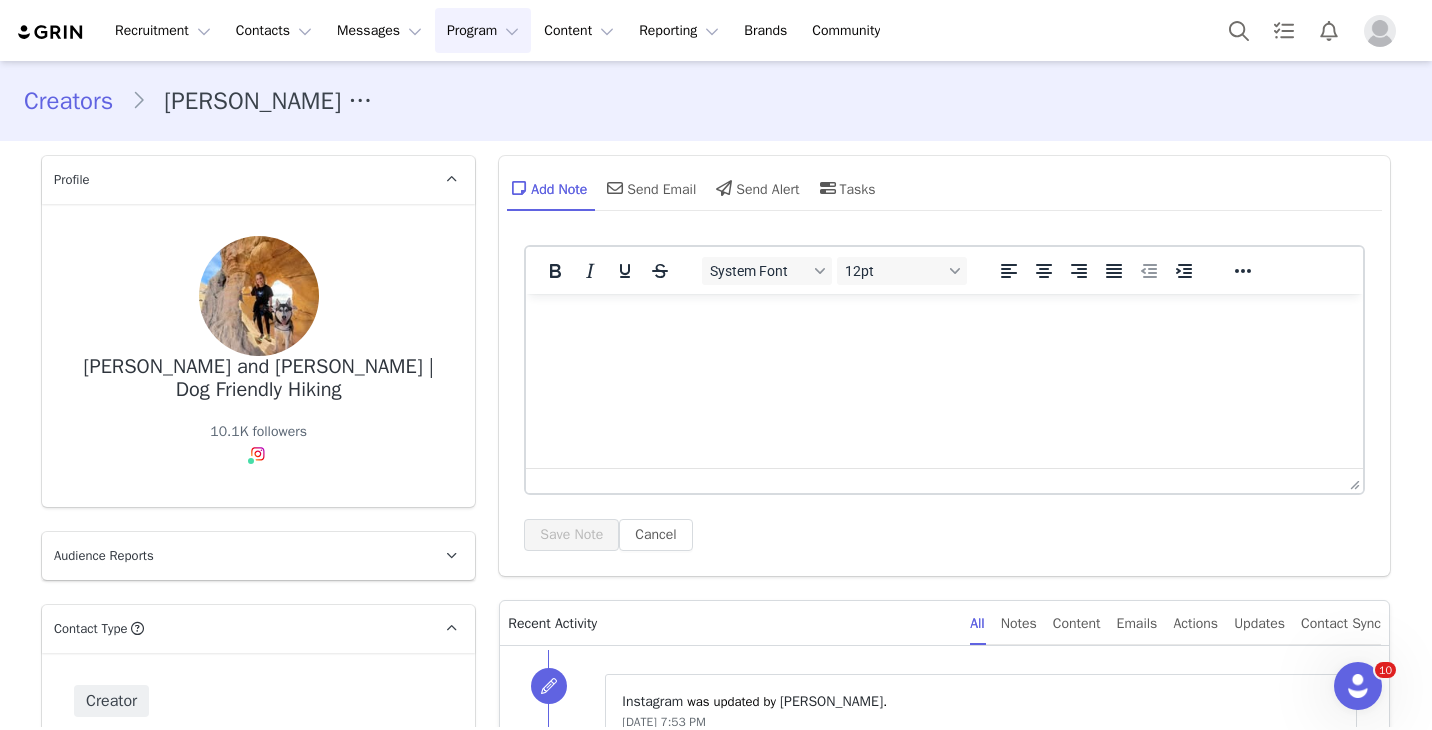 click on "Program Program" at bounding box center [483, 30] 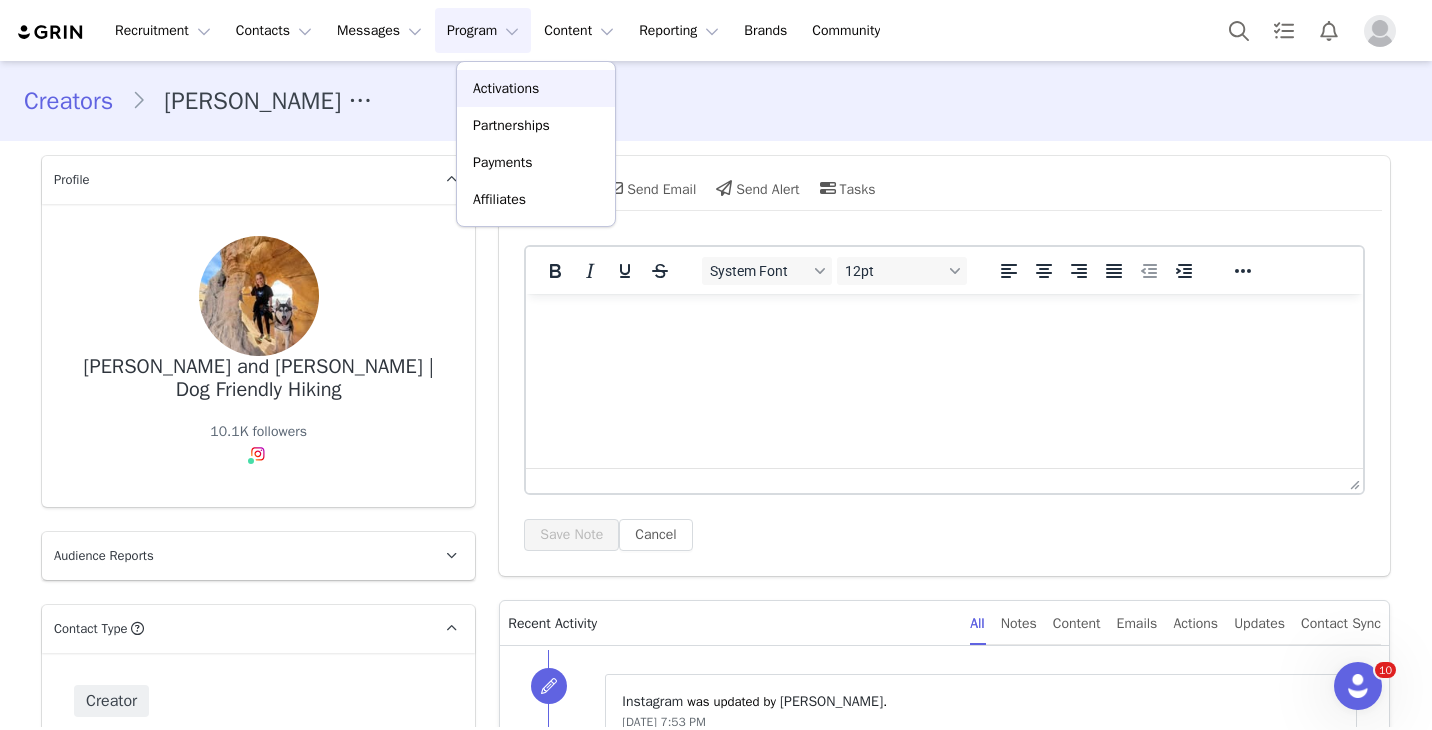 click on "Activations" at bounding box center (506, 88) 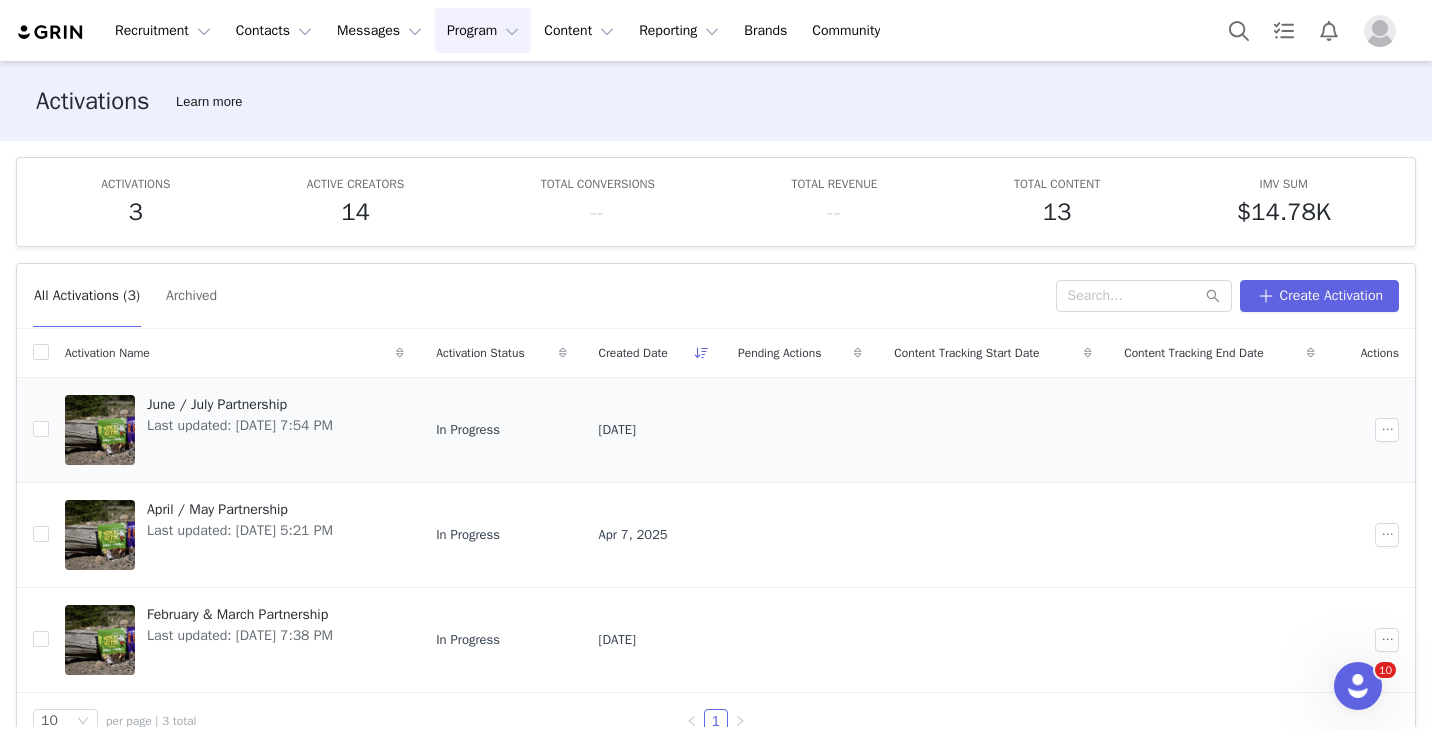 click on "Last updated: [DATE] 7:54 PM" at bounding box center (240, 425) 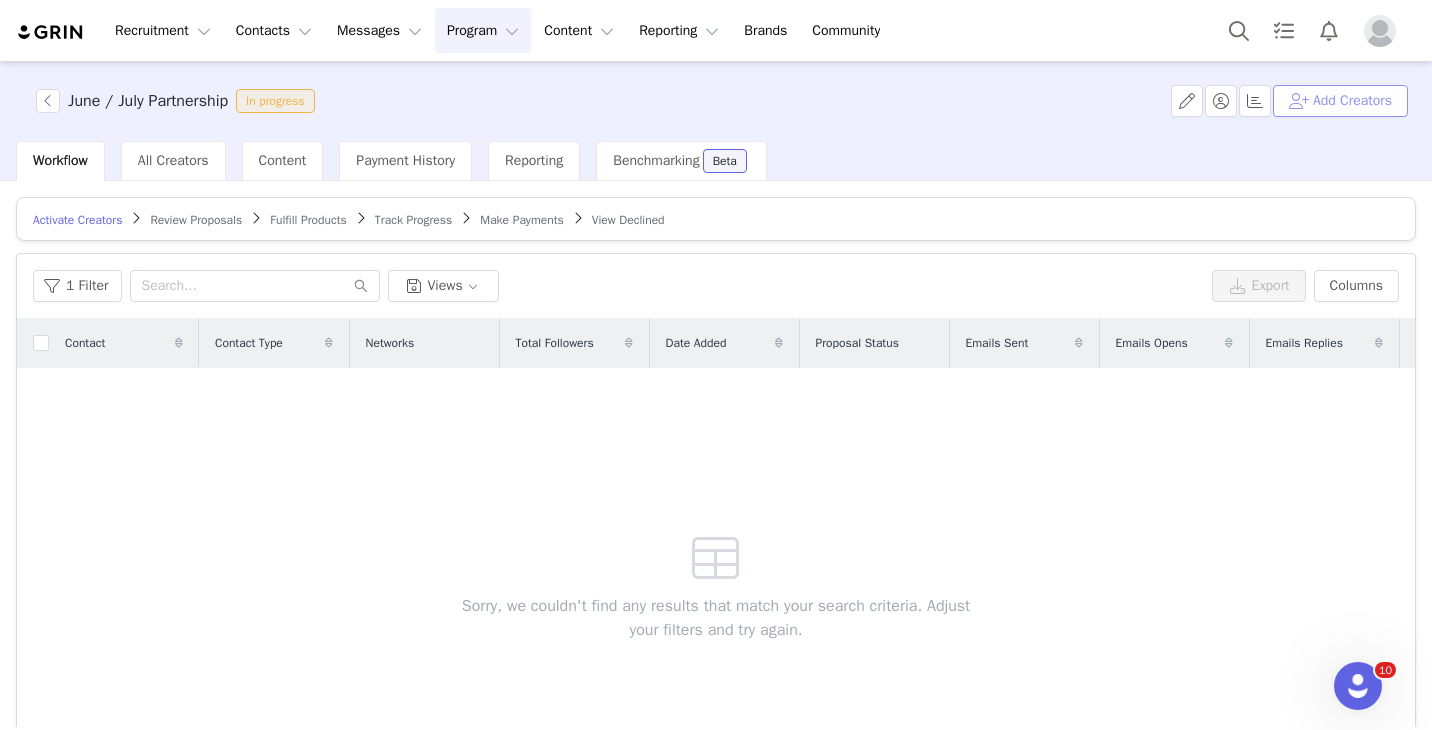 click on "Add Creators" at bounding box center (1340, 101) 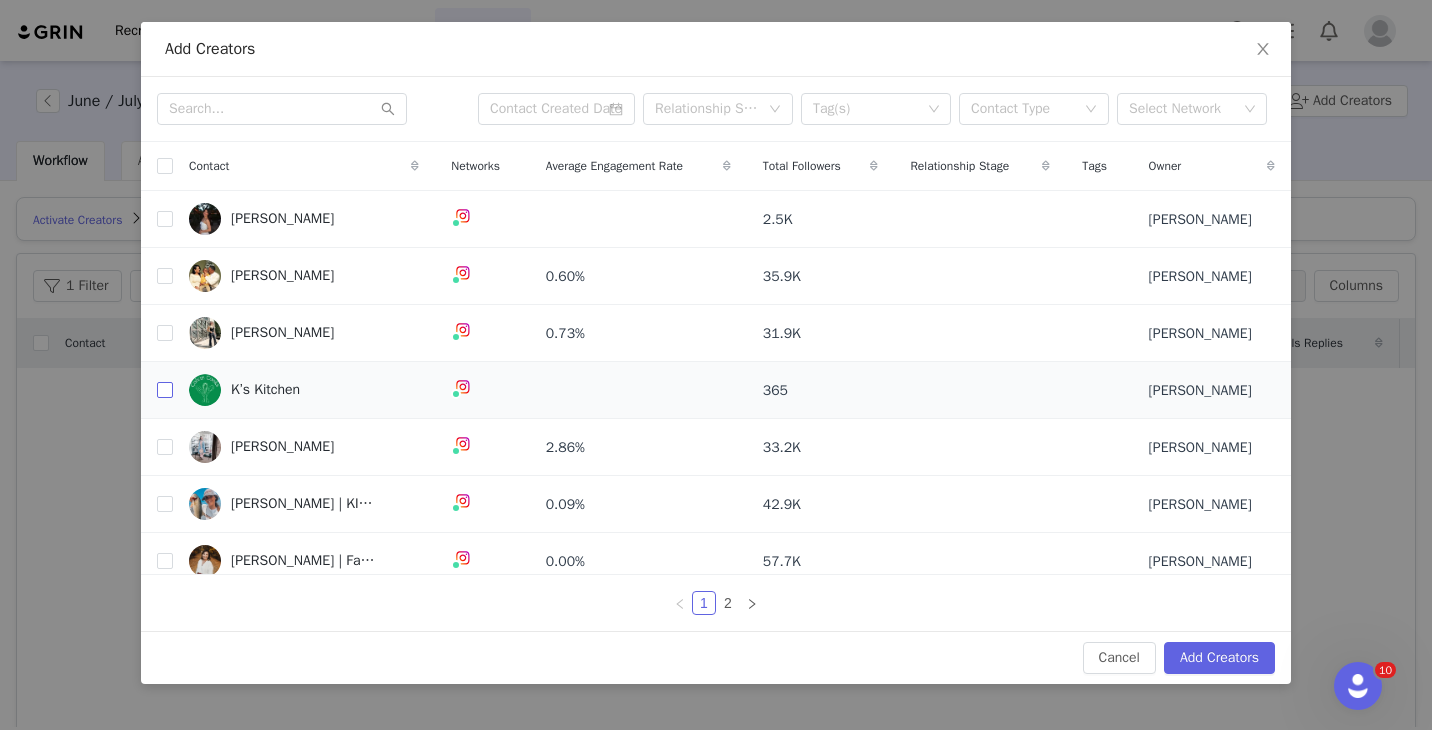 click at bounding box center [165, 390] 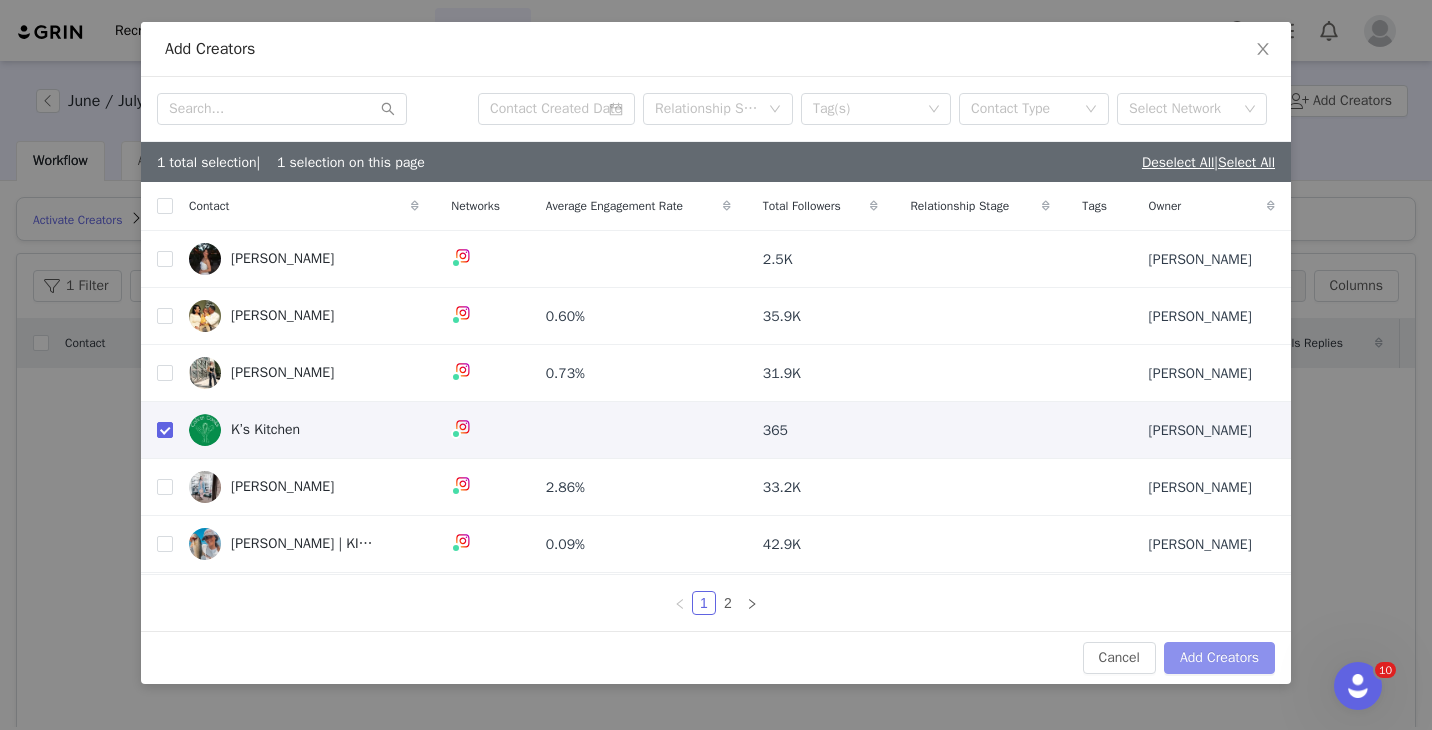 click on "Add Creators" at bounding box center [1219, 658] 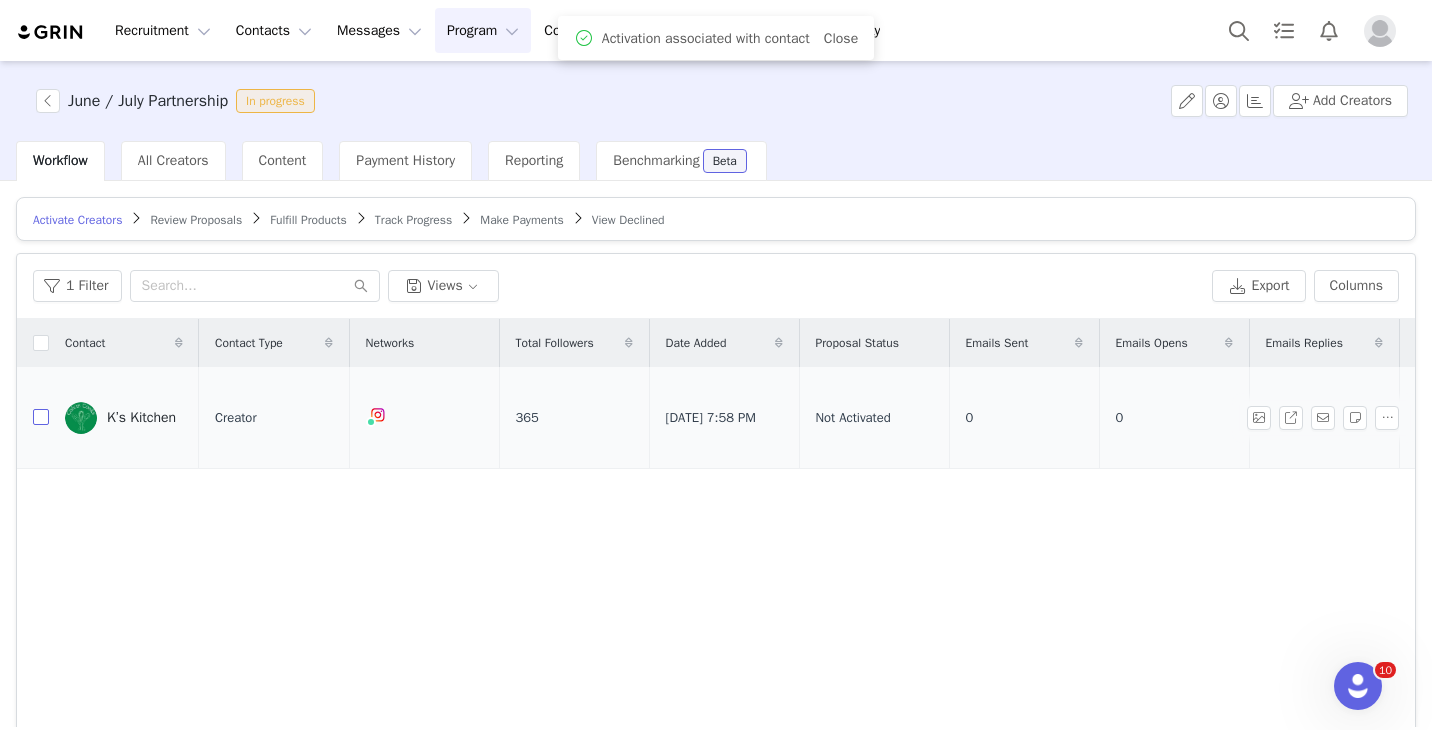 click at bounding box center (41, 417) 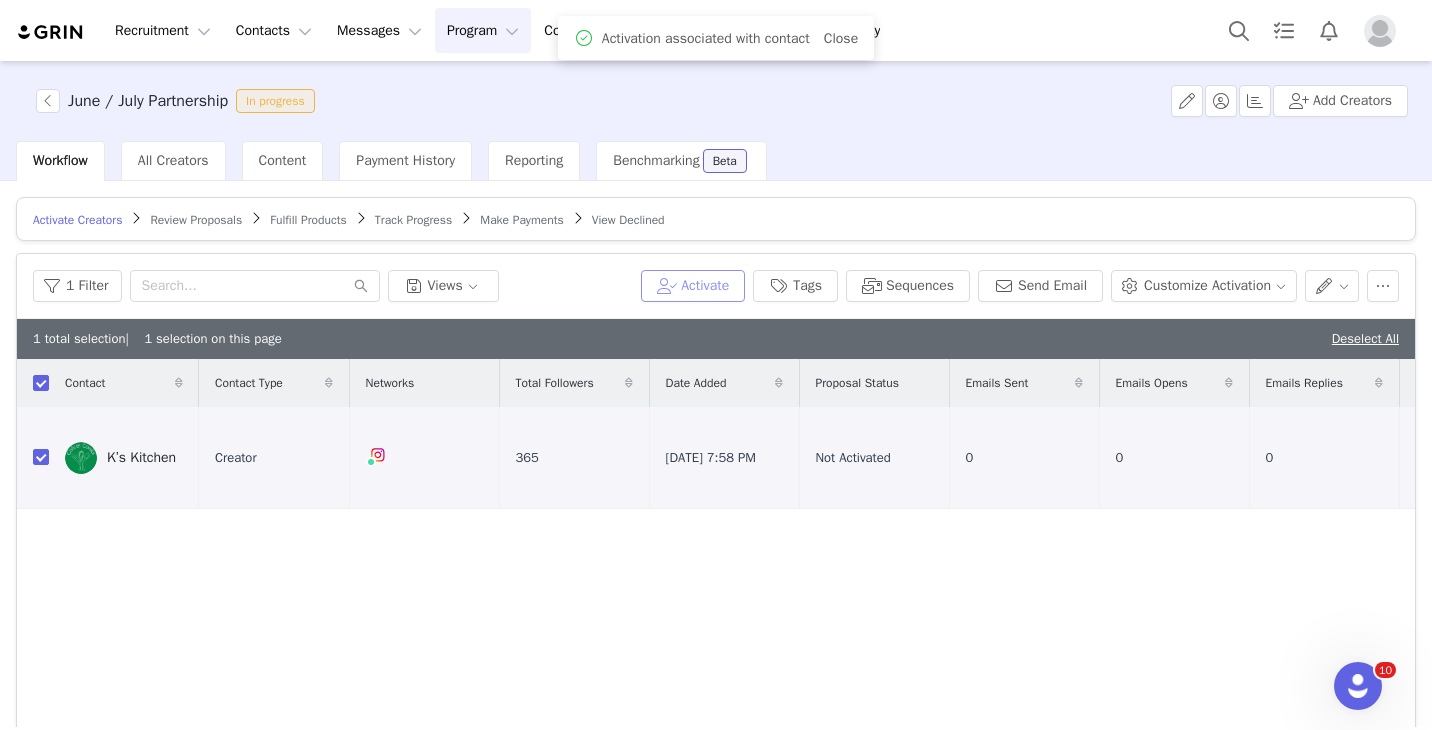 click on "Activate" at bounding box center (693, 286) 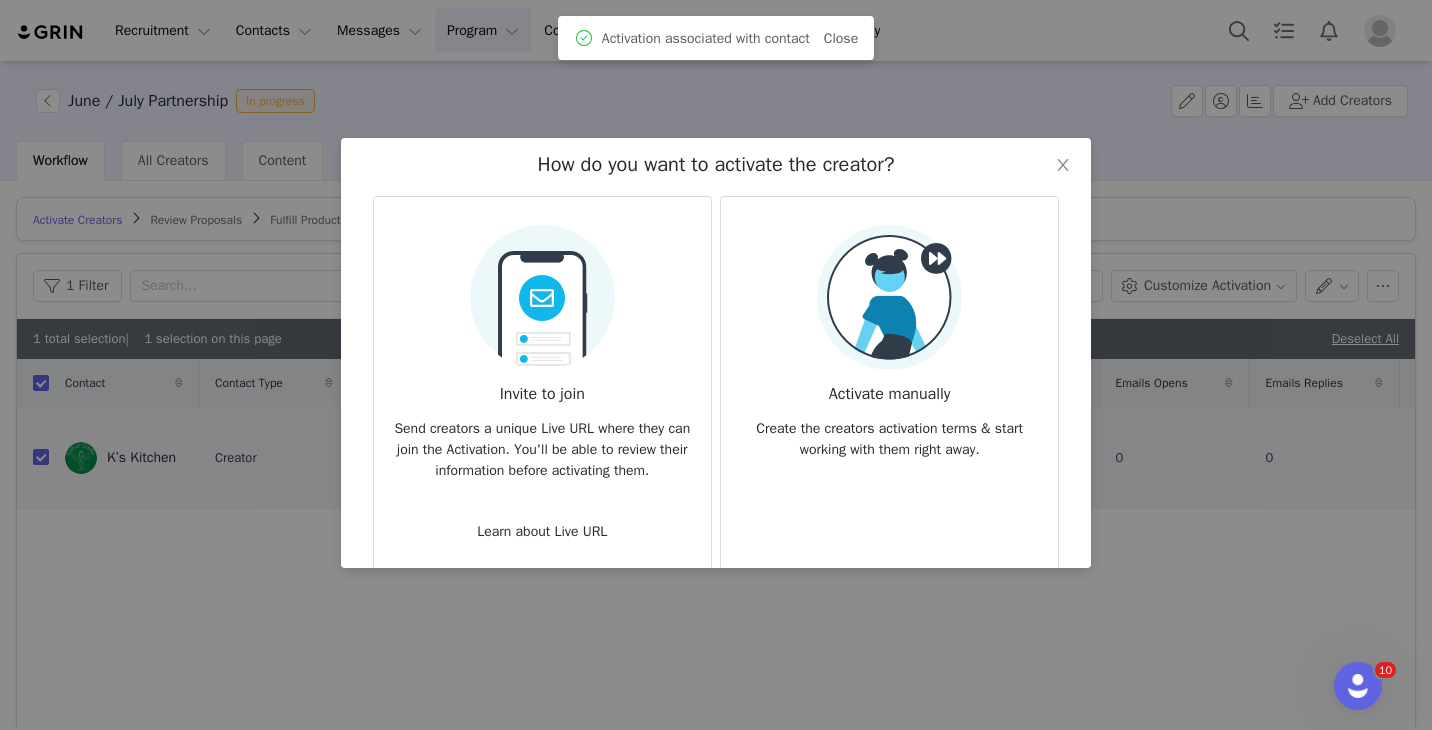 click at bounding box center [889, 297] 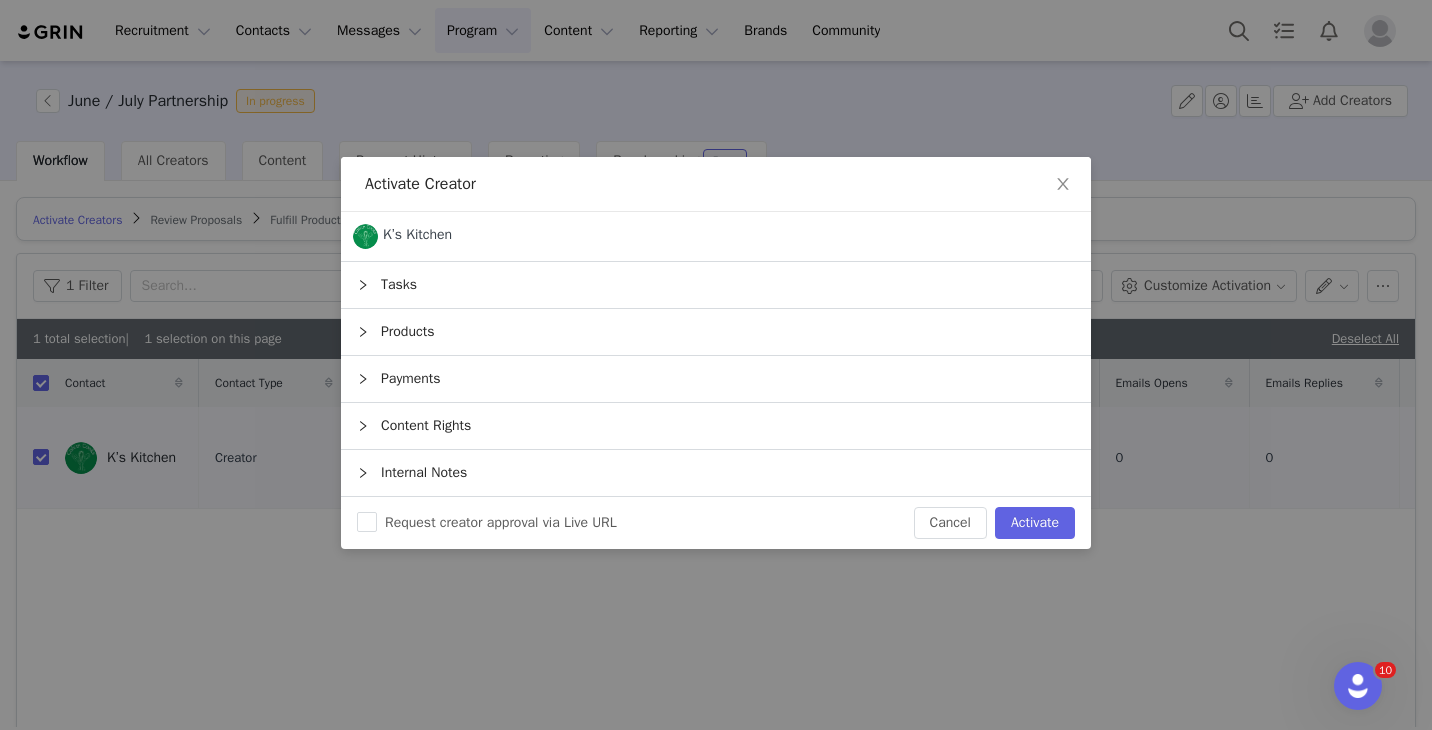 click on "Tasks" at bounding box center (716, 285) 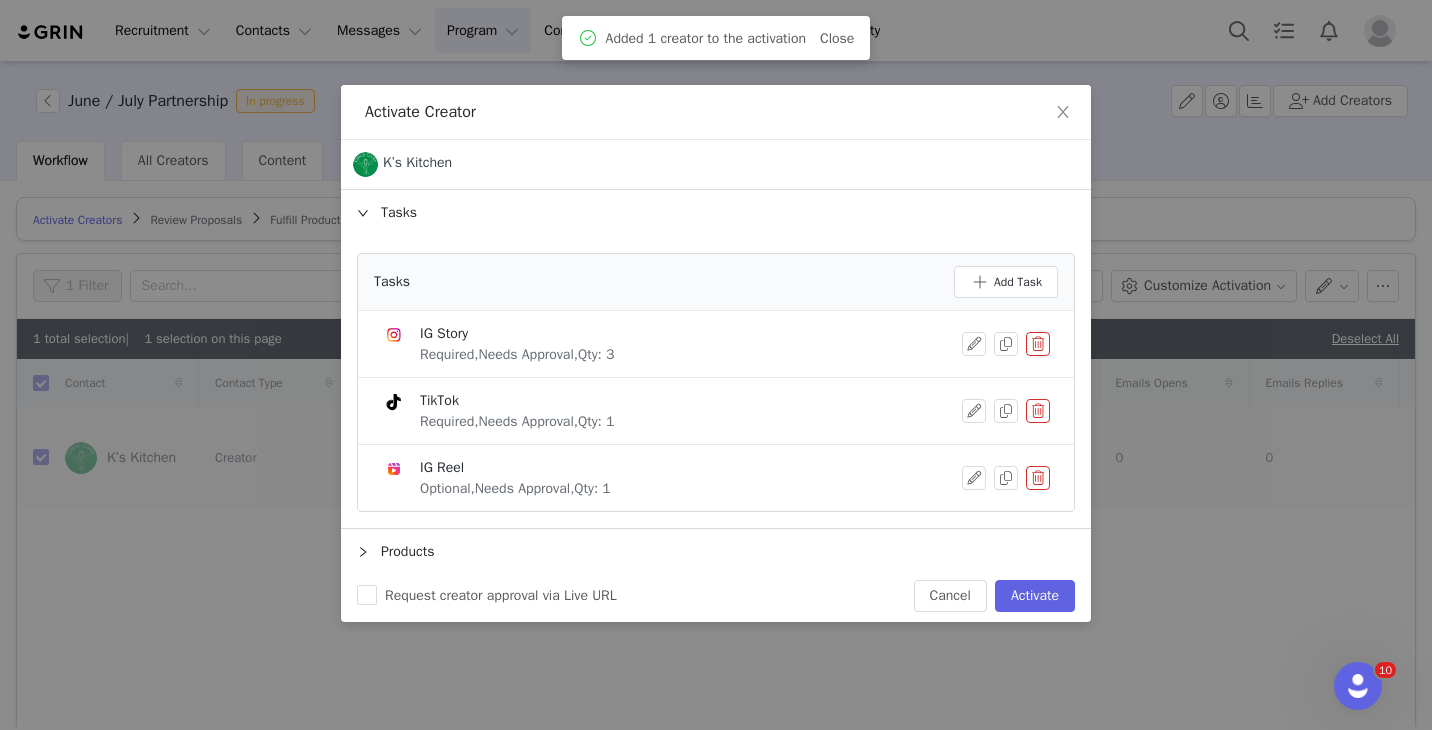 click at bounding box center [1038, 411] 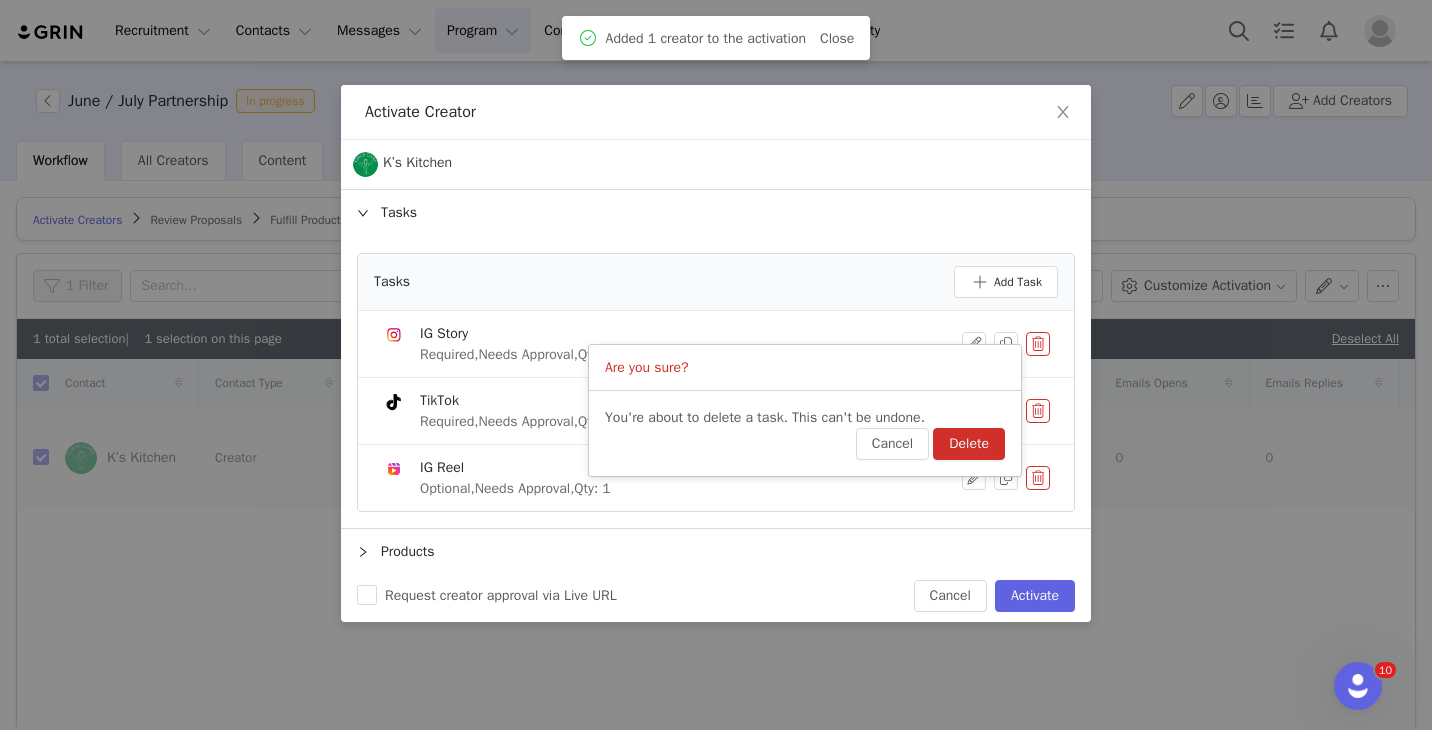 click on "Delete" at bounding box center (969, 444) 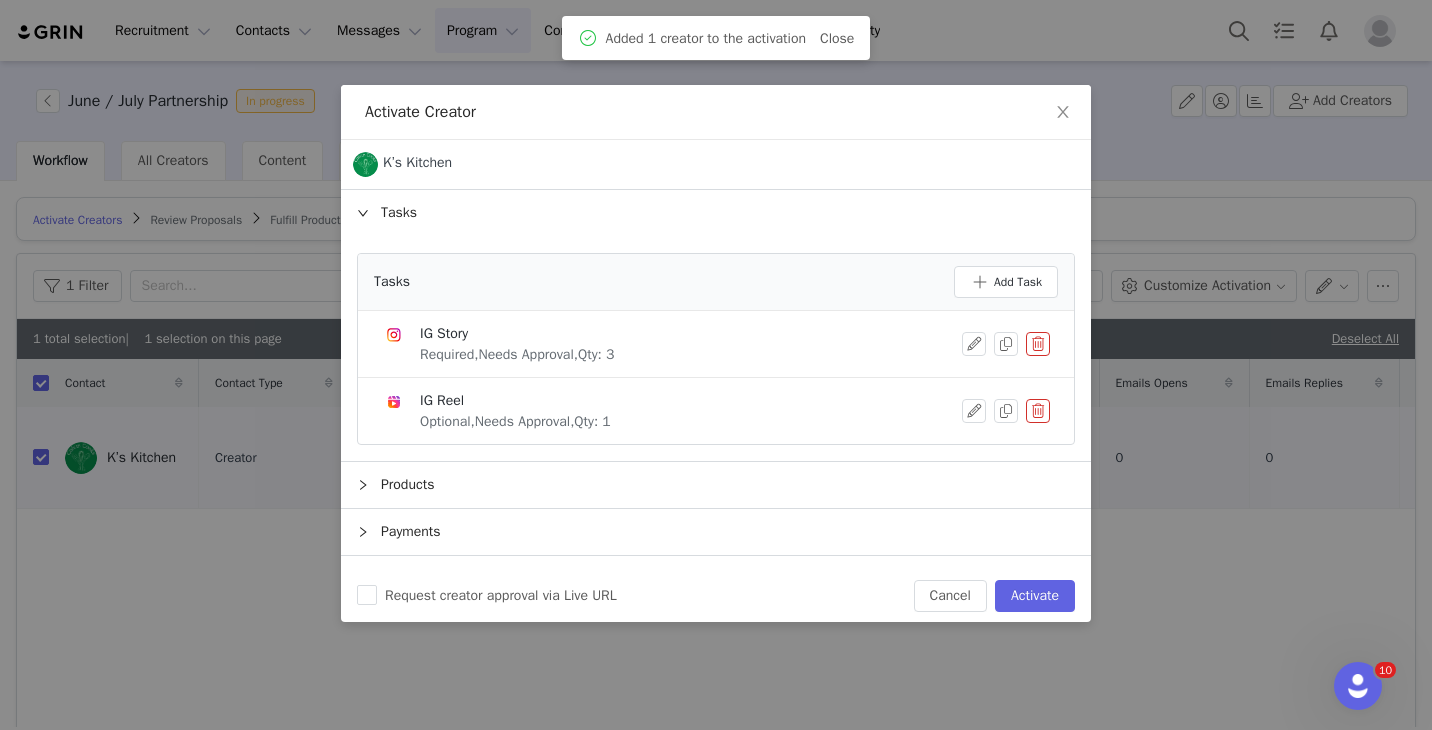 click at bounding box center (1038, 344) 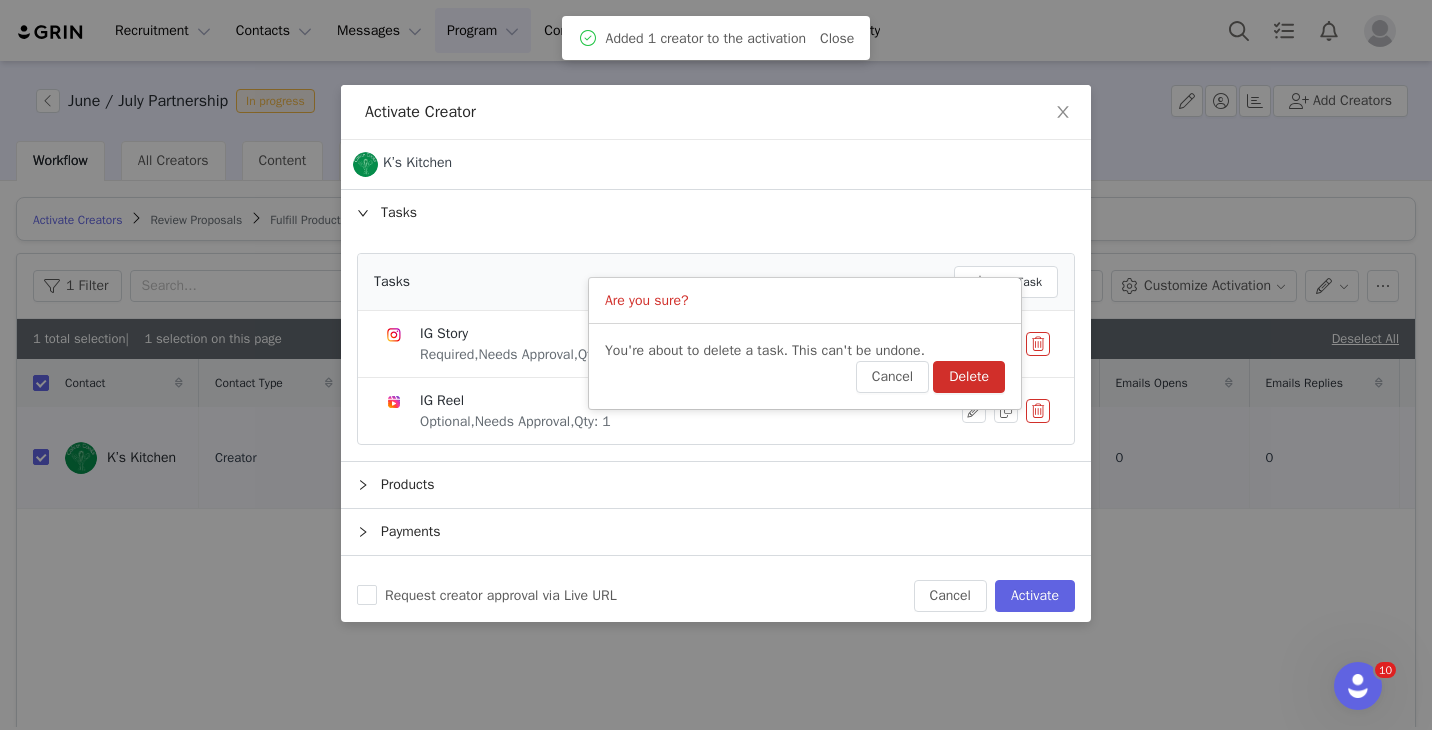 click on "Delete" at bounding box center (969, 377) 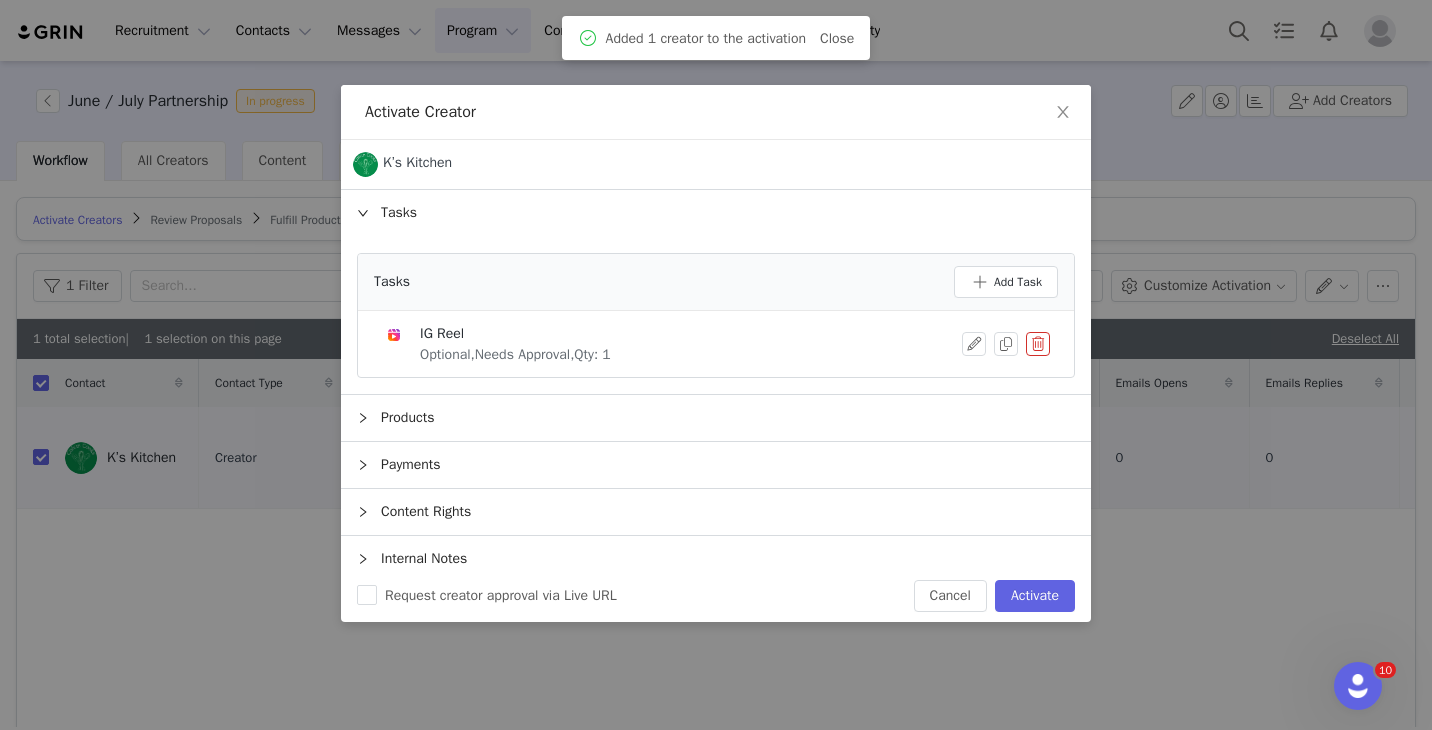 click on "Products" at bounding box center [716, 418] 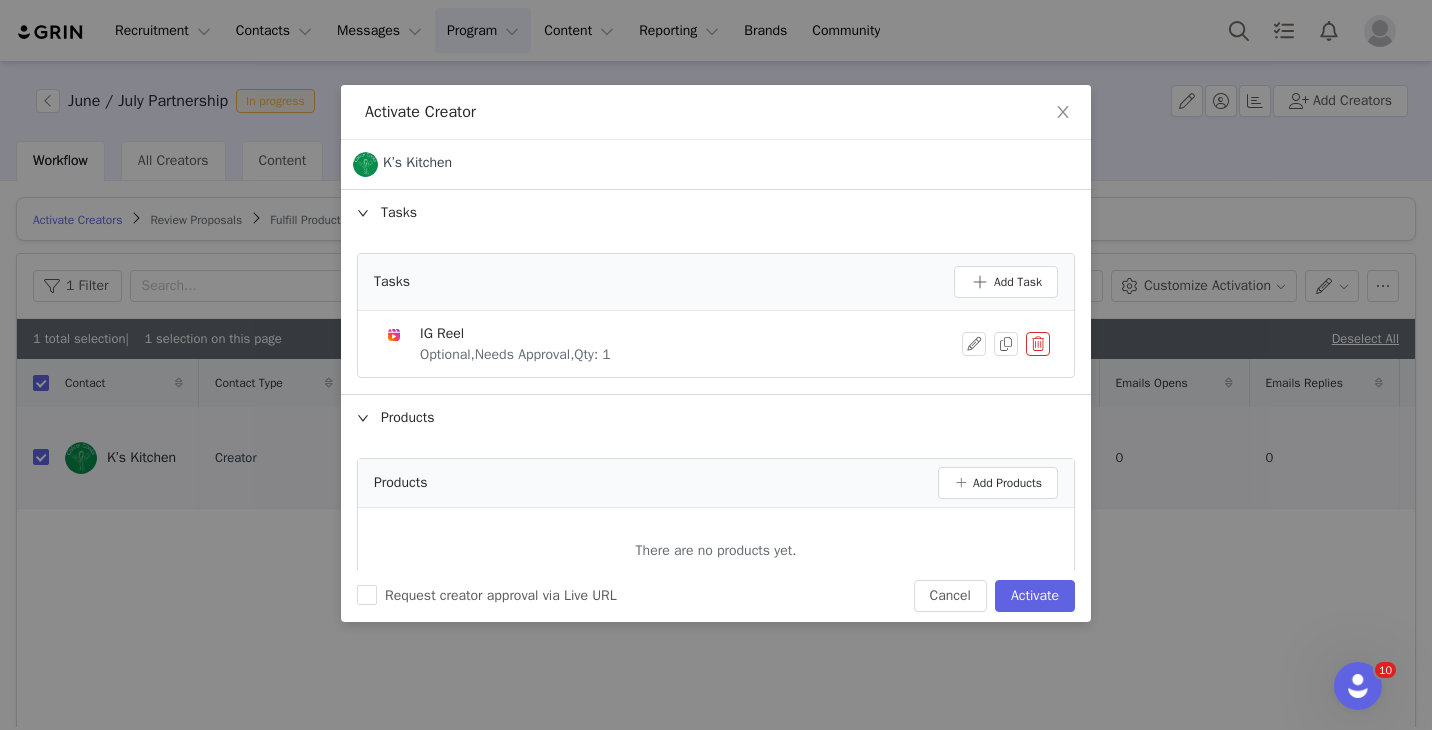 scroll, scrollTop: 182, scrollLeft: 0, axis: vertical 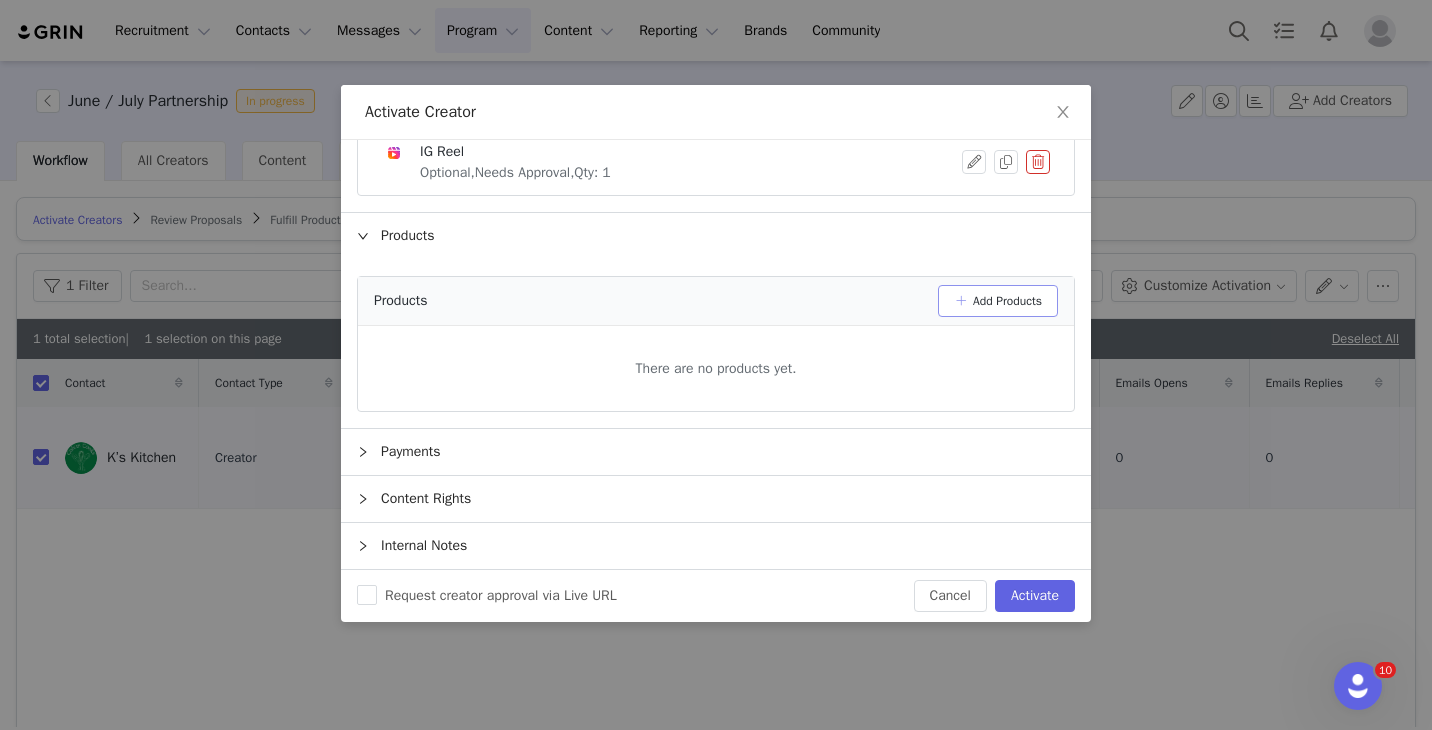 click on "Add Products" at bounding box center (998, 301) 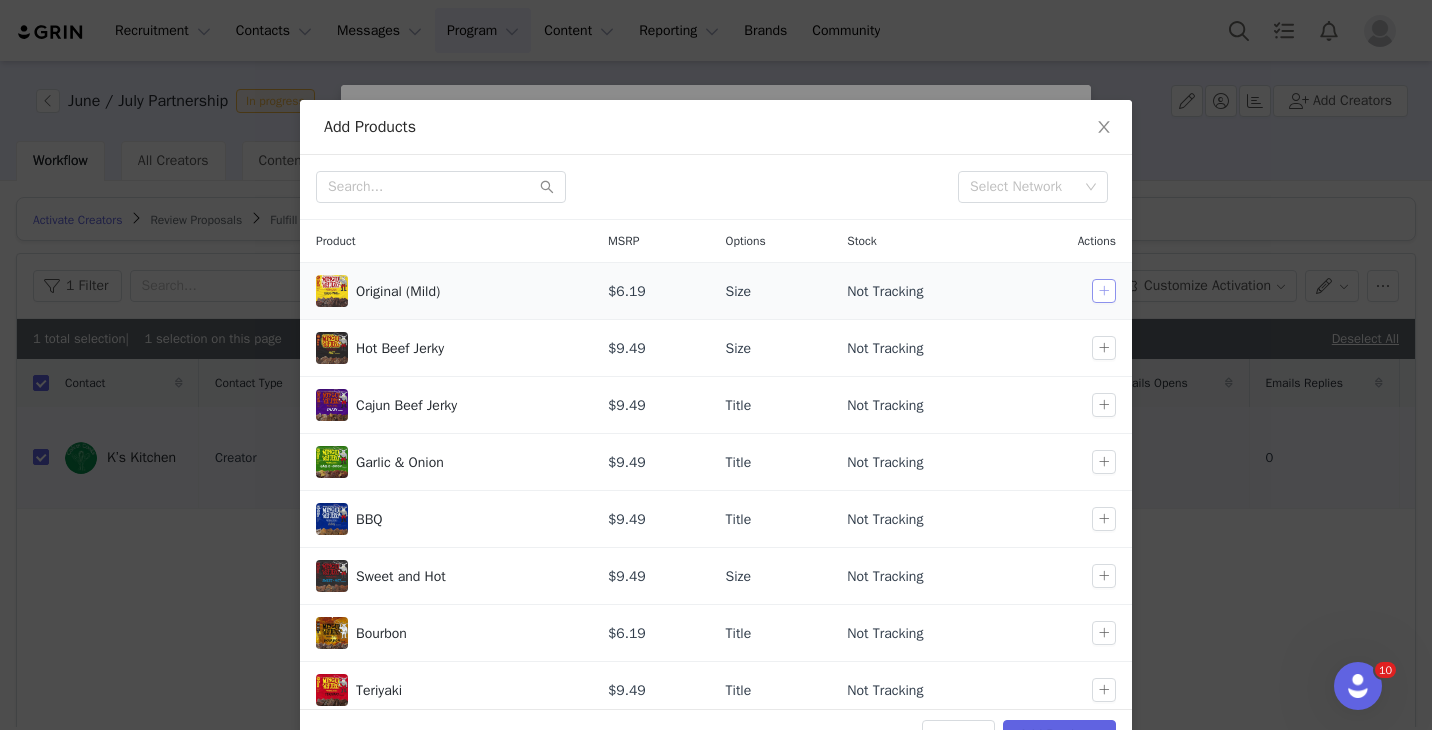 click at bounding box center (1104, 291) 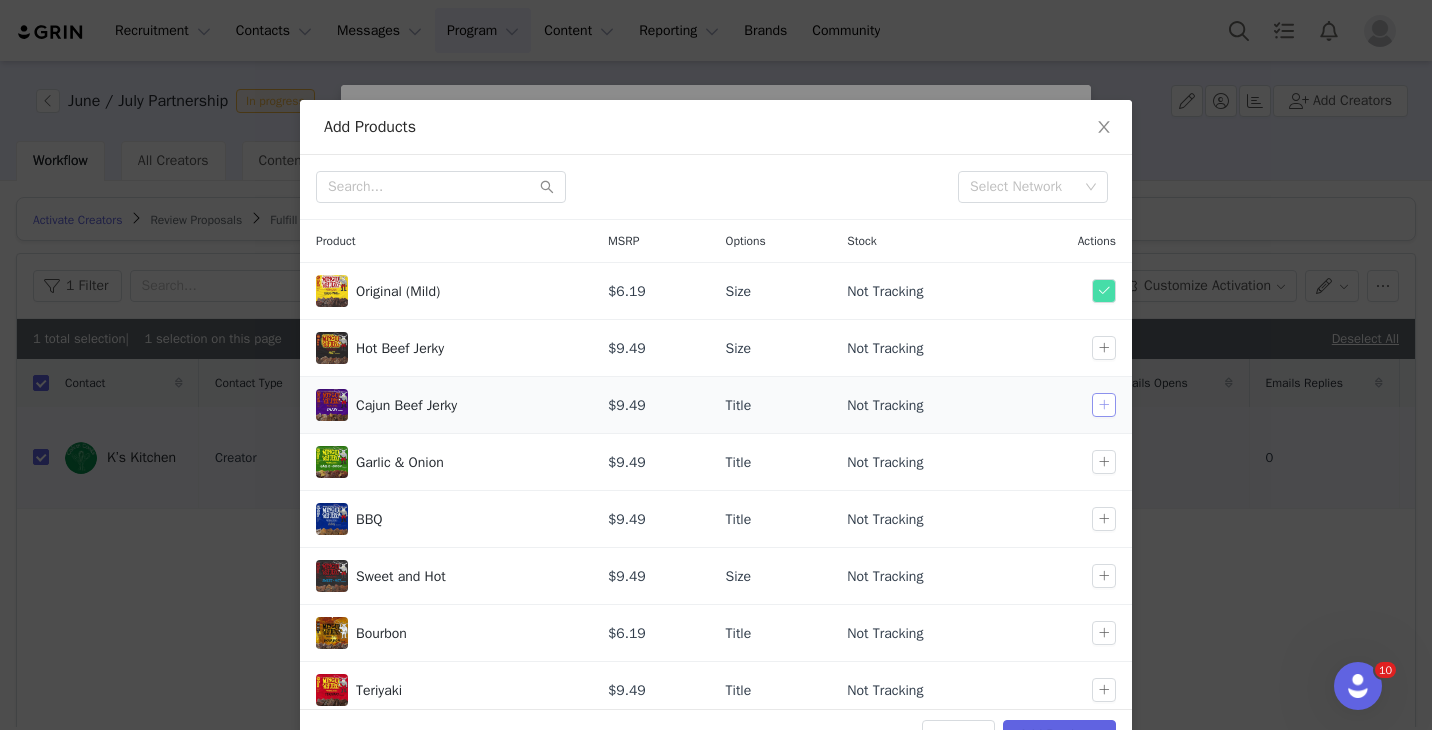 click at bounding box center [1104, 405] 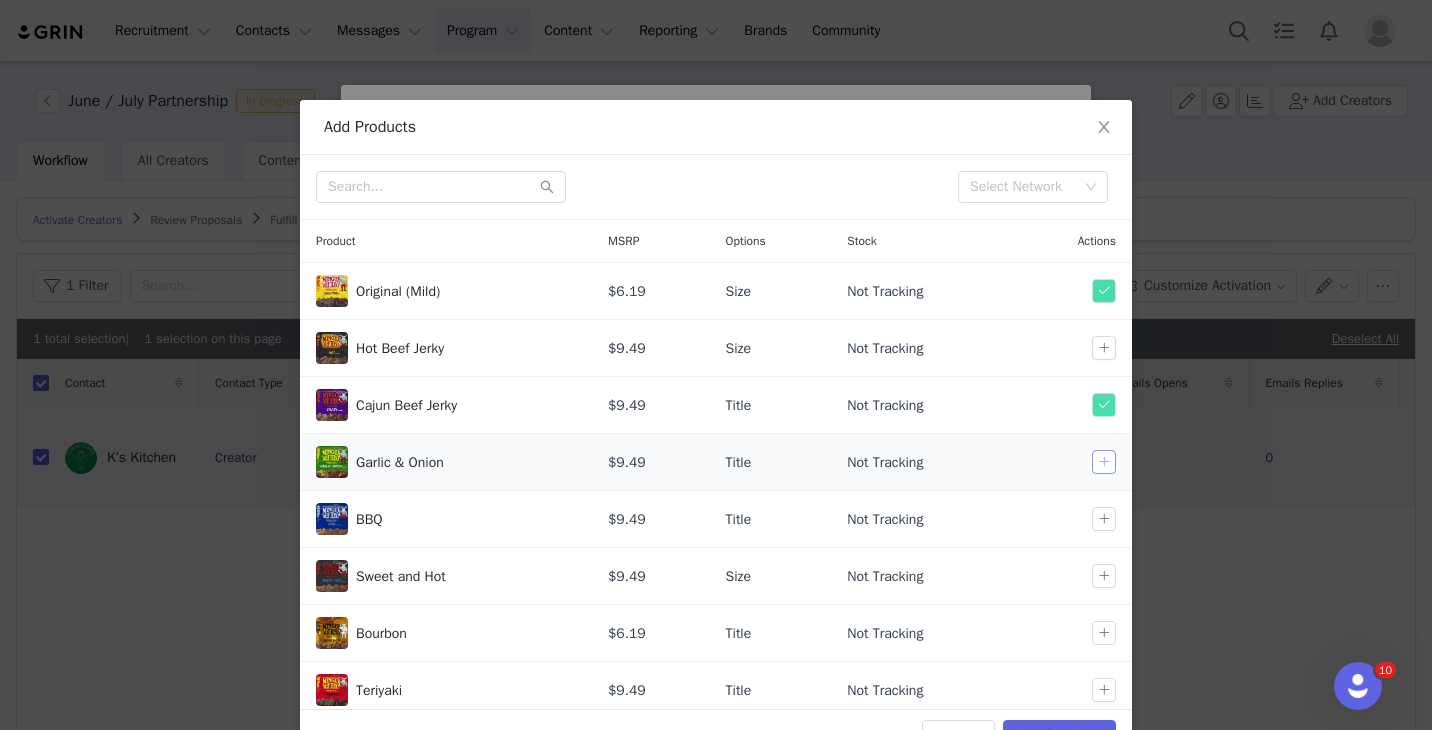 click at bounding box center [1104, 462] 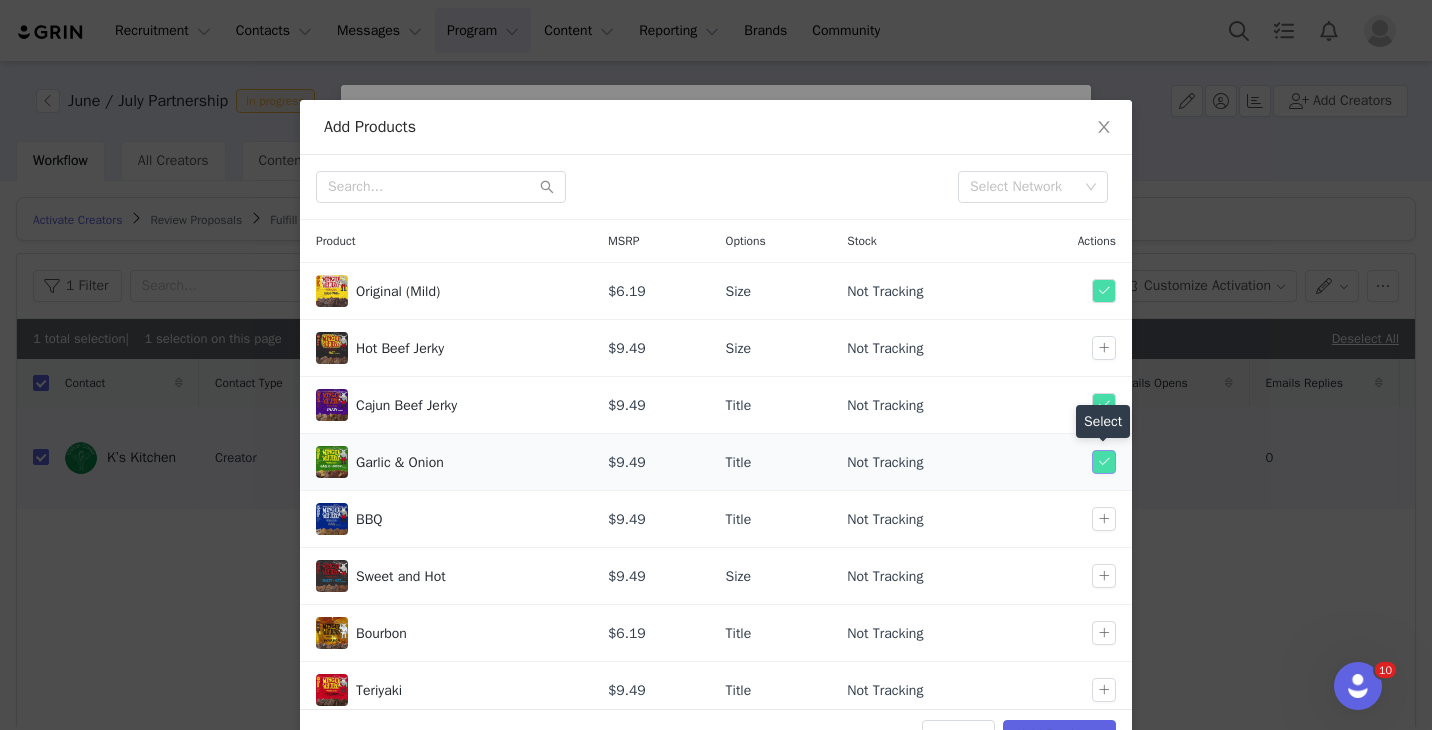 scroll, scrollTop: 10, scrollLeft: 0, axis: vertical 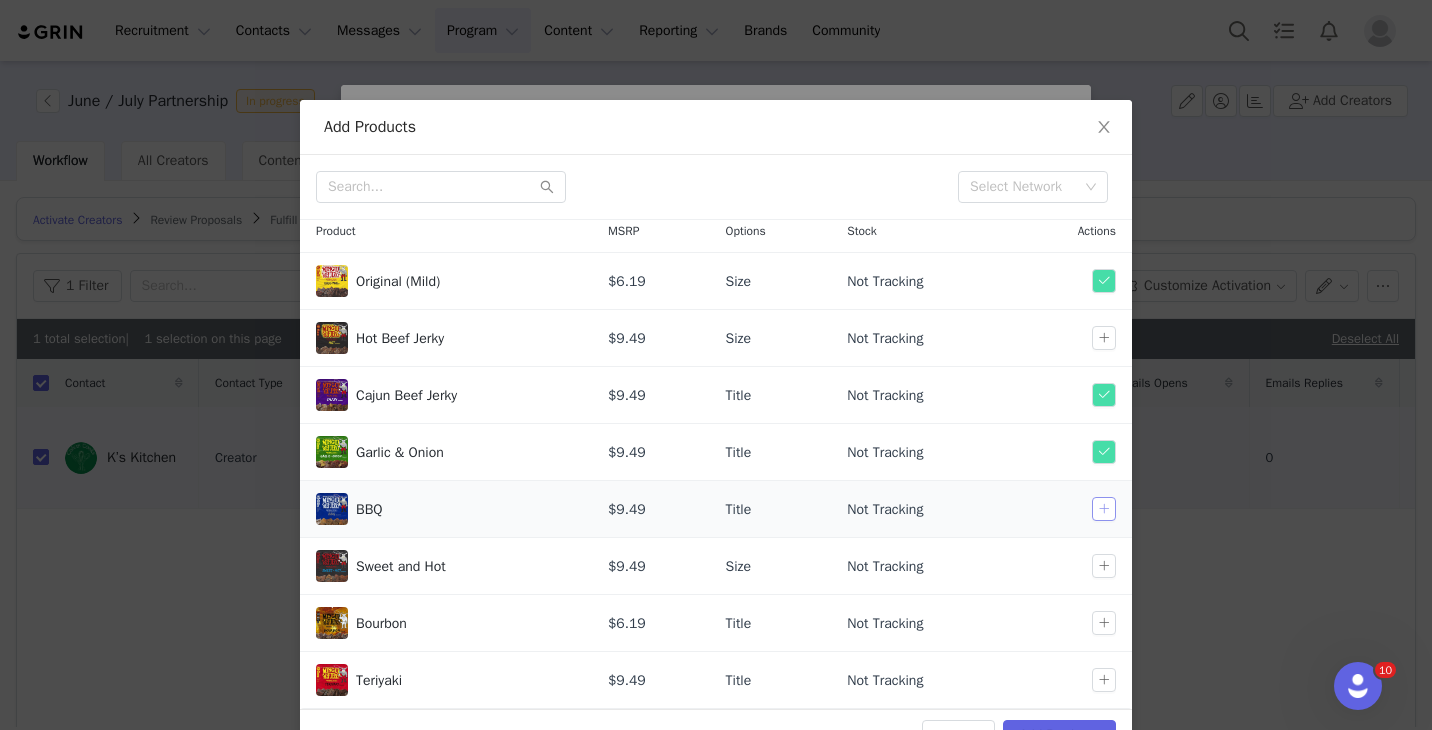 click at bounding box center [1104, 509] 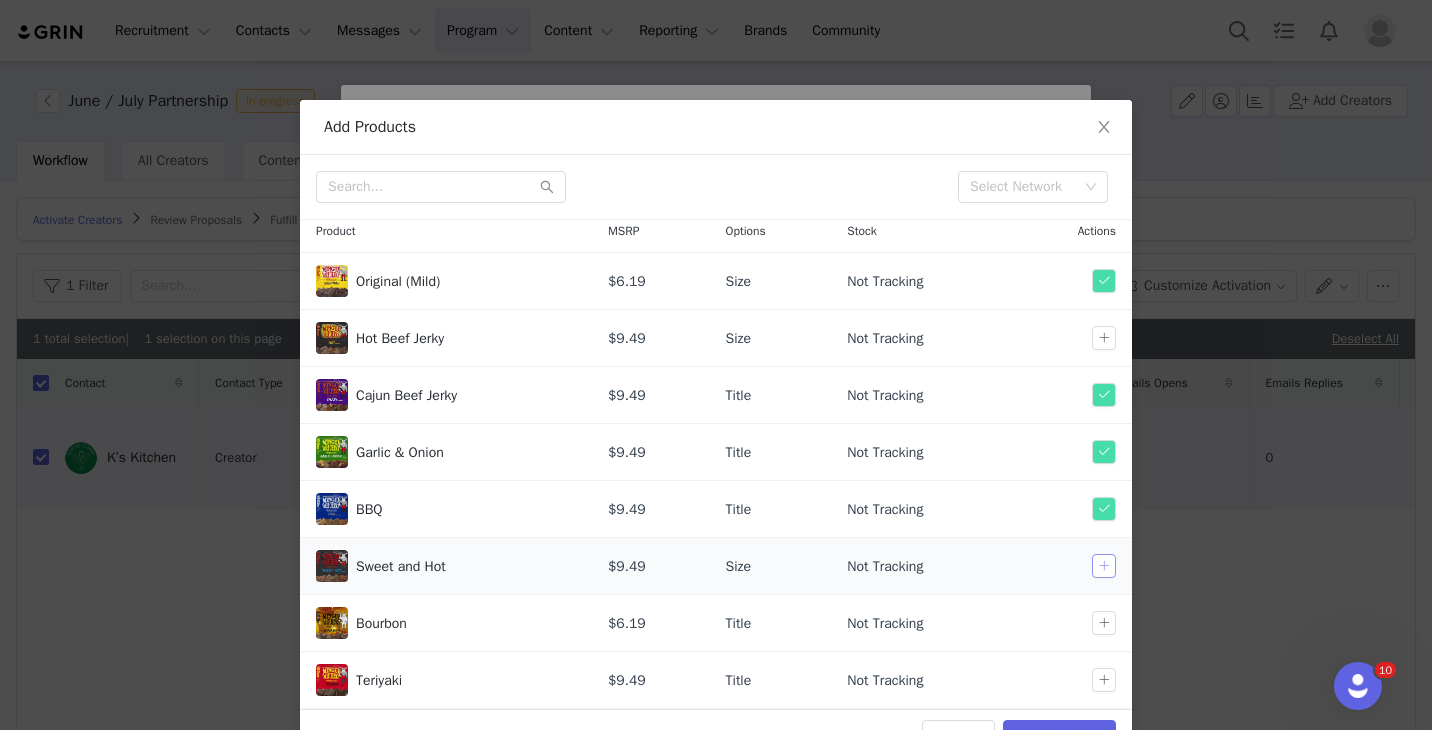 click at bounding box center [1104, 566] 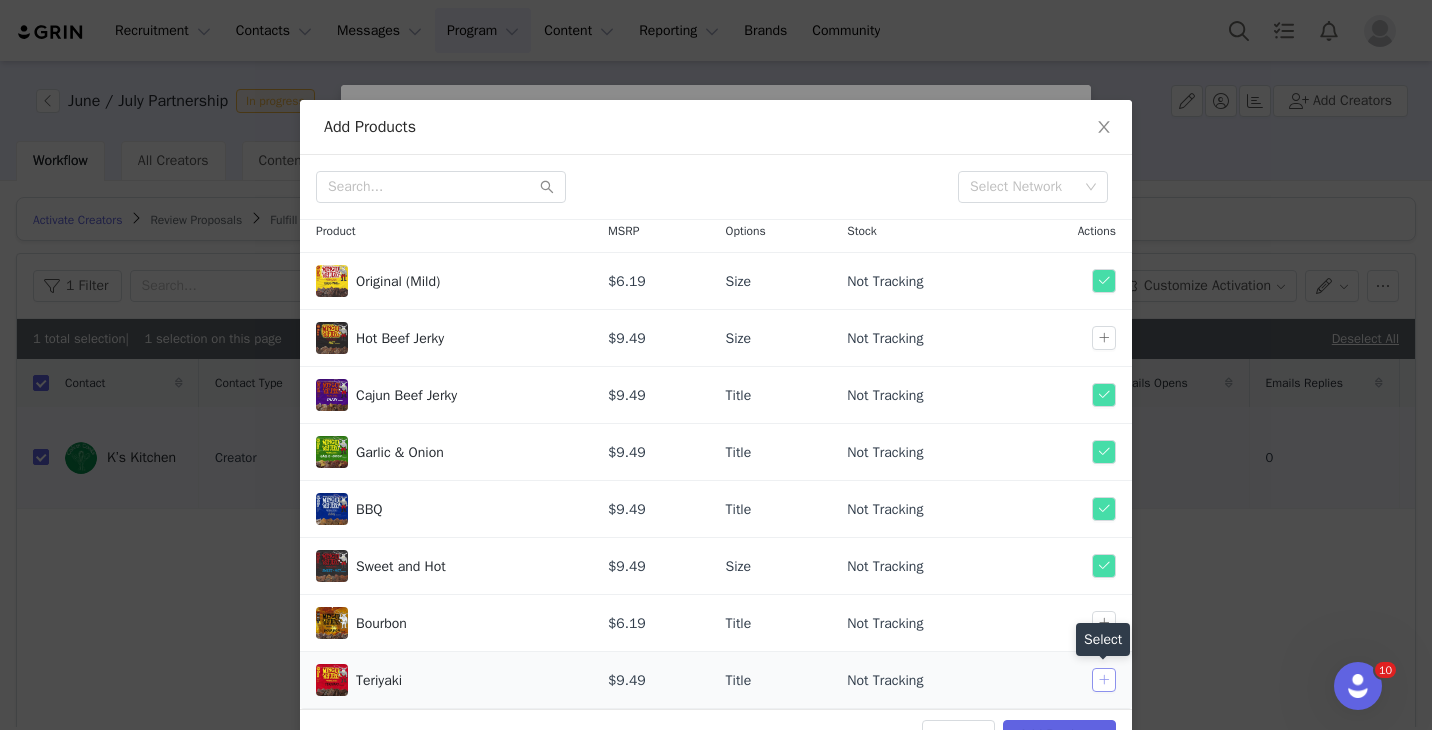 click at bounding box center (1104, 680) 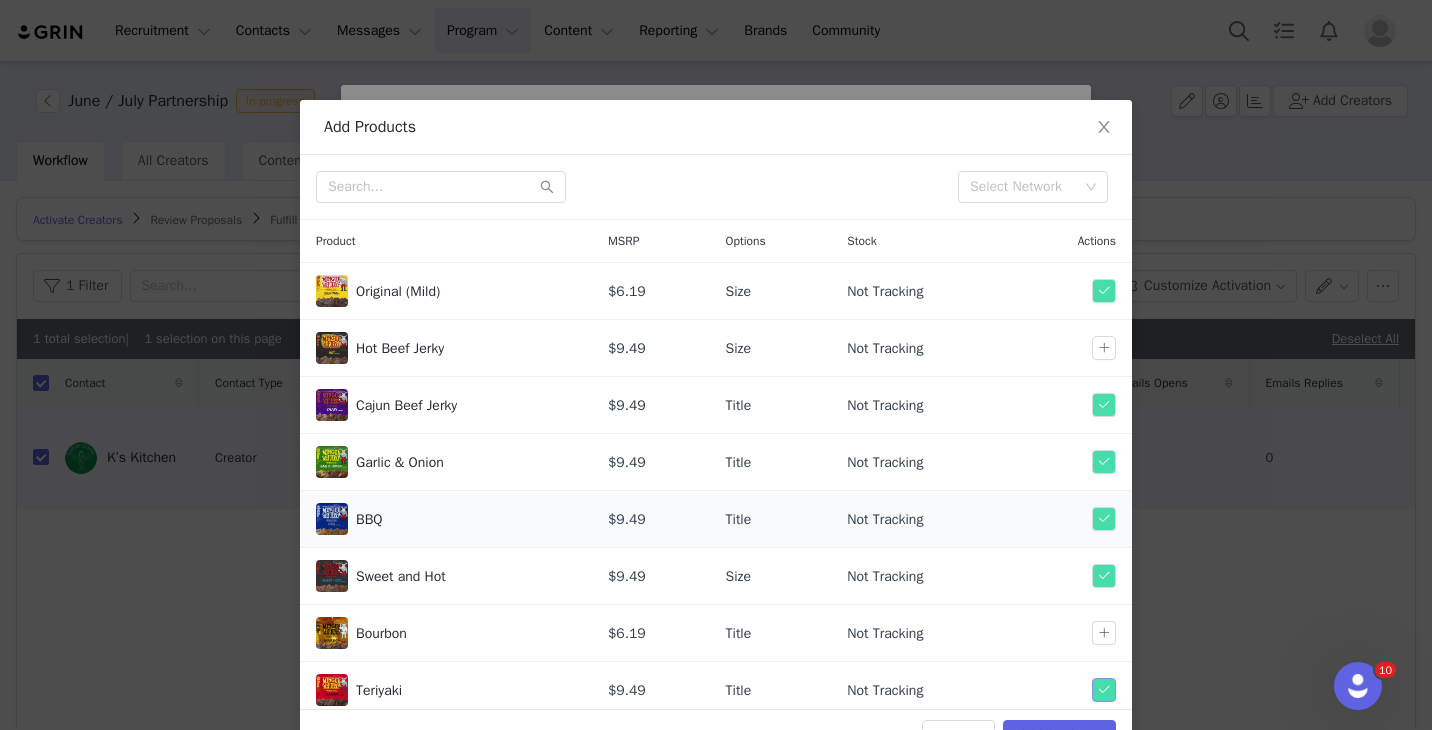 scroll, scrollTop: 10, scrollLeft: 0, axis: vertical 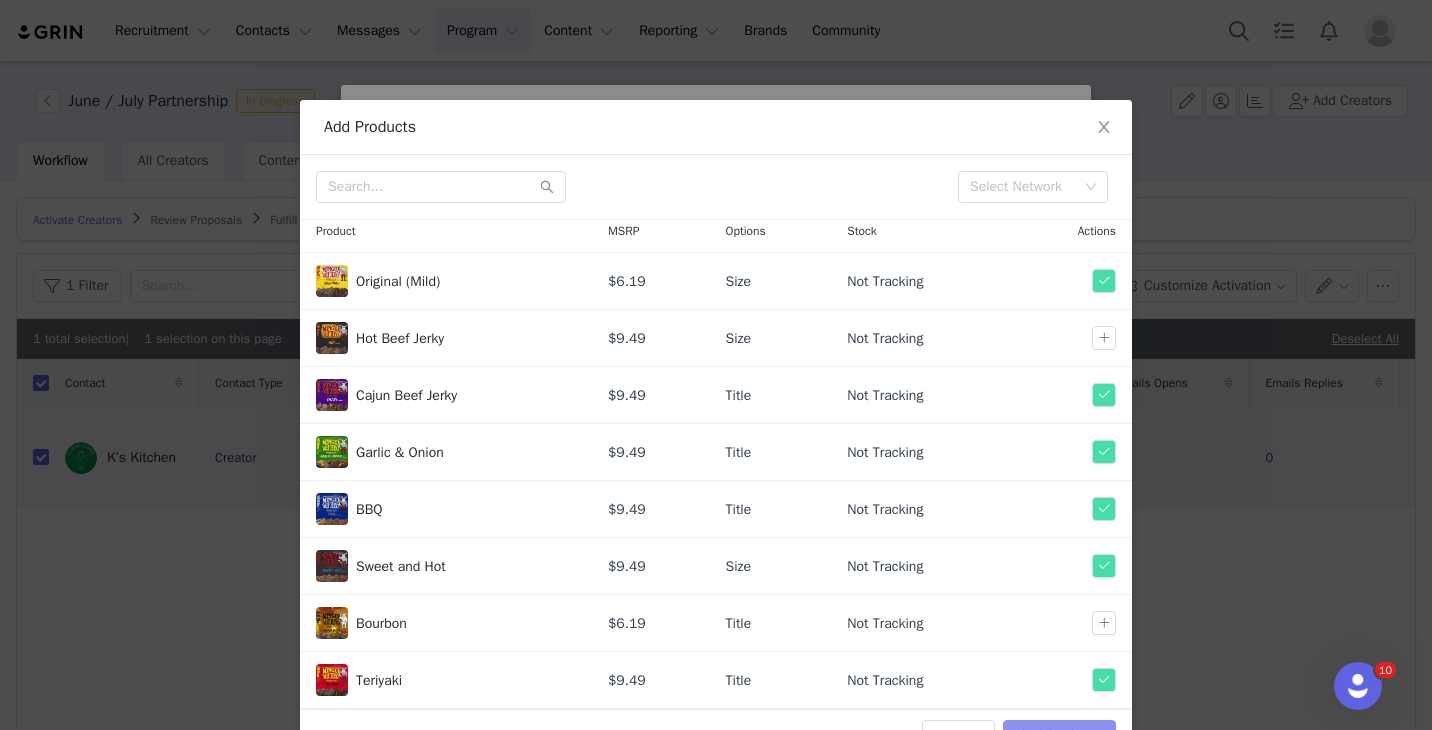 click on "Add Products" at bounding box center (1059, 736) 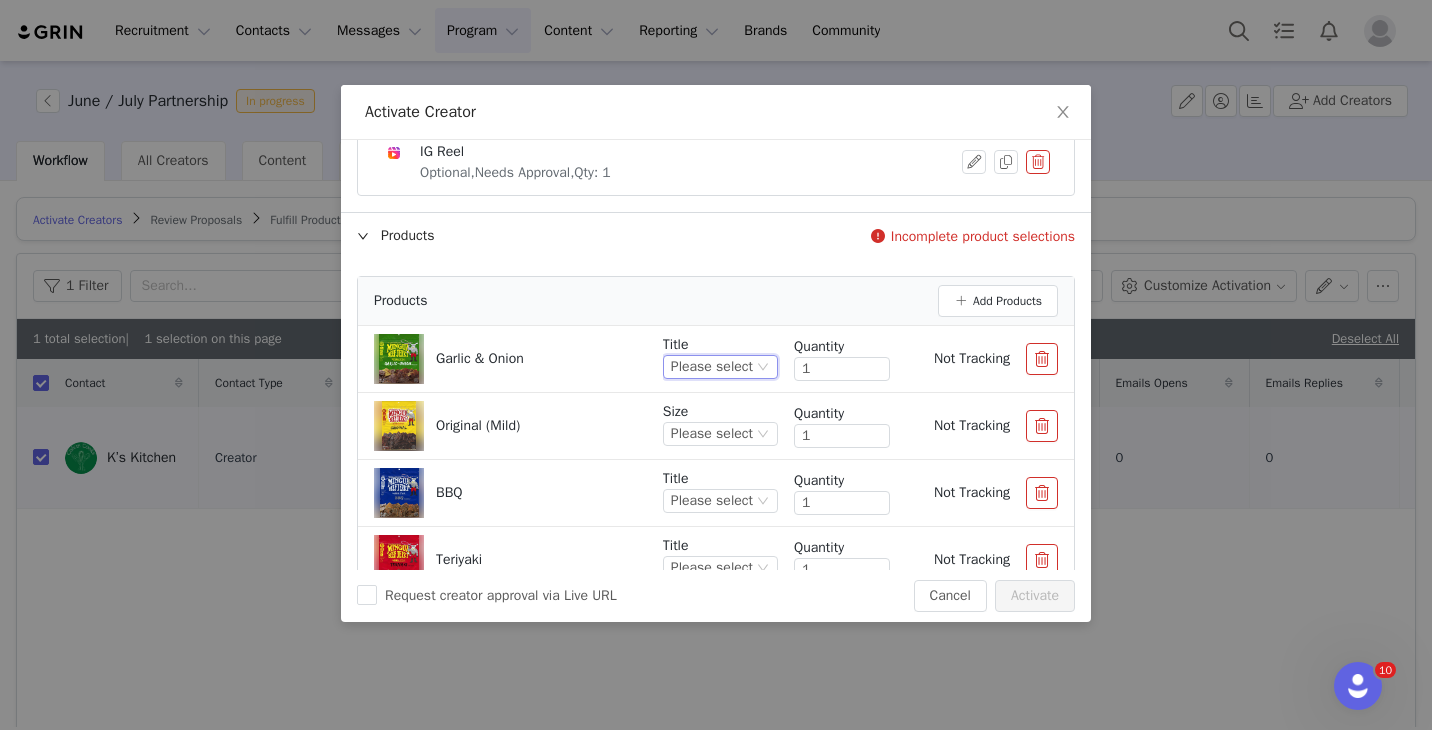 click on "Please select" at bounding box center [712, 367] 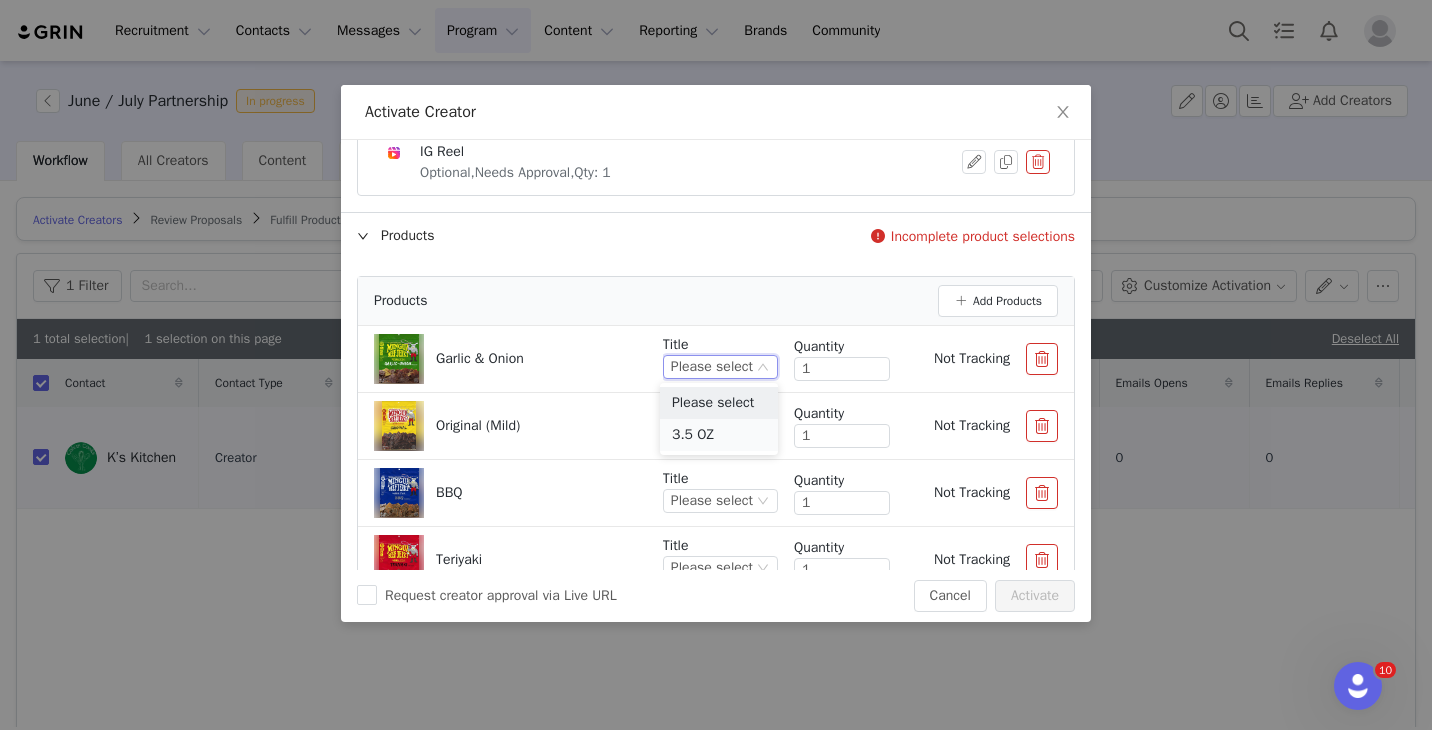 click on "3.5 OZ" at bounding box center [719, 435] 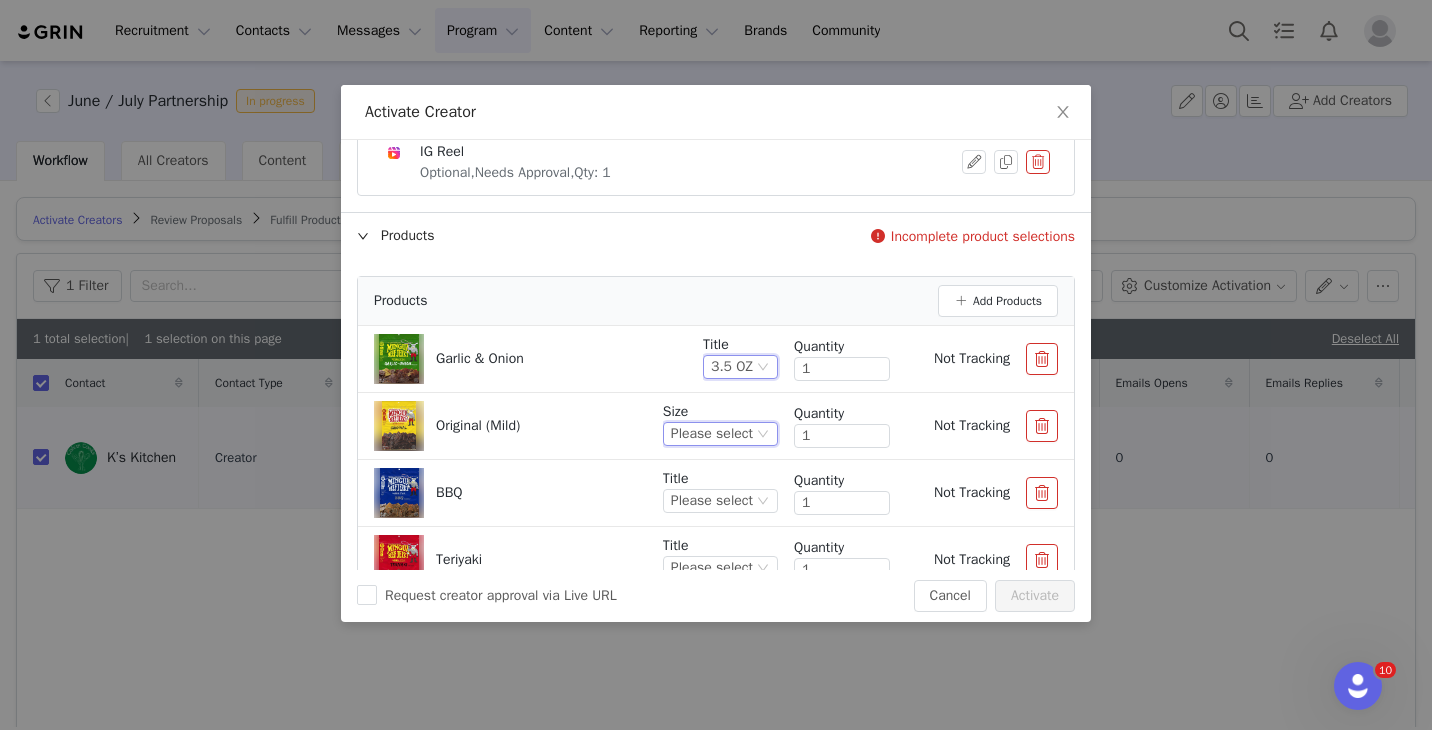 click on "Please select" at bounding box center (712, 434) 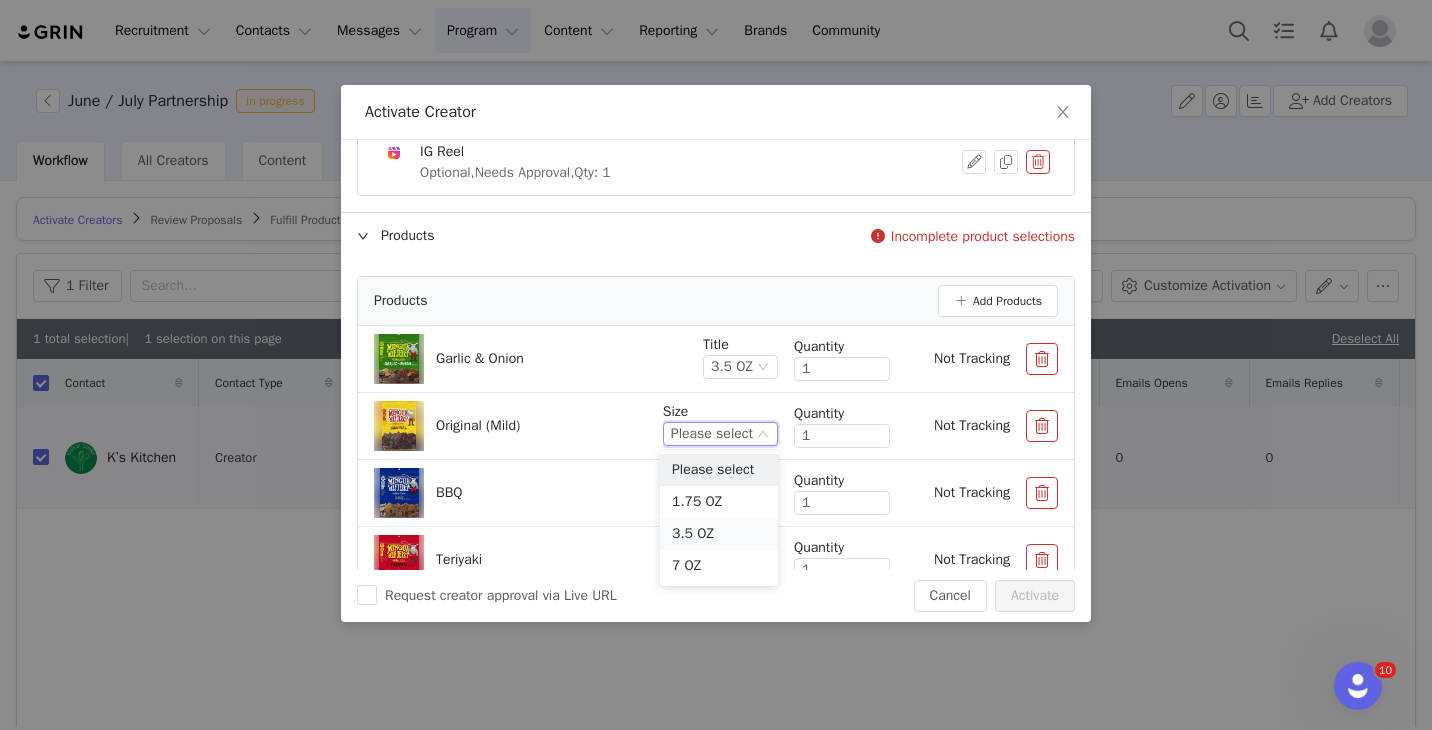 click on "3.5 OZ" at bounding box center (719, 534) 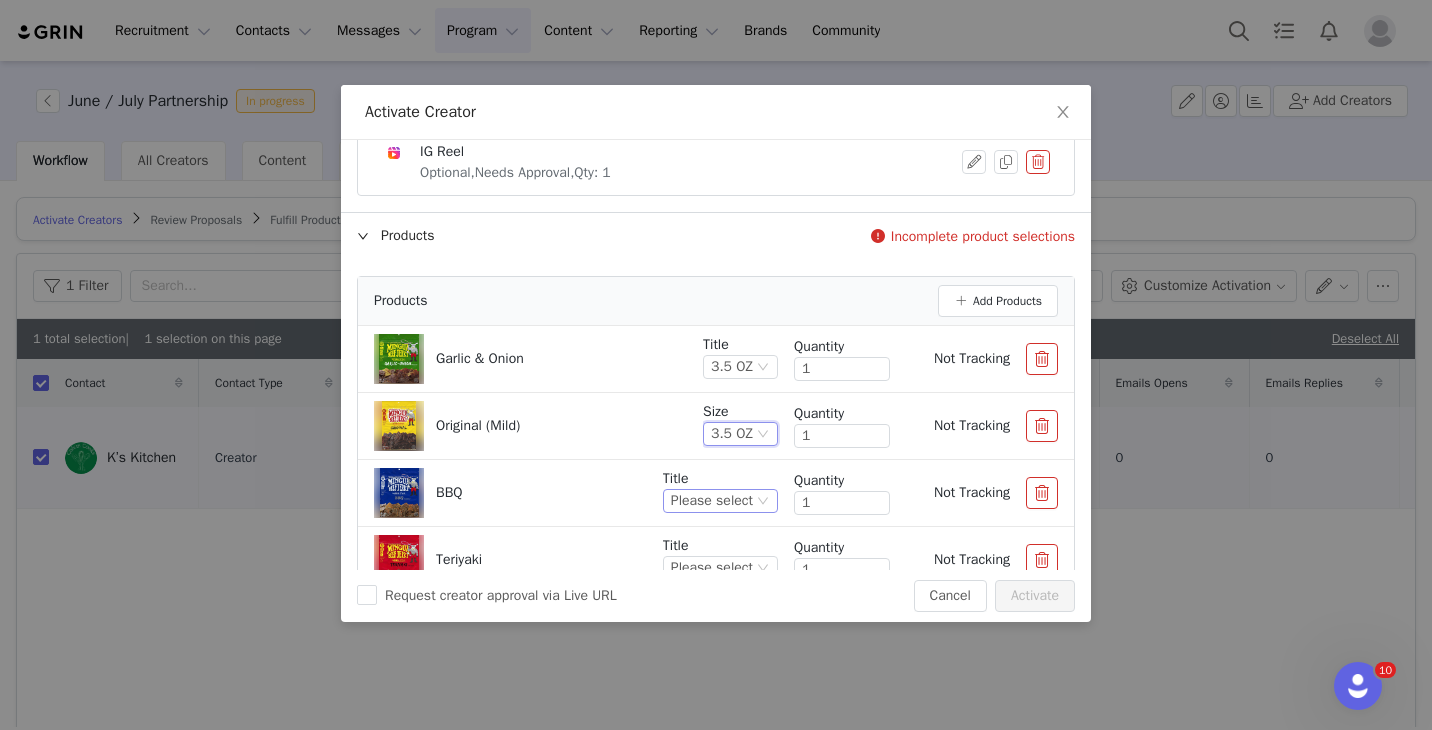 click on "Please select" at bounding box center [712, 501] 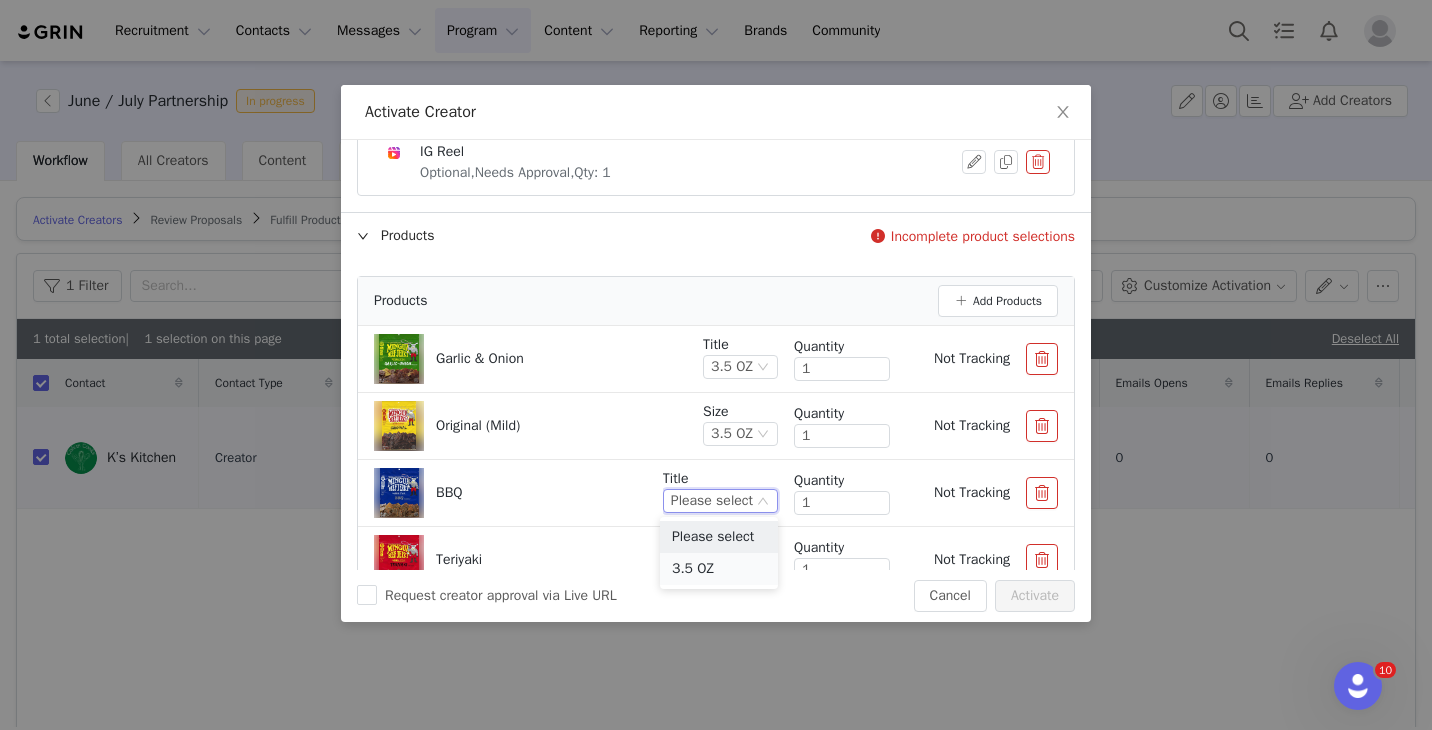 click on "3.5 OZ" at bounding box center (719, 569) 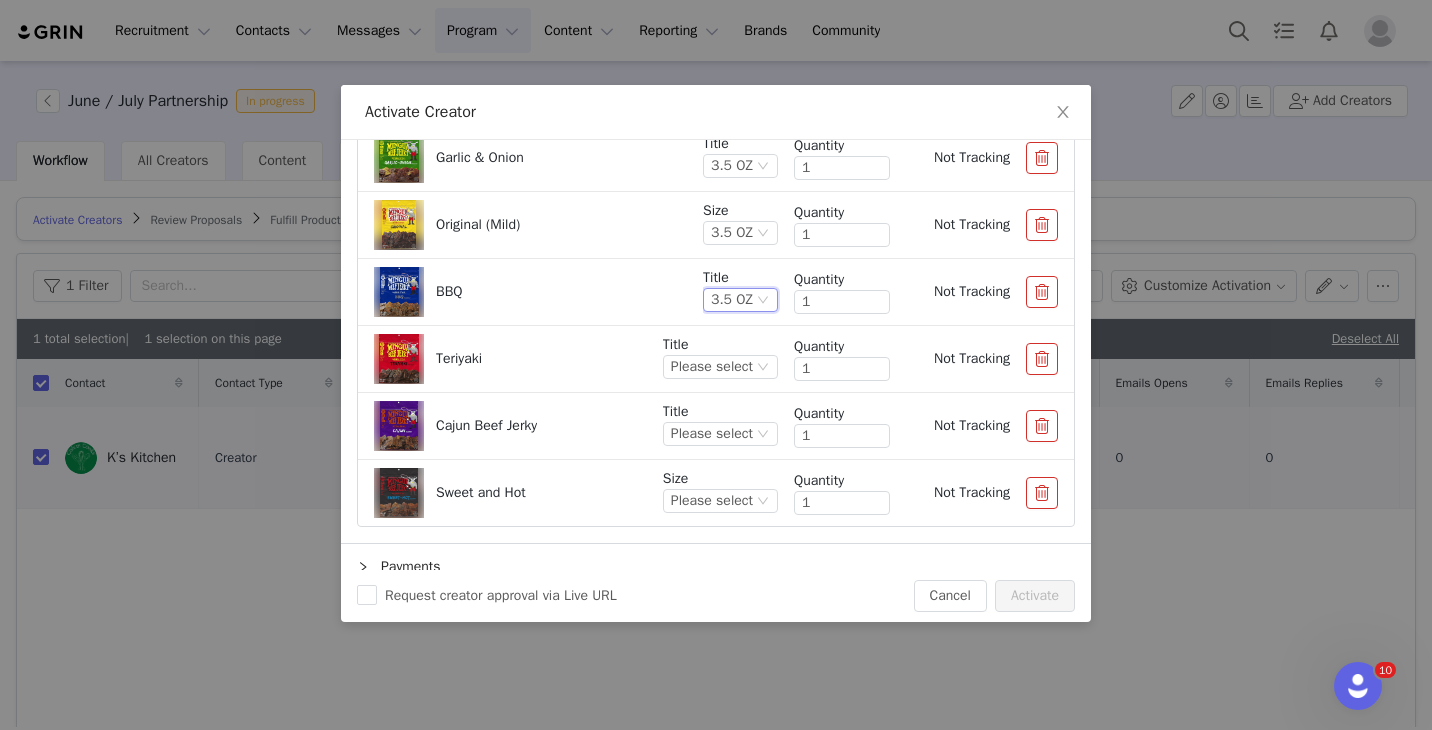 scroll, scrollTop: 394, scrollLeft: 0, axis: vertical 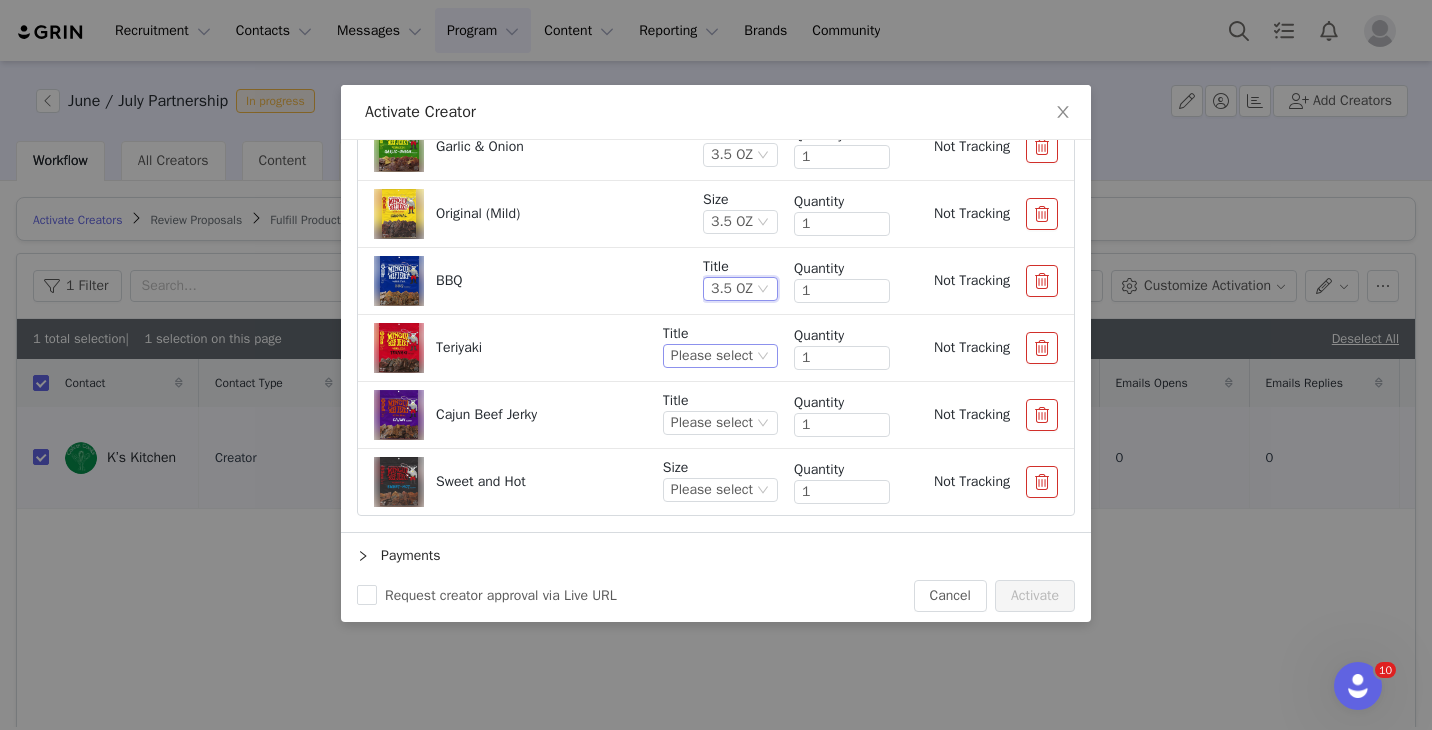 click on "Please select" at bounding box center (712, 356) 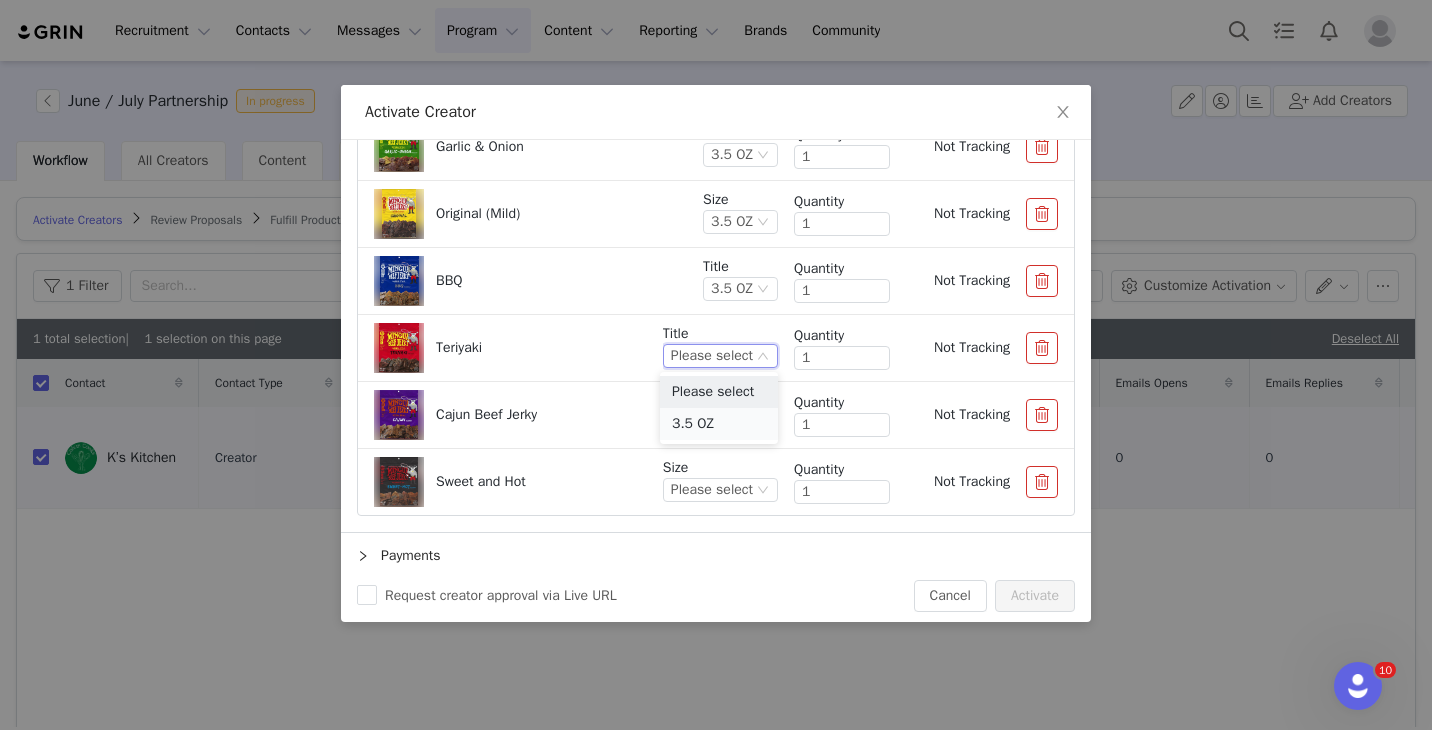 click on "3.5 OZ" at bounding box center [719, 424] 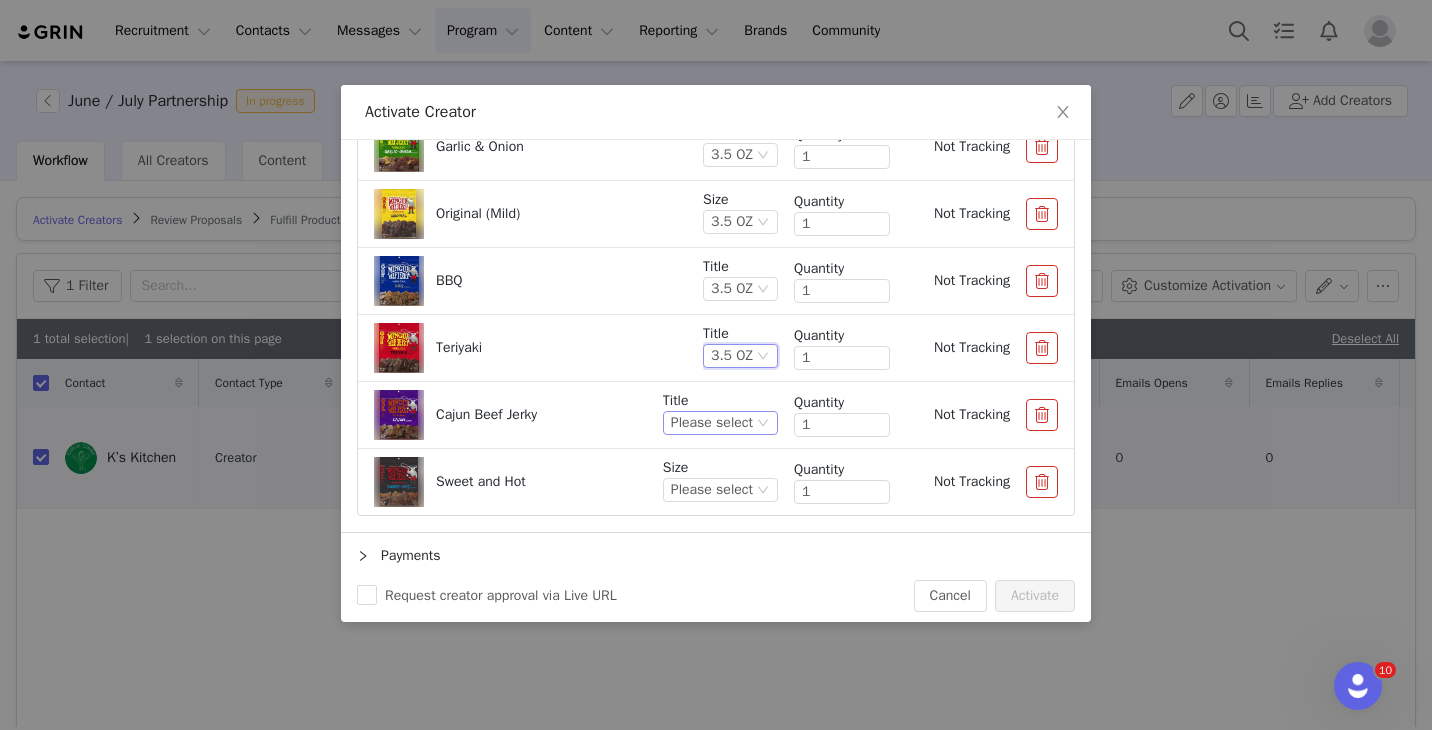 click on "Please select" at bounding box center (712, 423) 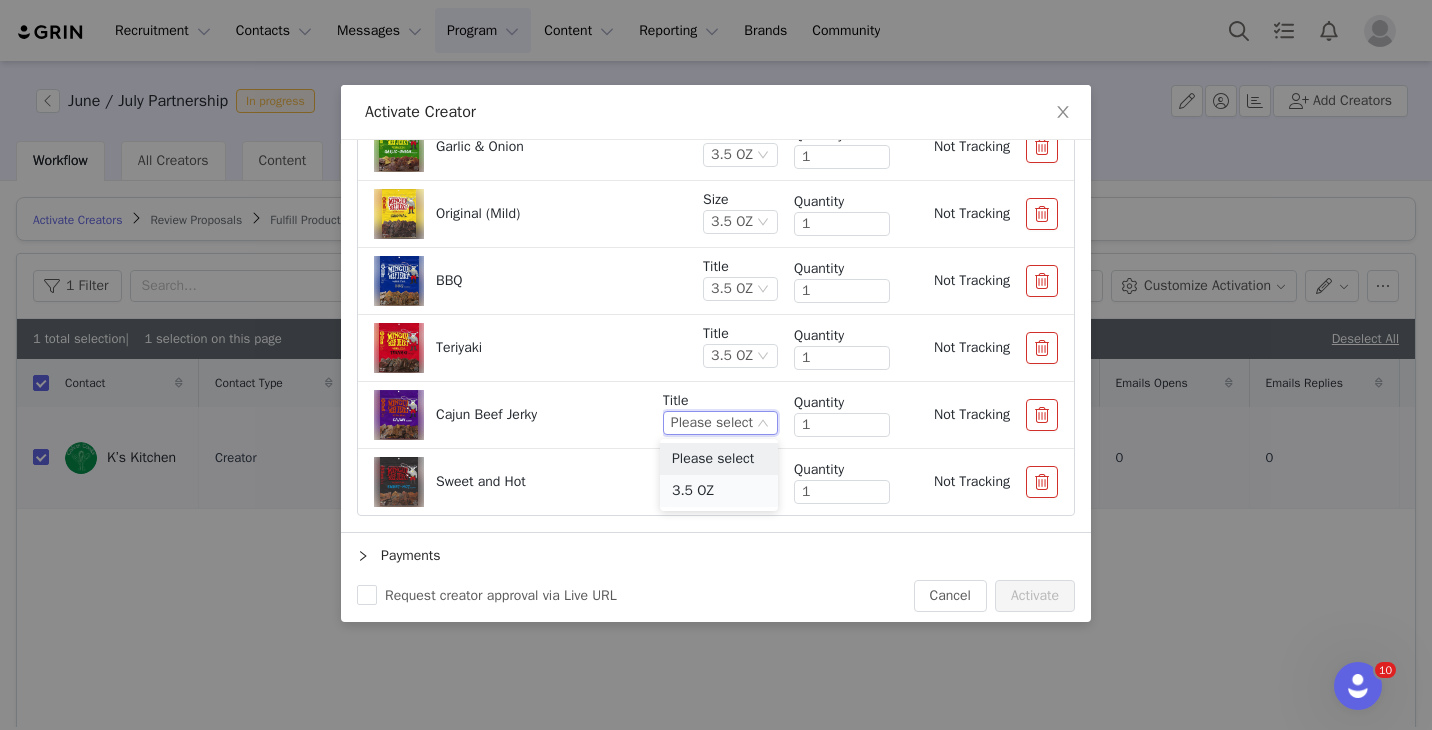 click on "3.5 OZ" at bounding box center [719, 491] 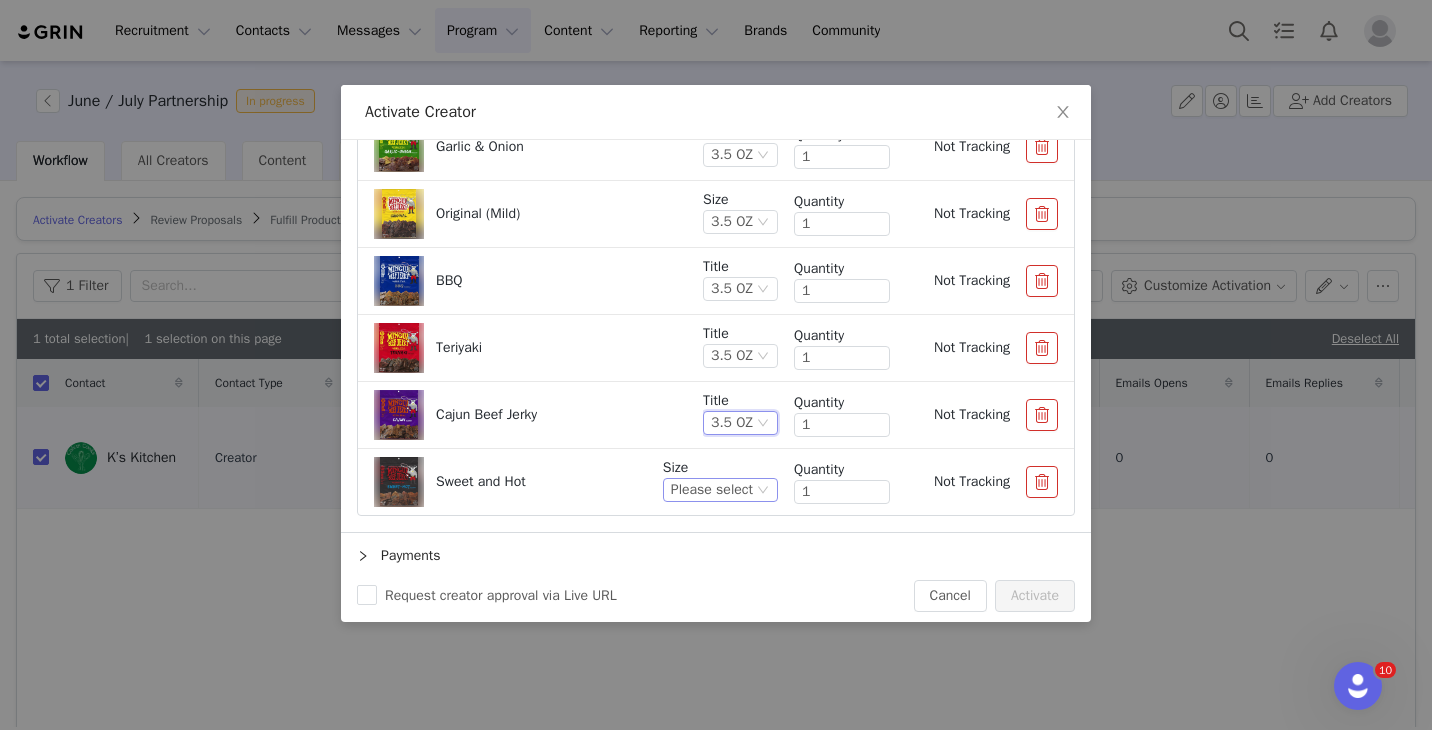 click on "Please select" at bounding box center (712, 490) 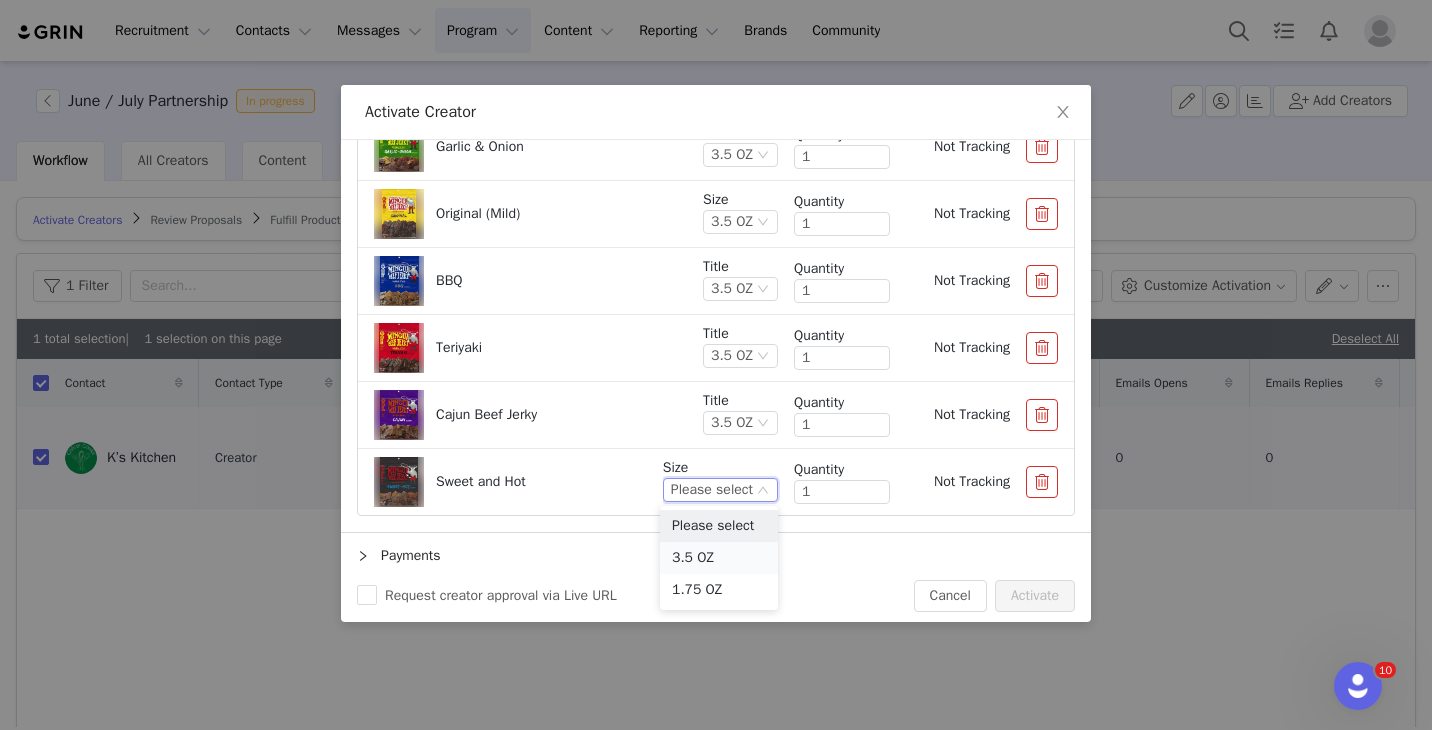 click on "3.5 OZ" at bounding box center [719, 558] 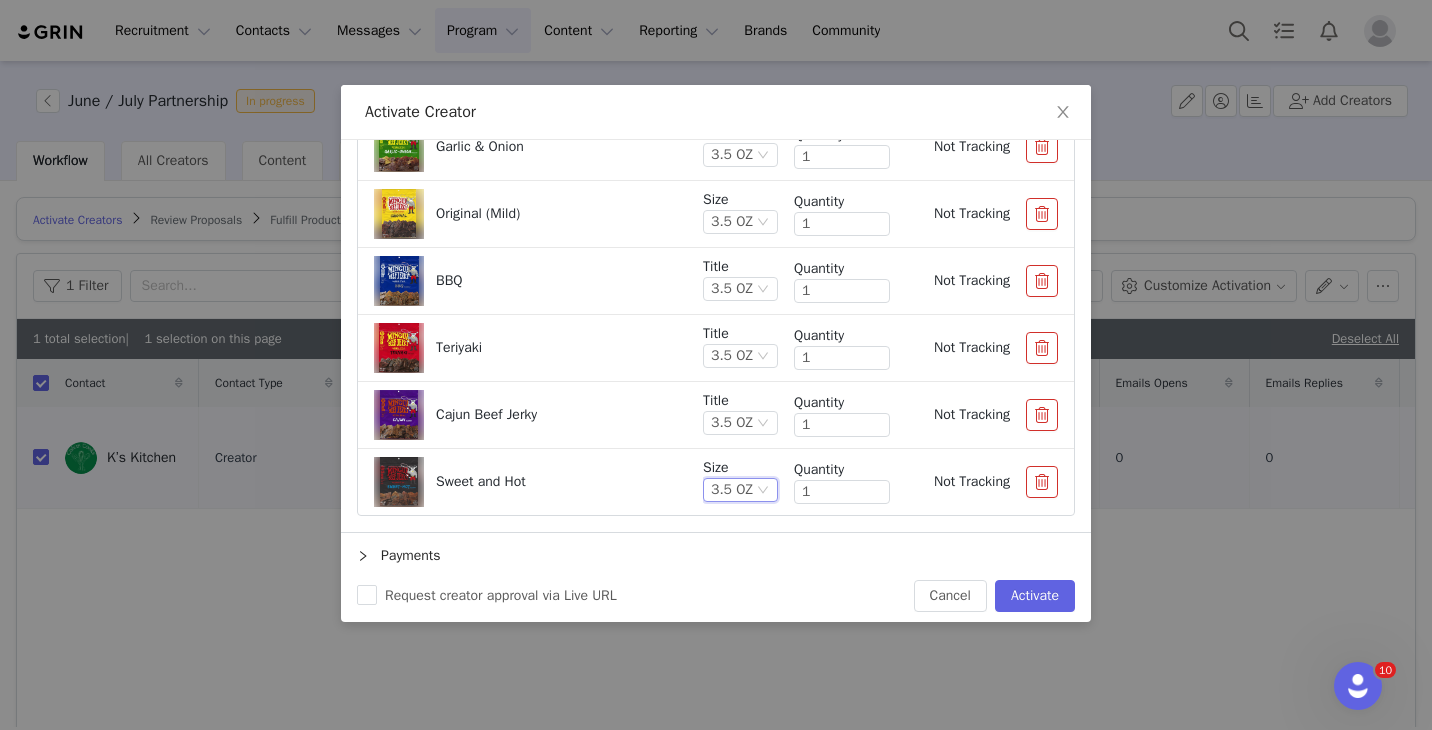 click on "Sweet and Hot" at bounding box center (530, 482) 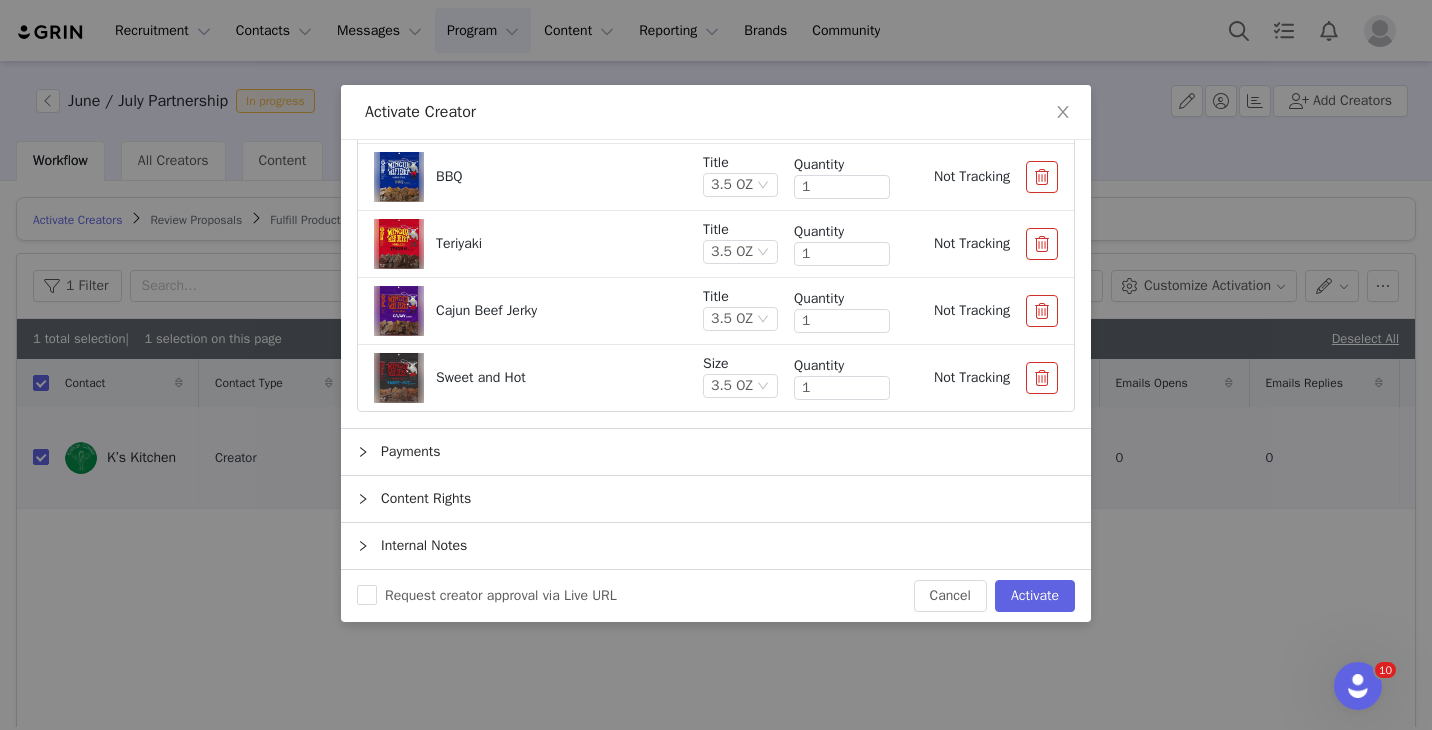 click on "Payments" at bounding box center [716, 452] 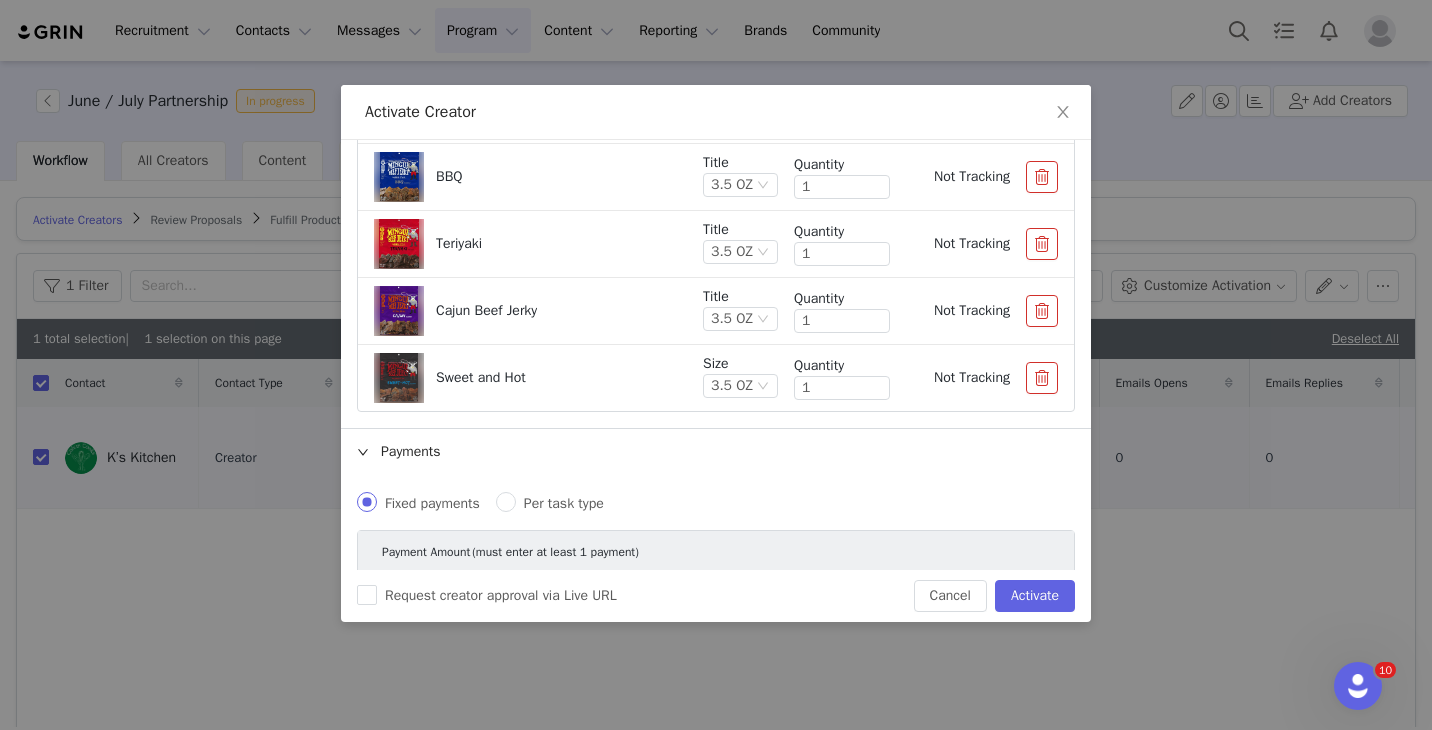scroll, scrollTop: 727, scrollLeft: 0, axis: vertical 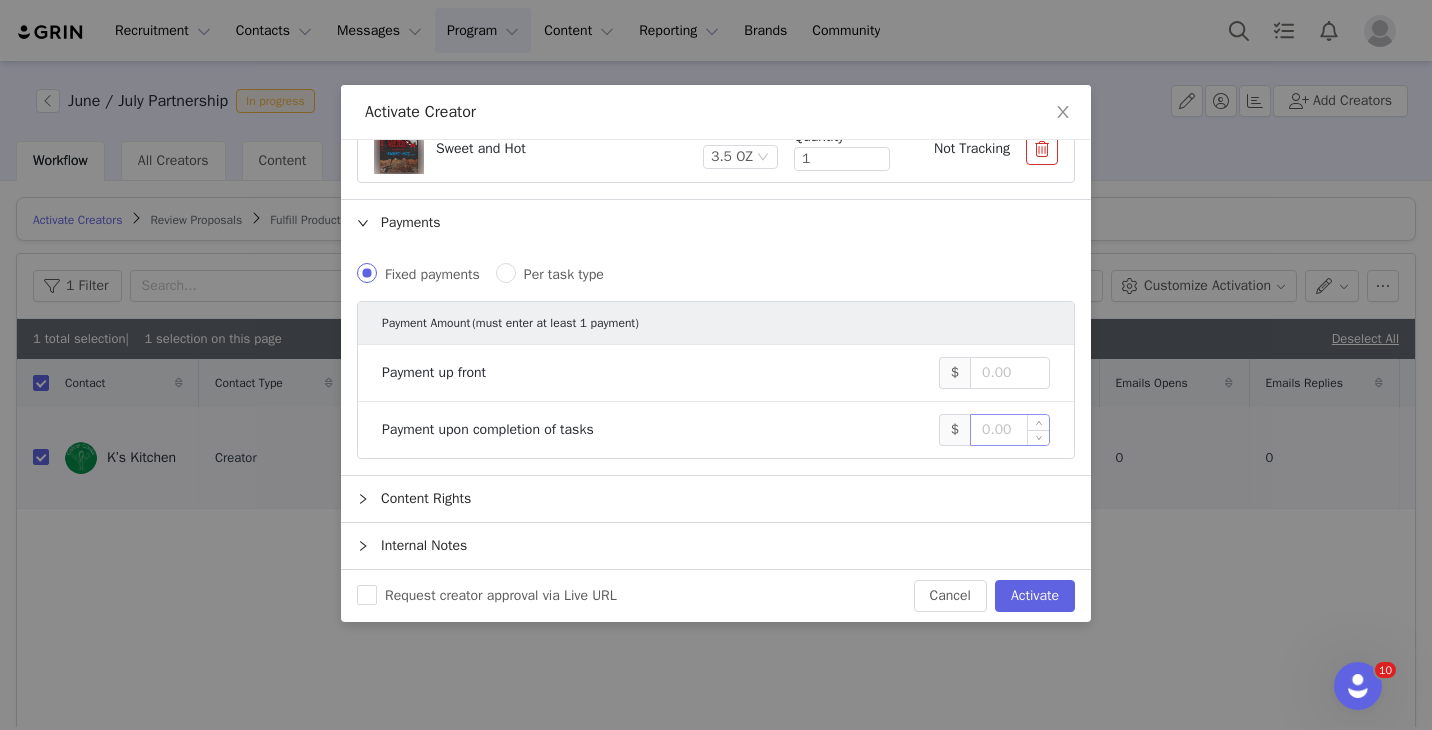 click at bounding box center [1010, 430] 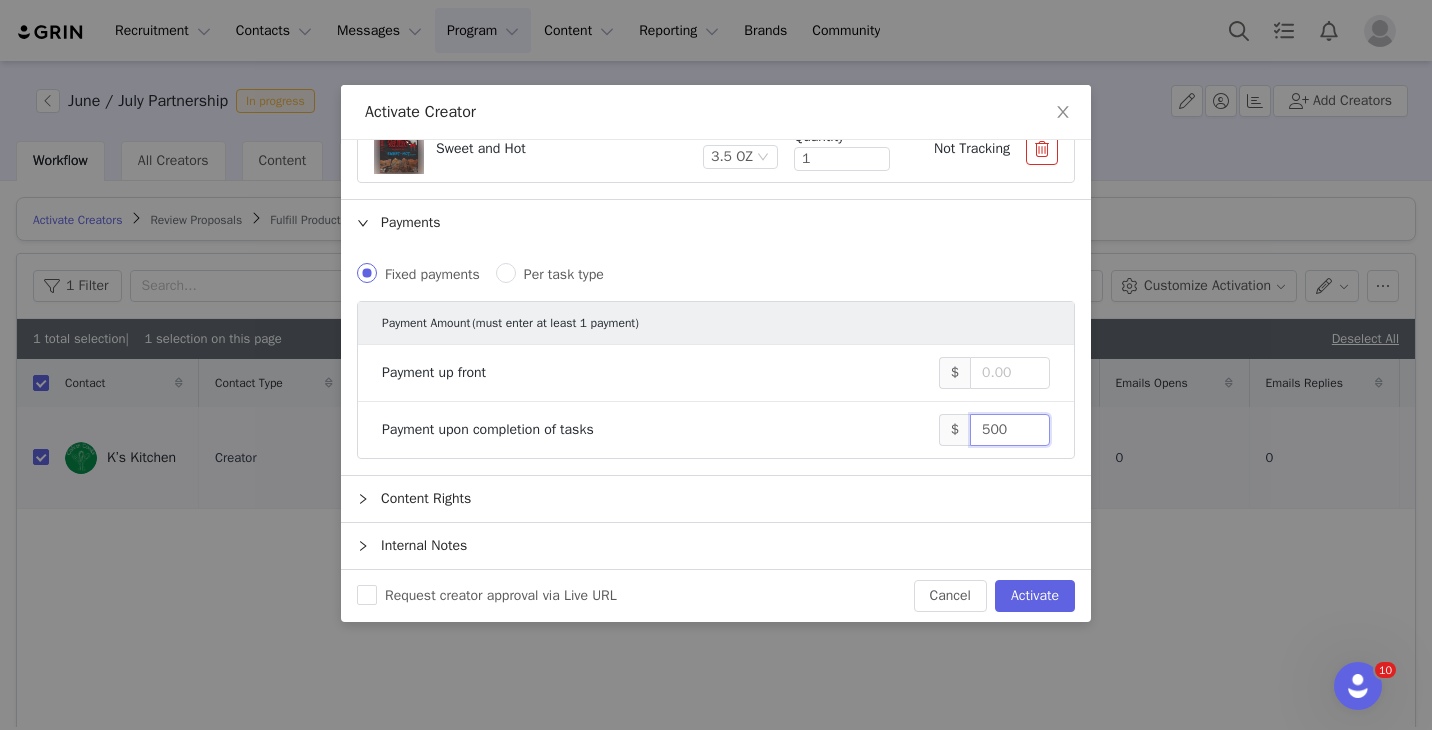 type on "500" 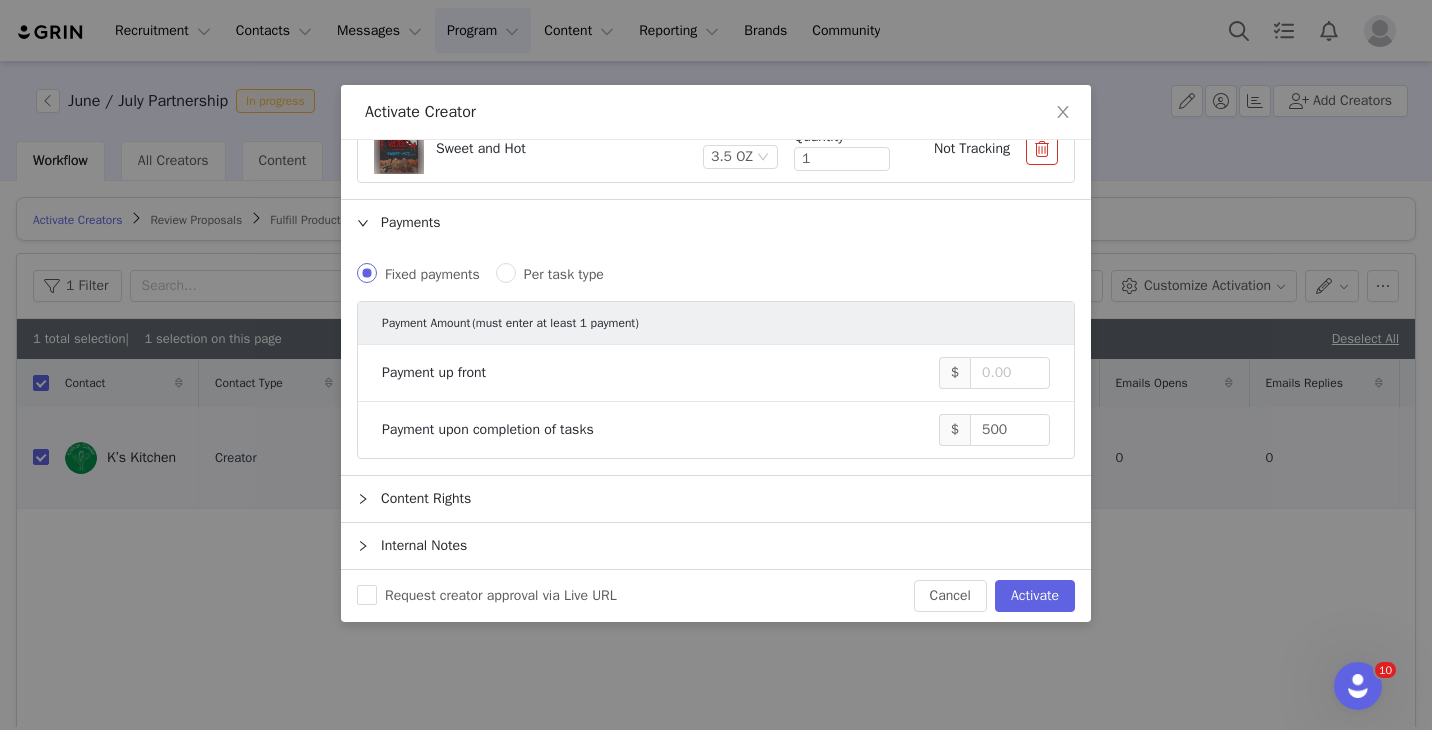 click on "Content Rights" at bounding box center (716, 499) 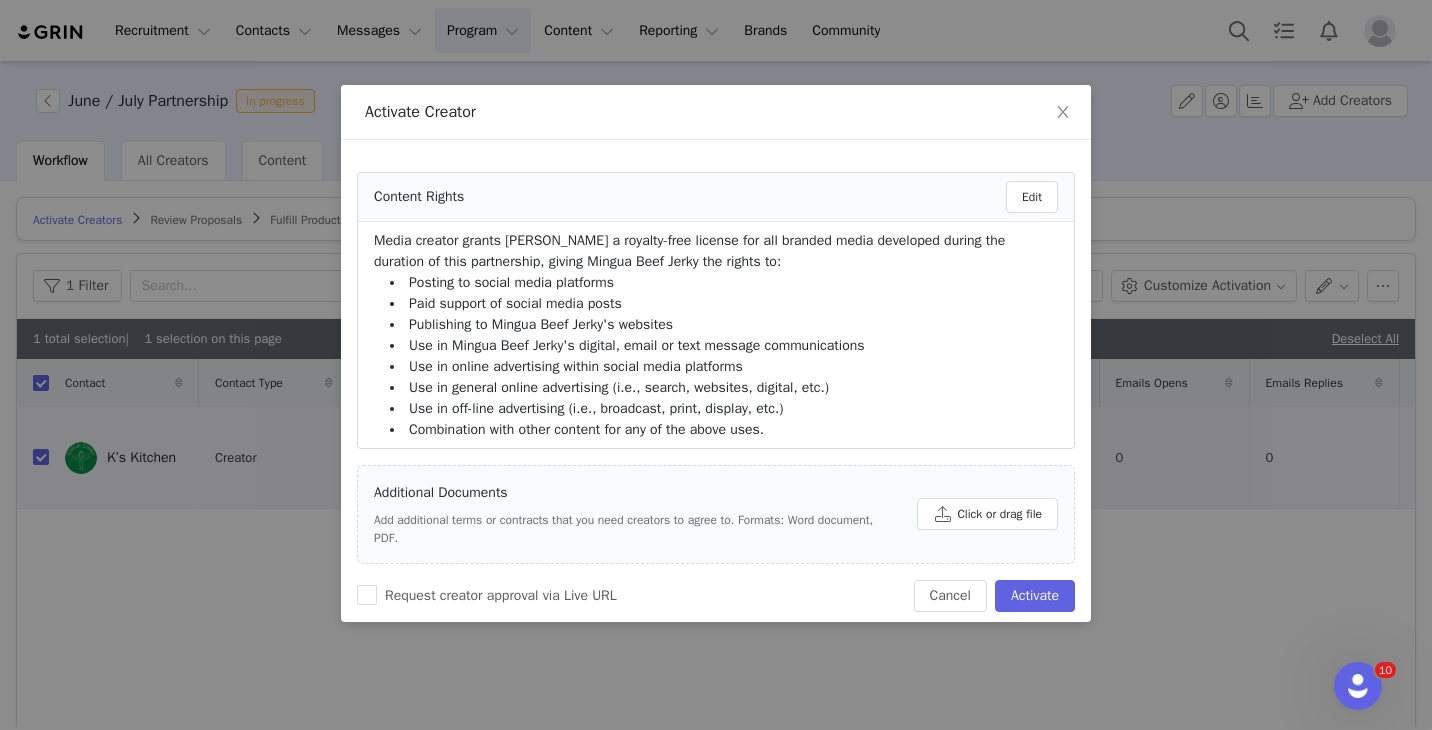 scroll, scrollTop: 1152, scrollLeft: 0, axis: vertical 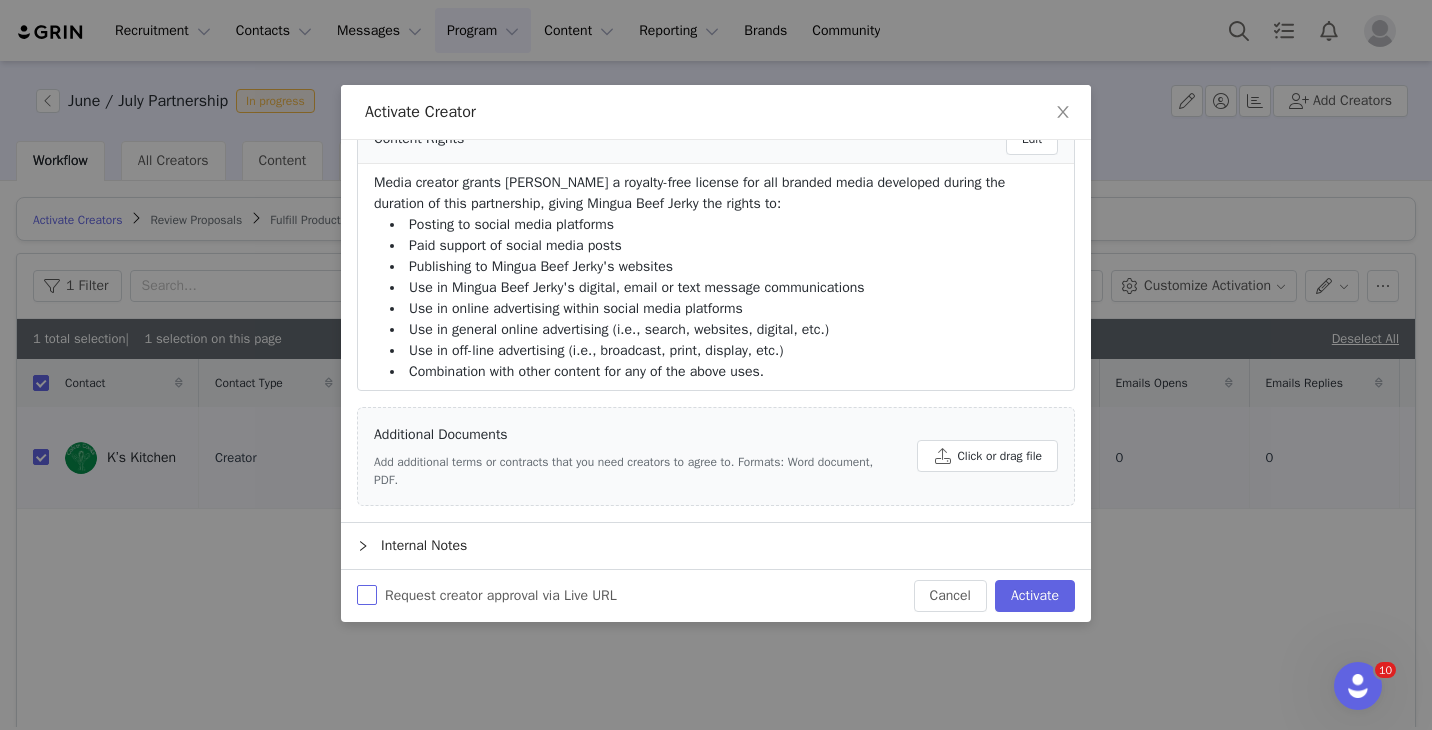 click on "Request creator approval via Live URL" at bounding box center [367, 595] 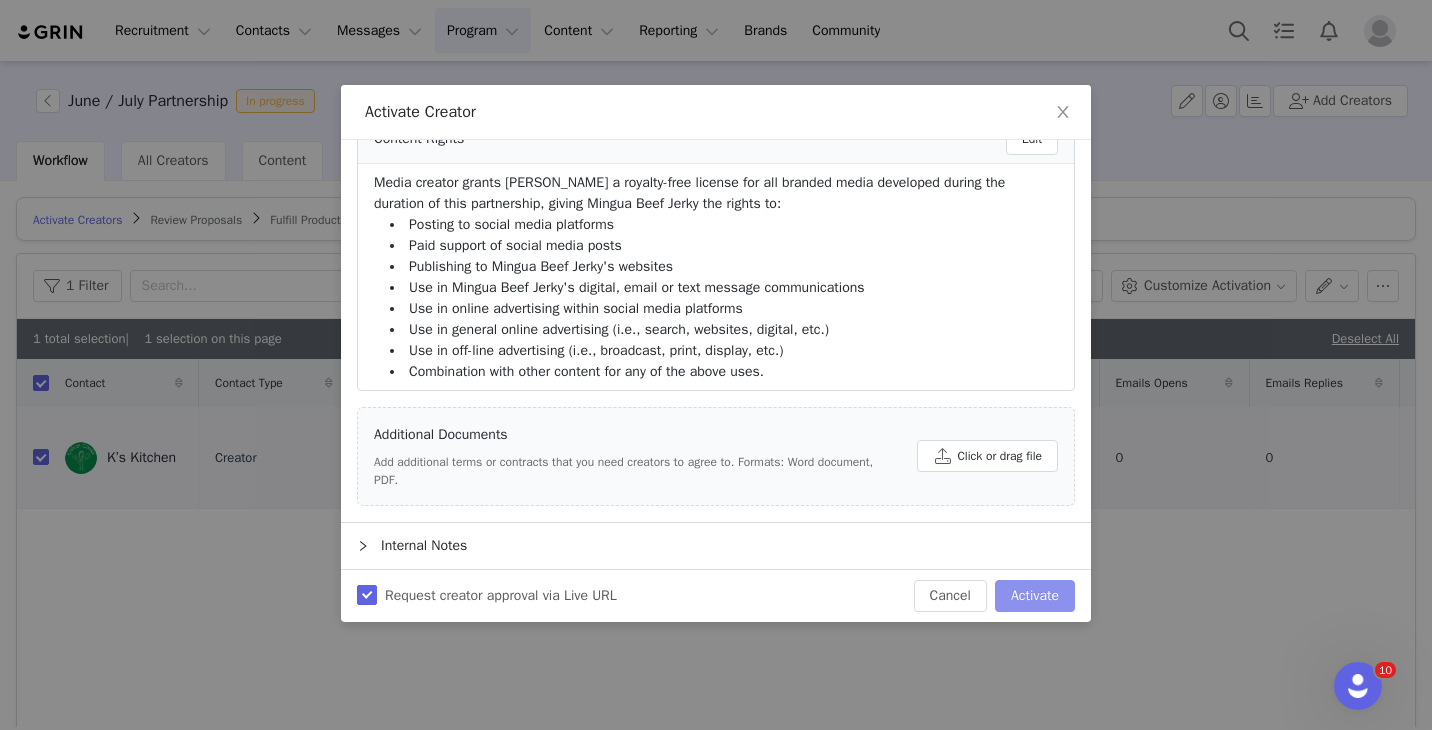 click on "Activate" at bounding box center (1035, 596) 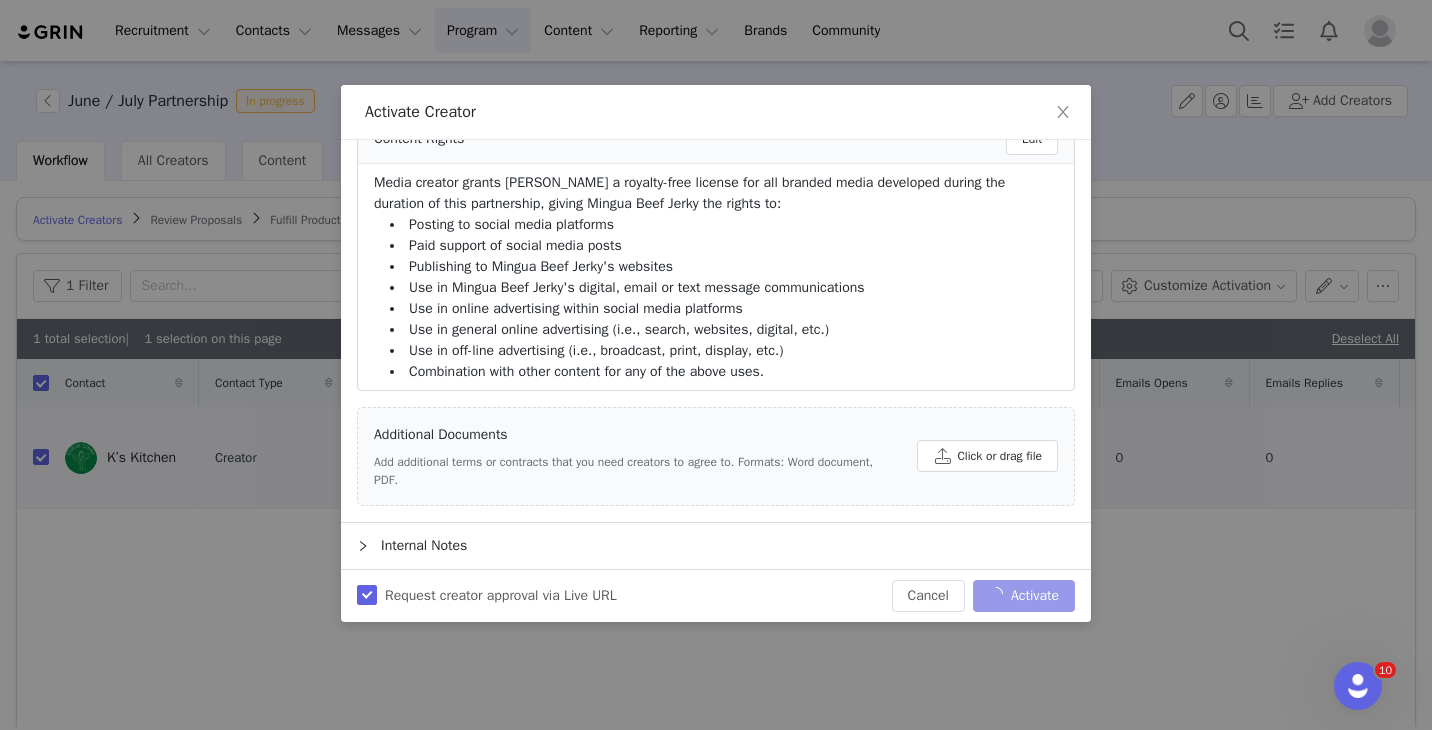 checkbox on "false" 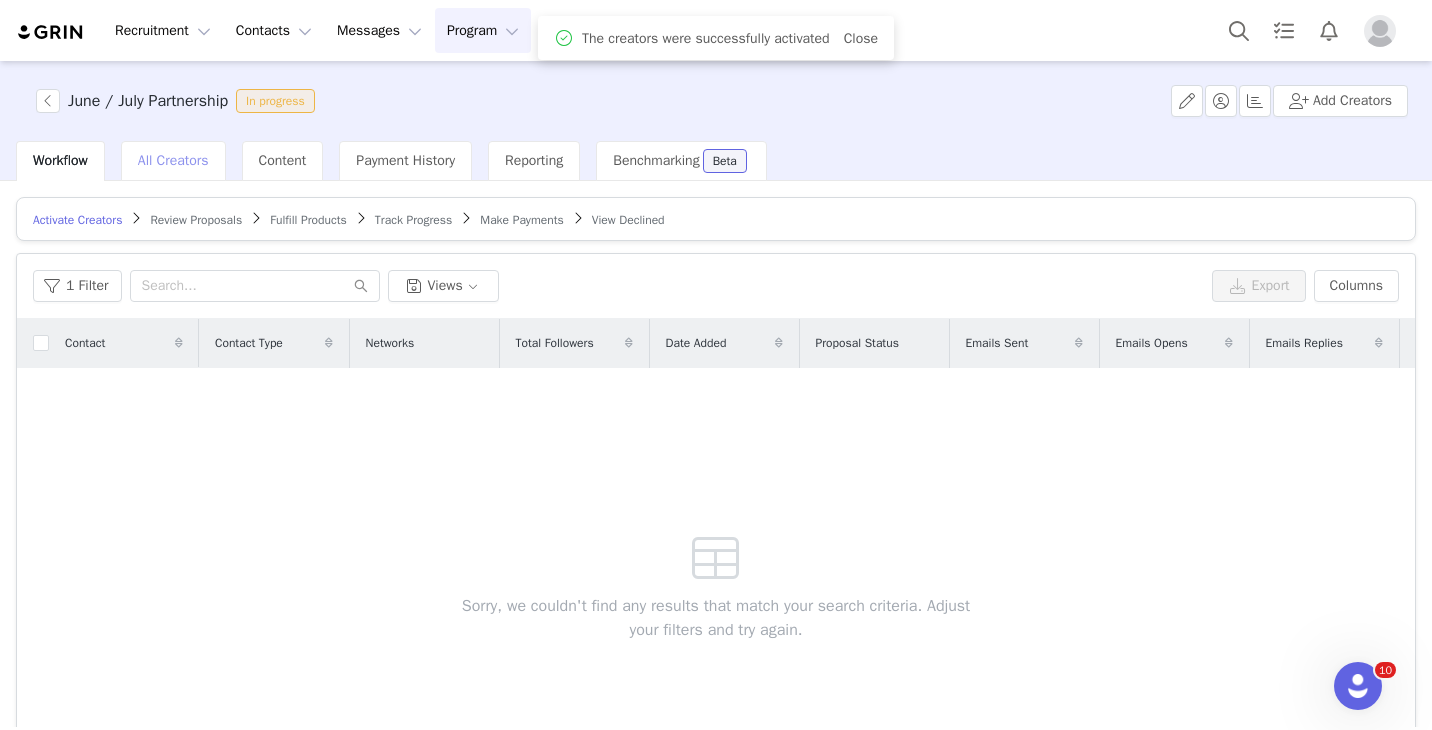 click on "All Creators" at bounding box center (173, 160) 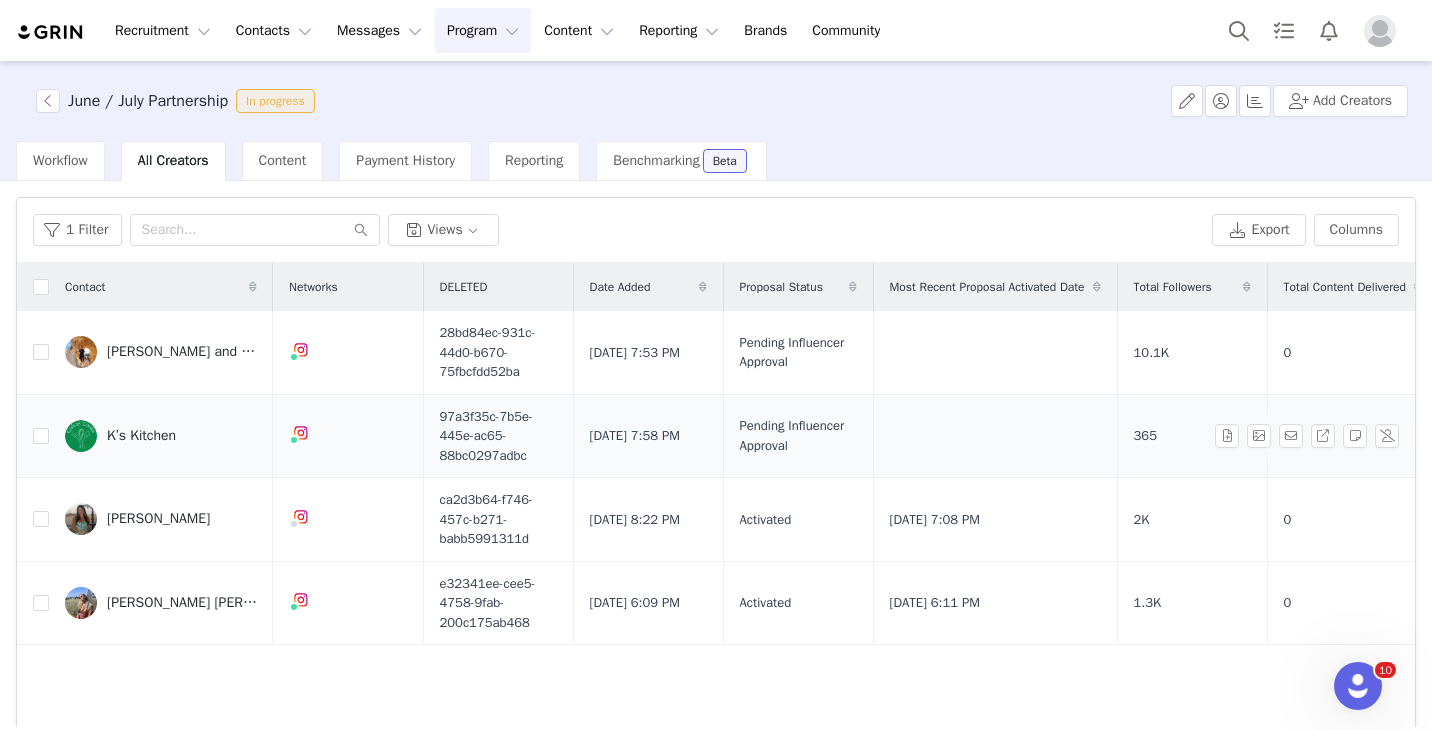click on "K’s Kitchen" at bounding box center [141, 436] 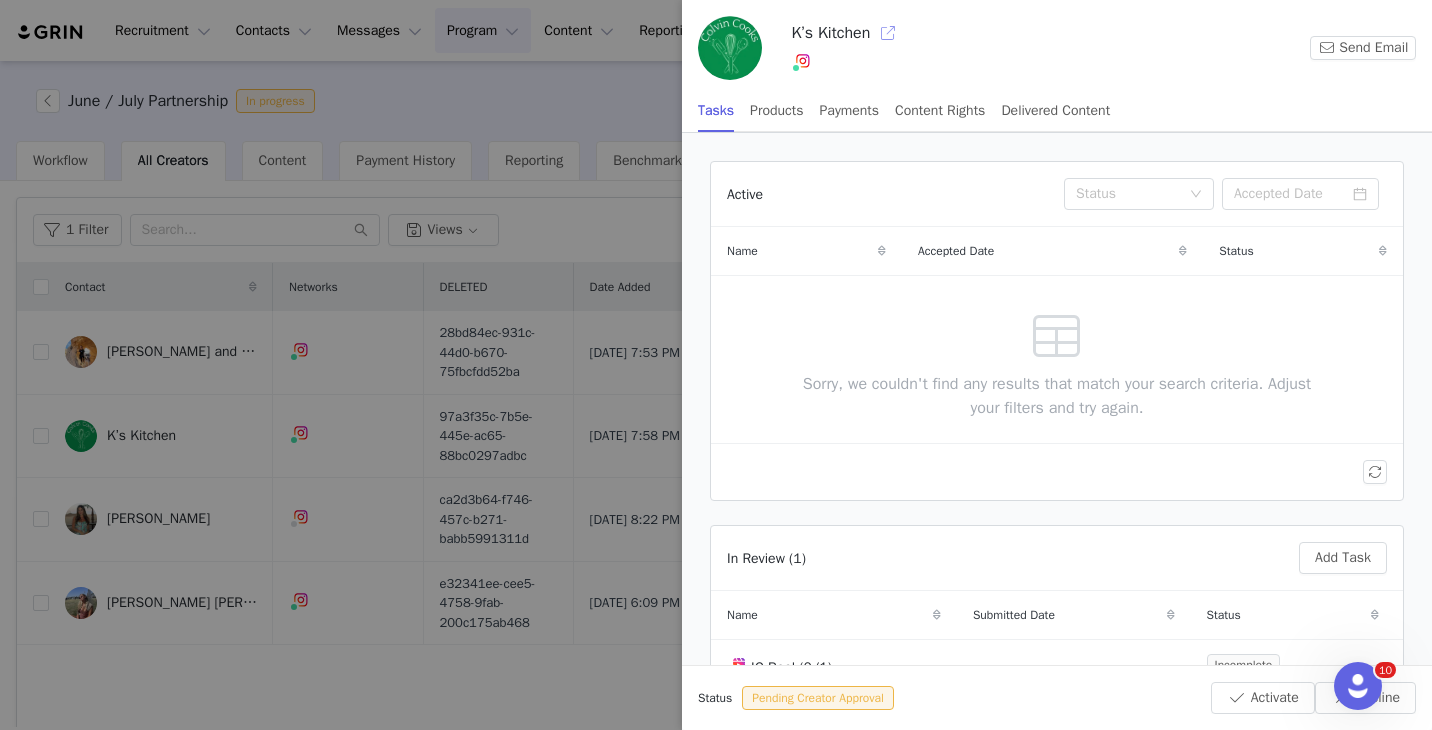 click at bounding box center [888, 33] 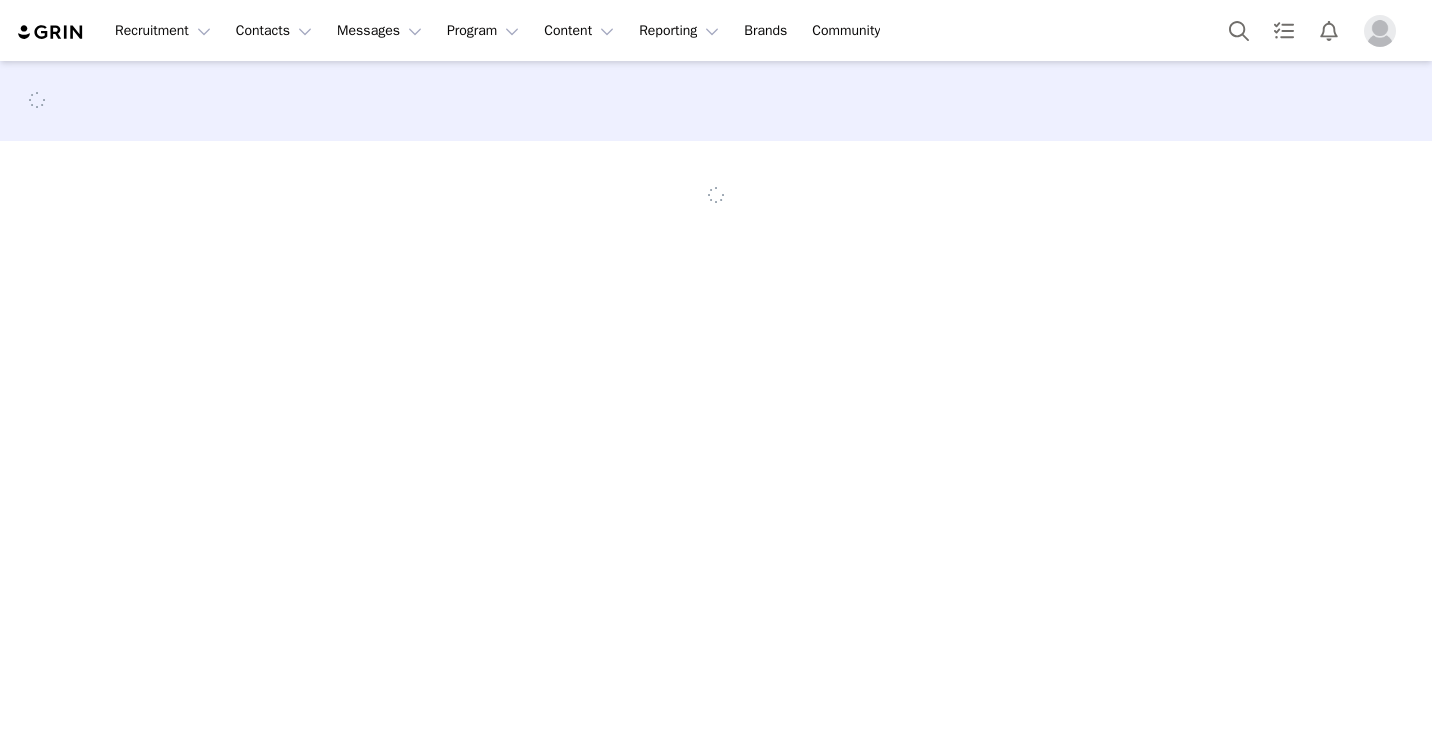 scroll, scrollTop: 0, scrollLeft: 0, axis: both 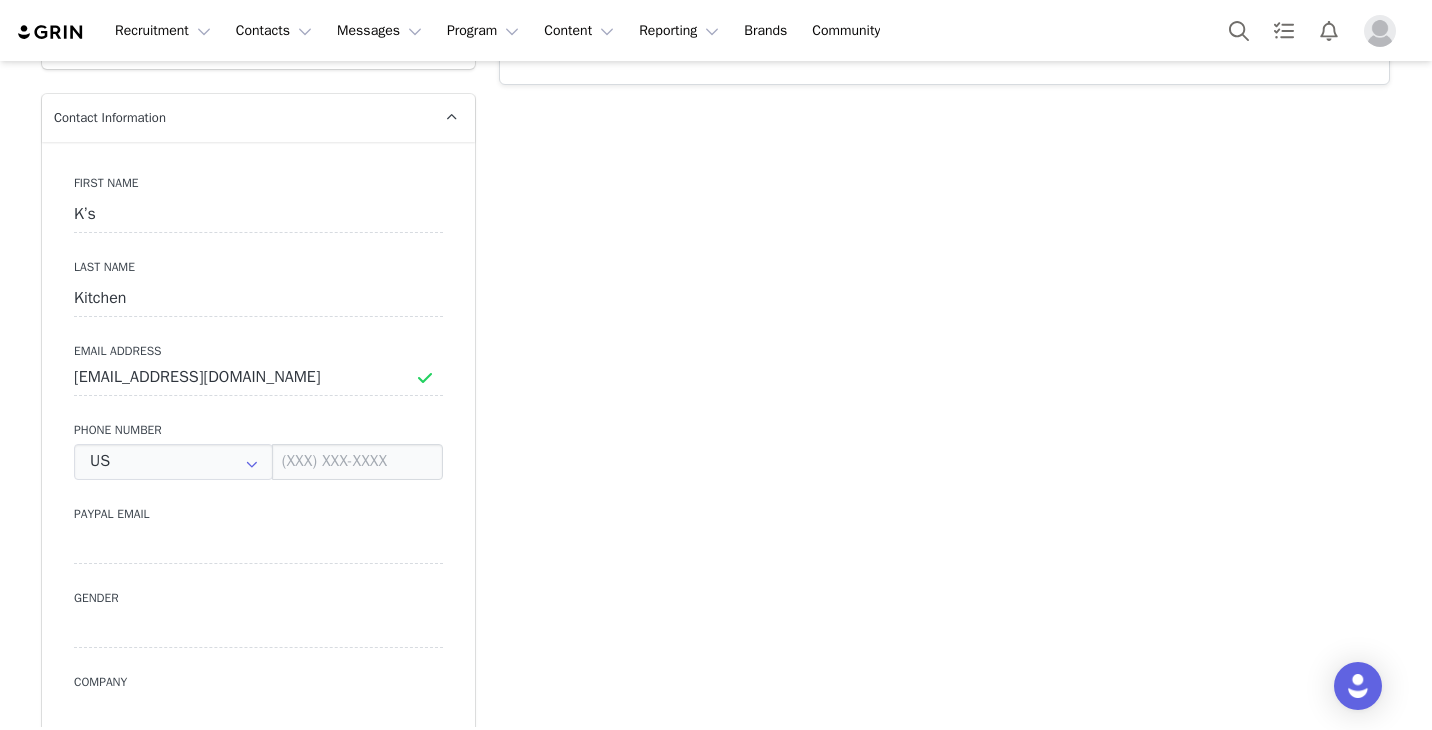 type on "+1 ([GEOGRAPHIC_DATA])" 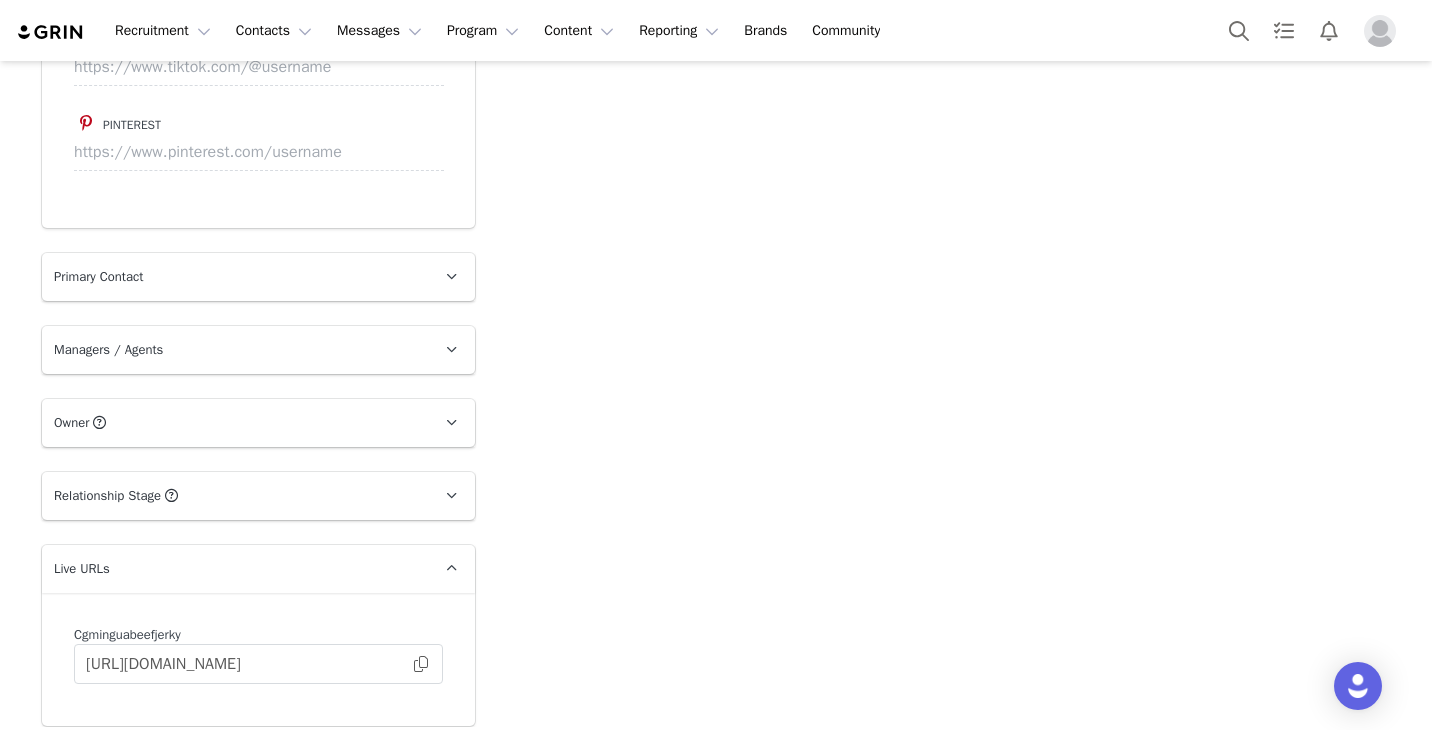 scroll, scrollTop: 0, scrollLeft: 0, axis: both 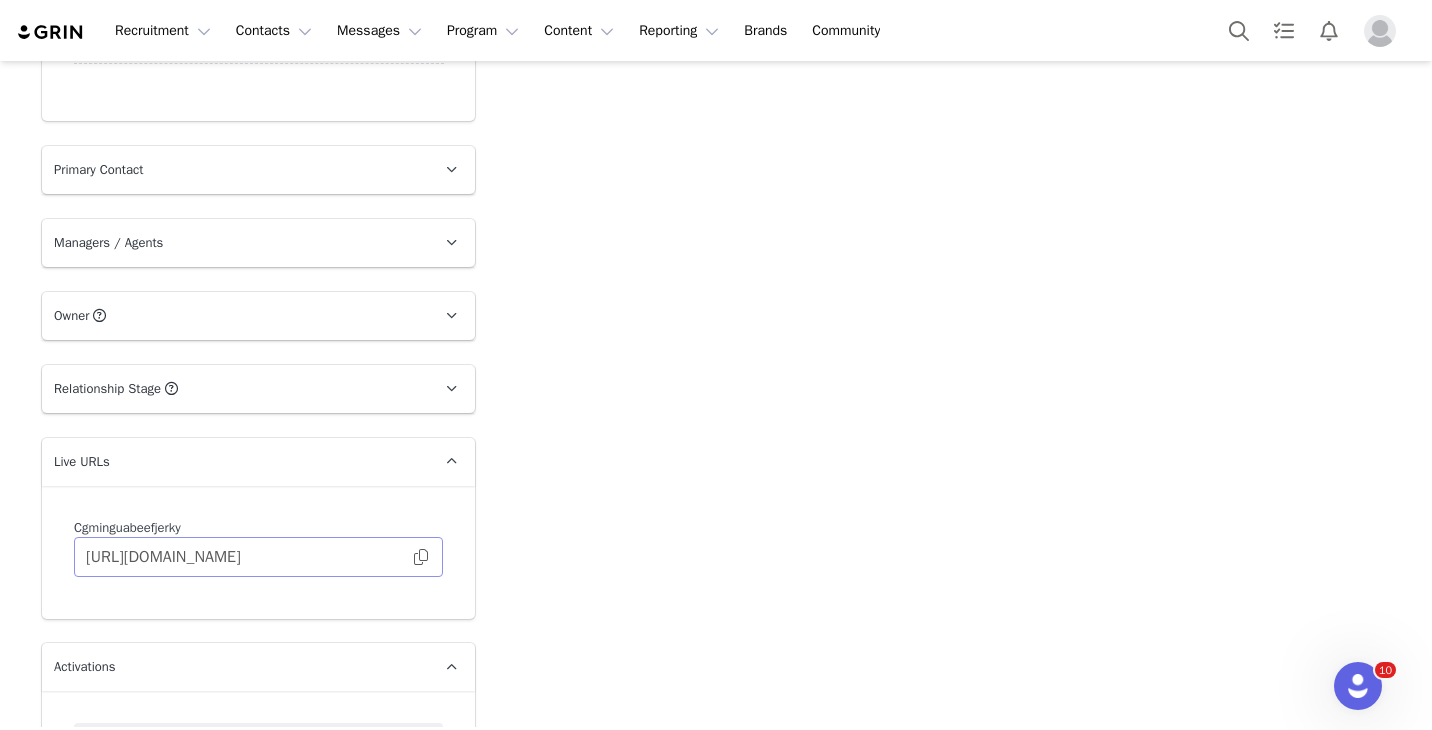 click at bounding box center (421, 557) 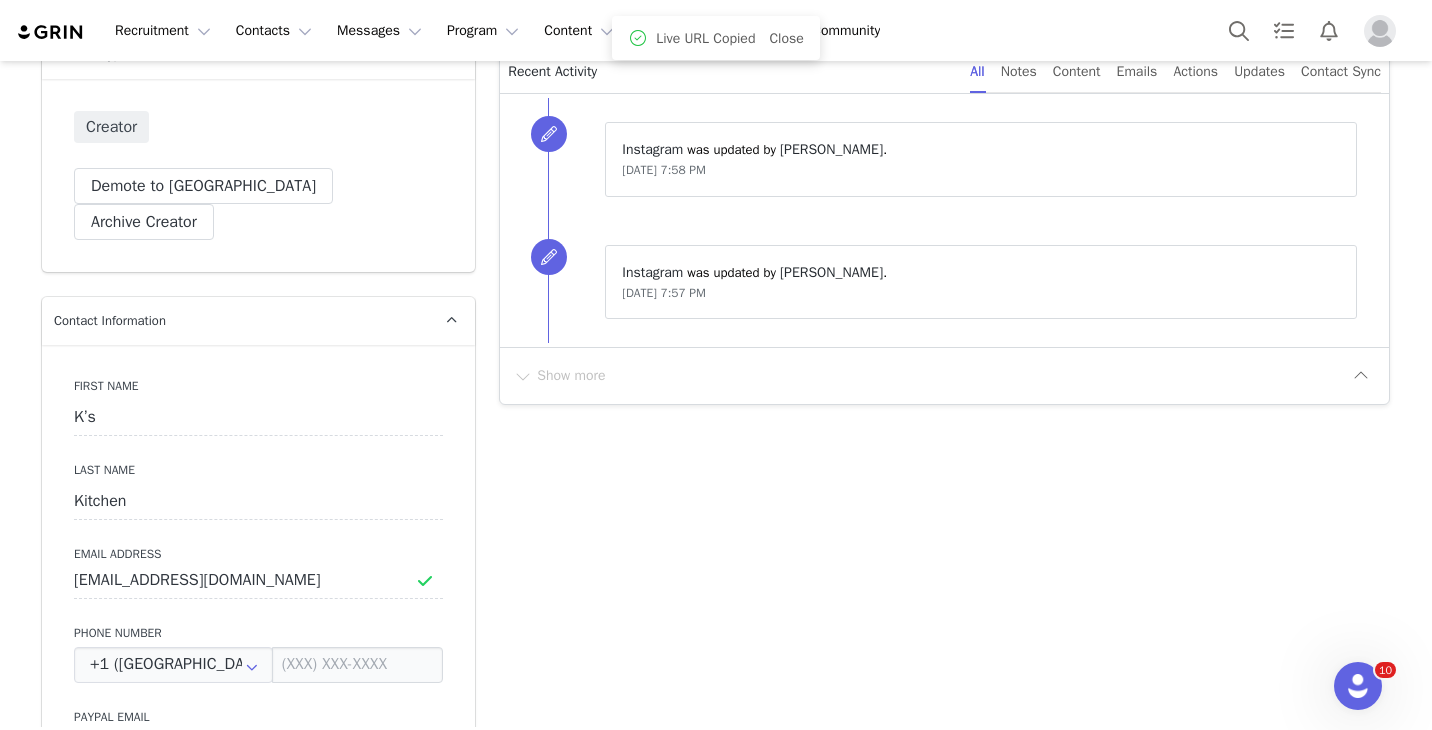 scroll, scrollTop: 0, scrollLeft: 0, axis: both 